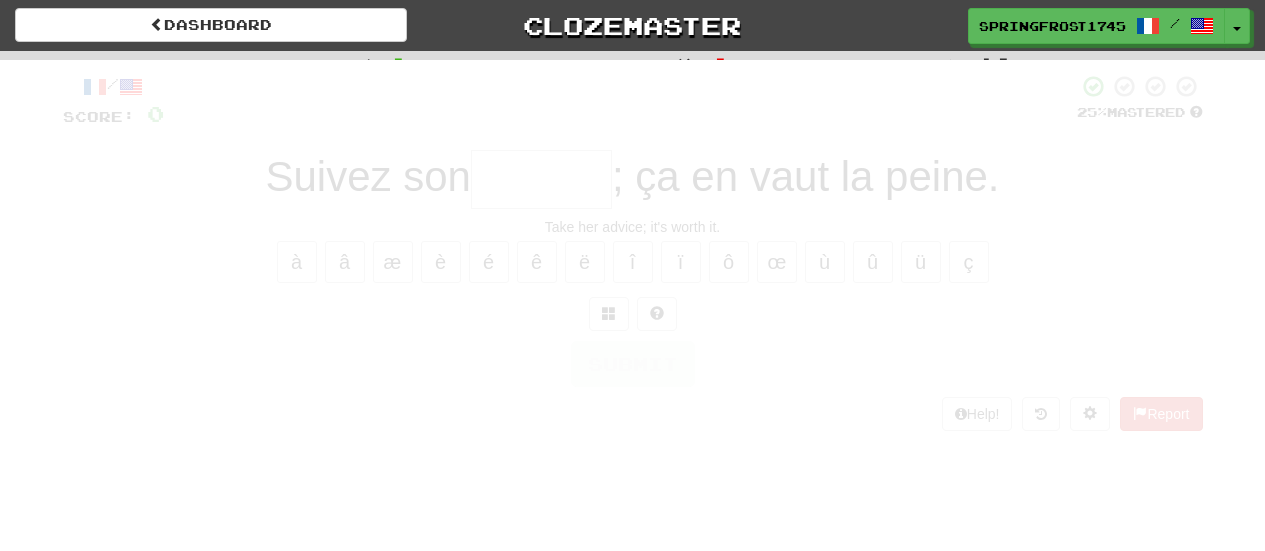 scroll, scrollTop: 0, scrollLeft: 0, axis: both 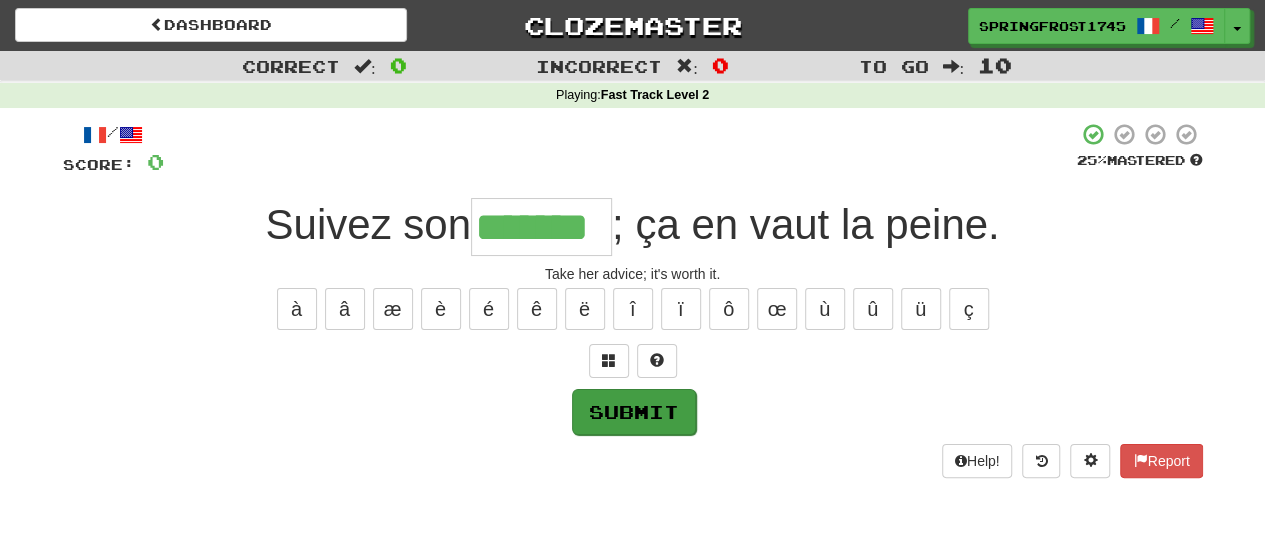 type on "*******" 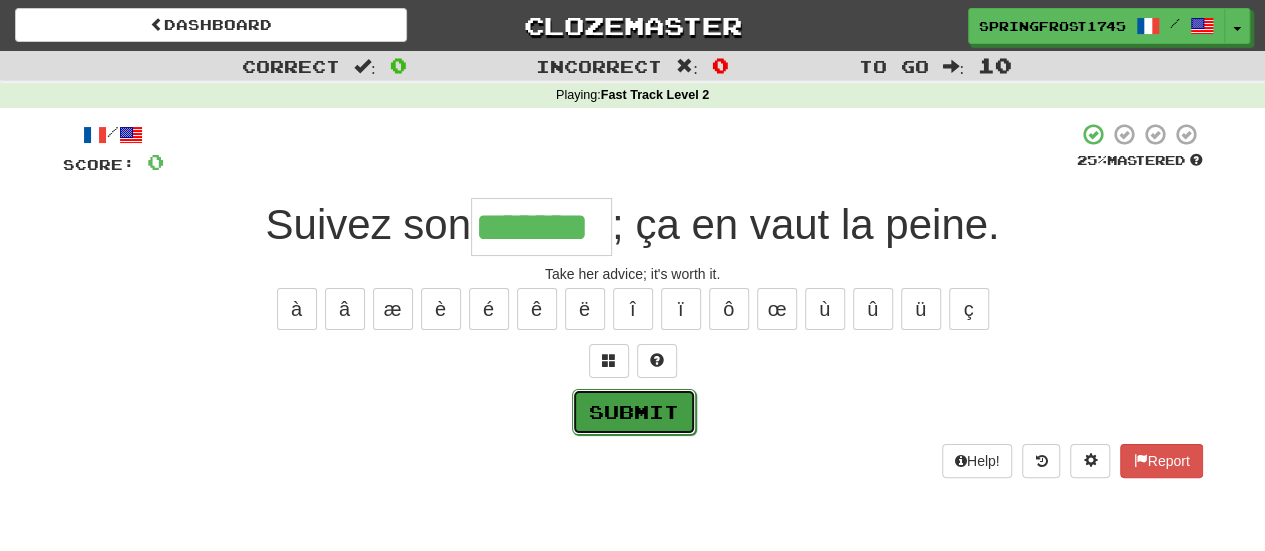 click on "Submit" at bounding box center (634, 412) 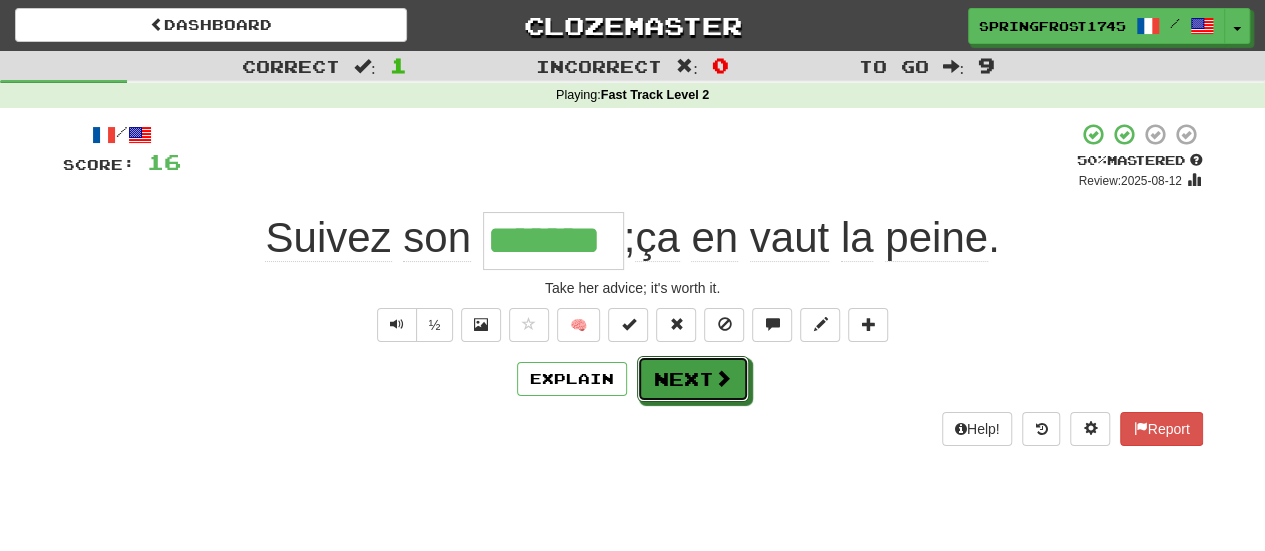 click on "Next" at bounding box center [693, 379] 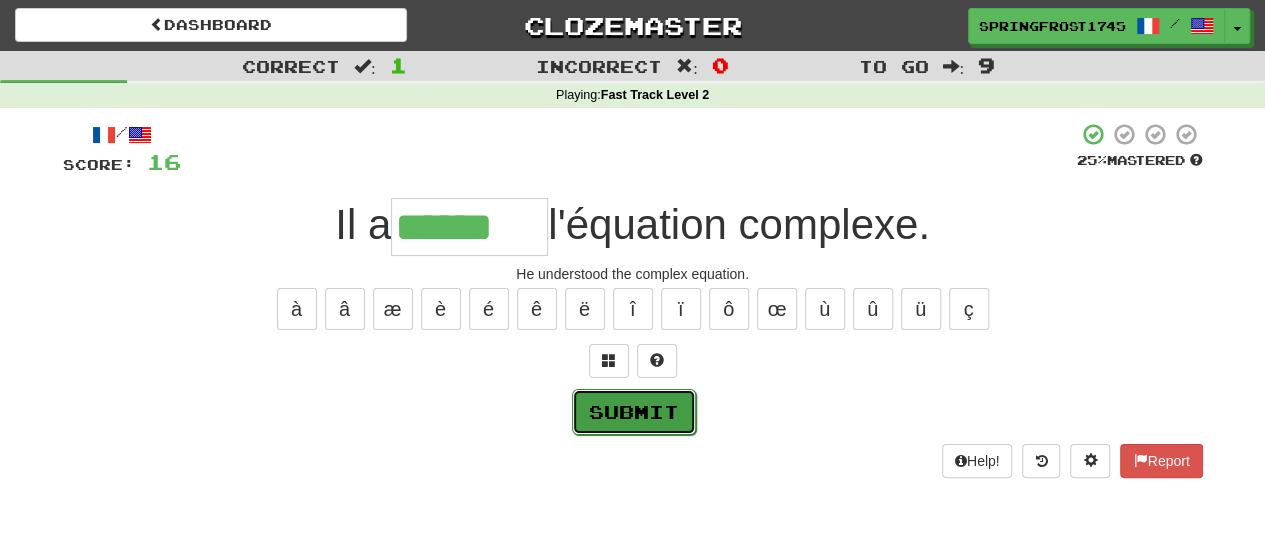 click on "Submit" at bounding box center [634, 412] 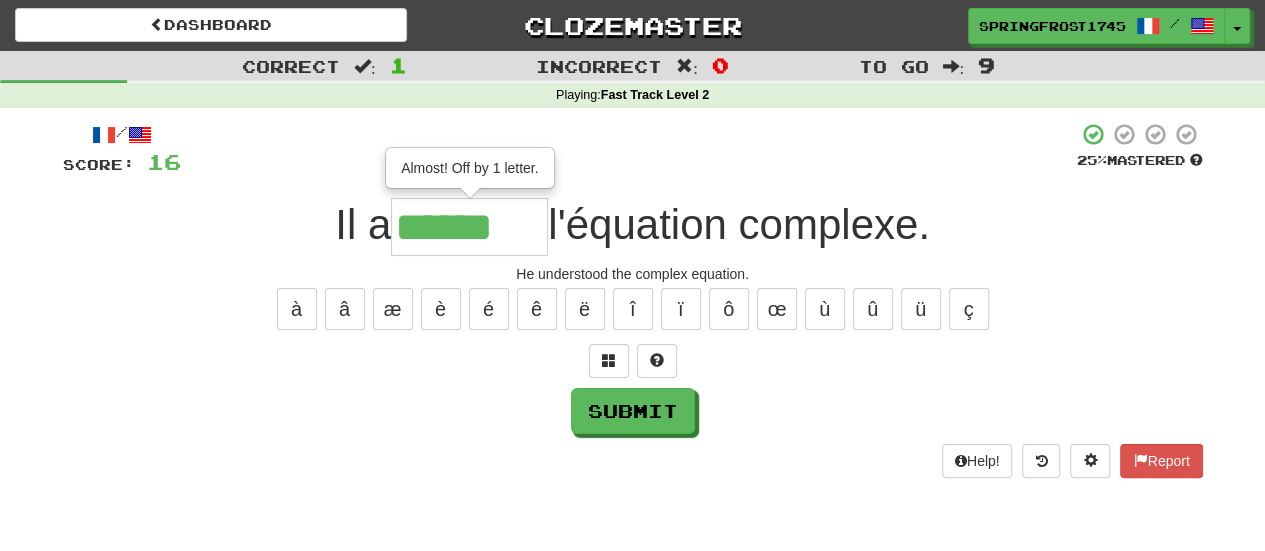 click on "******" at bounding box center [469, 227] 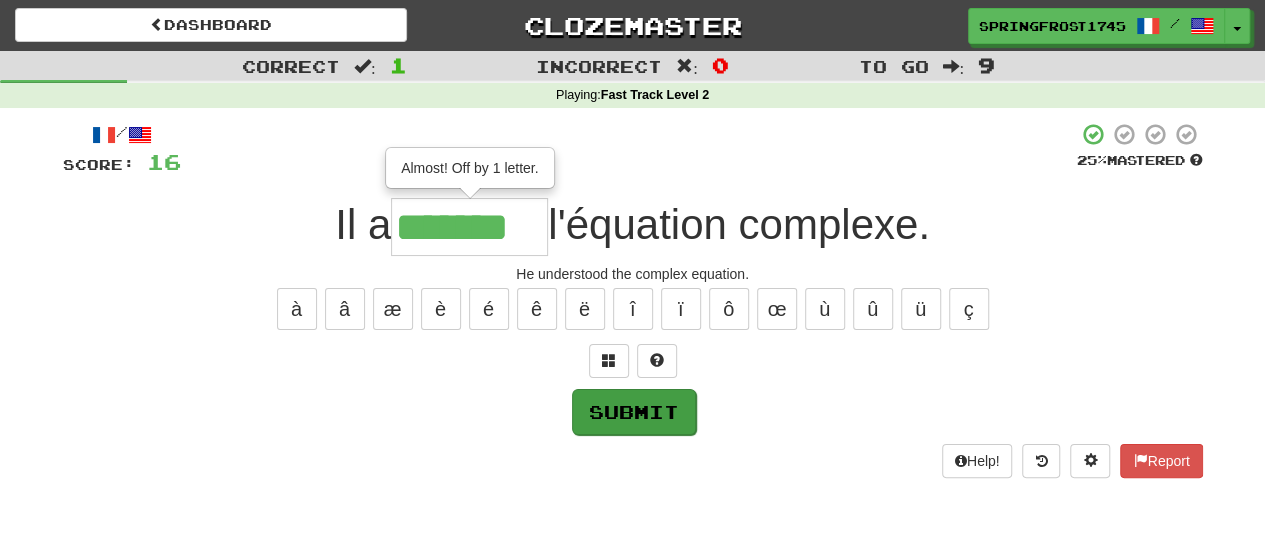 type on "*******" 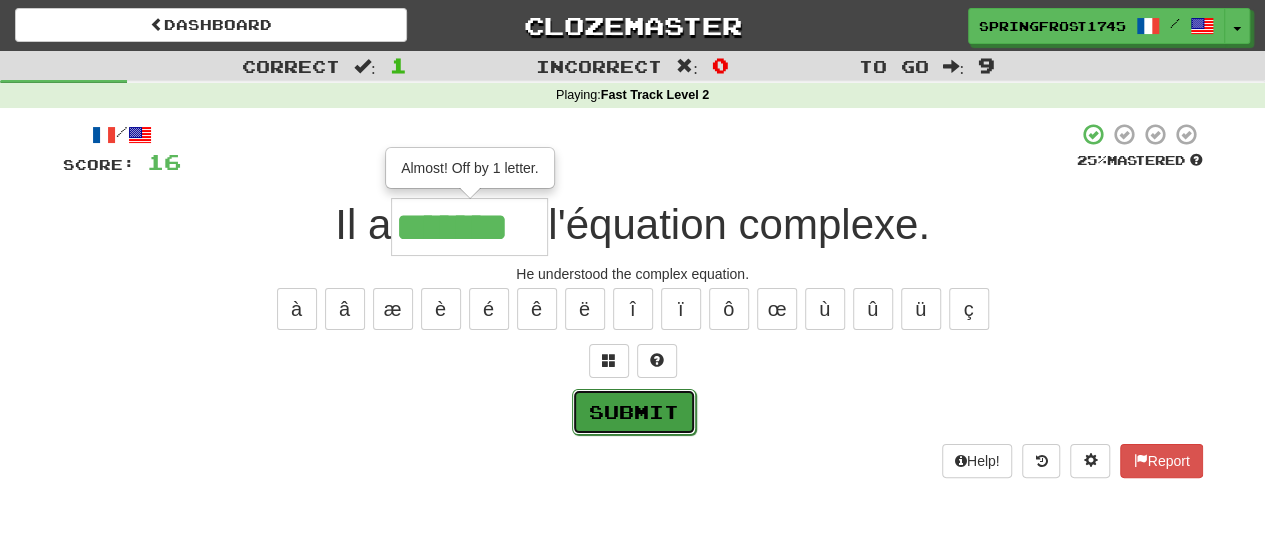 click on "Submit" at bounding box center [634, 412] 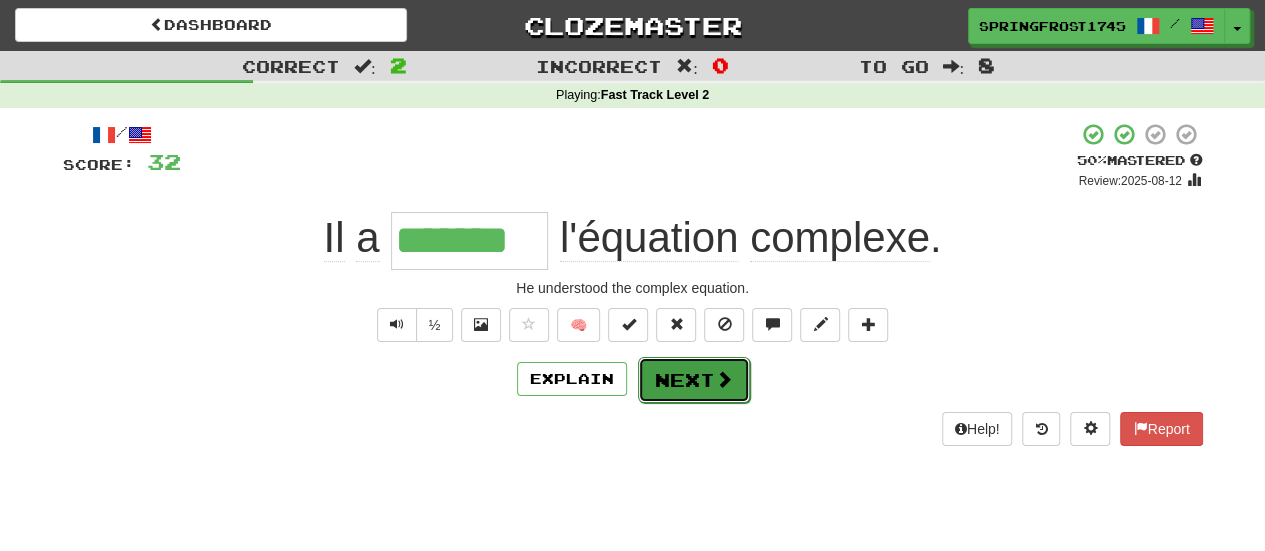 click on "Next" at bounding box center [694, 380] 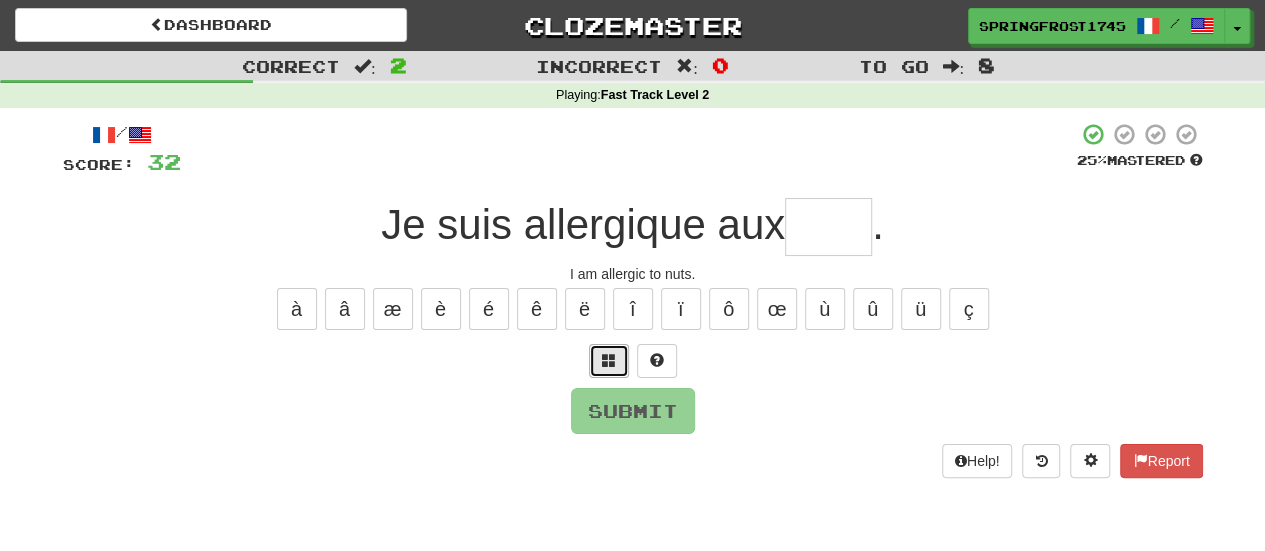 click at bounding box center [609, 361] 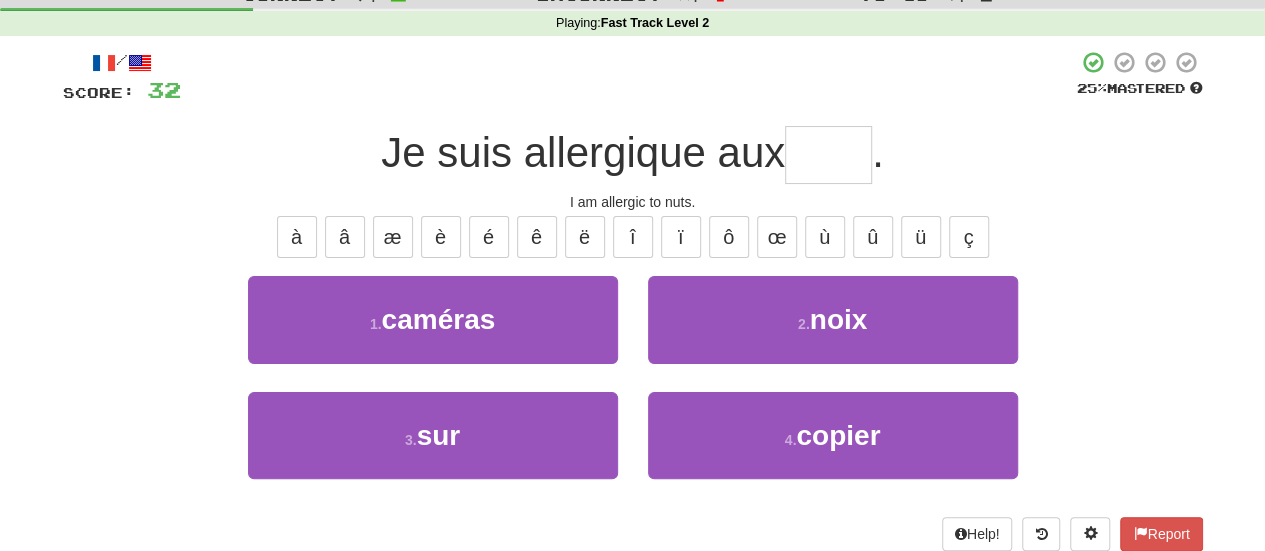 scroll, scrollTop: 74, scrollLeft: 0, axis: vertical 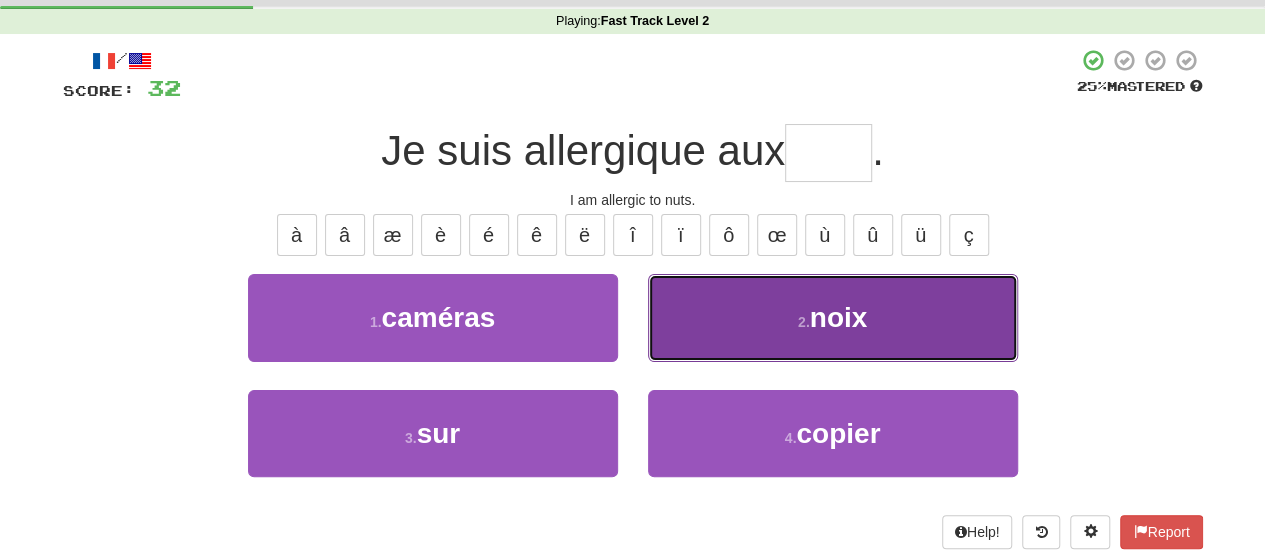 click on "2 .  noix" at bounding box center (833, 317) 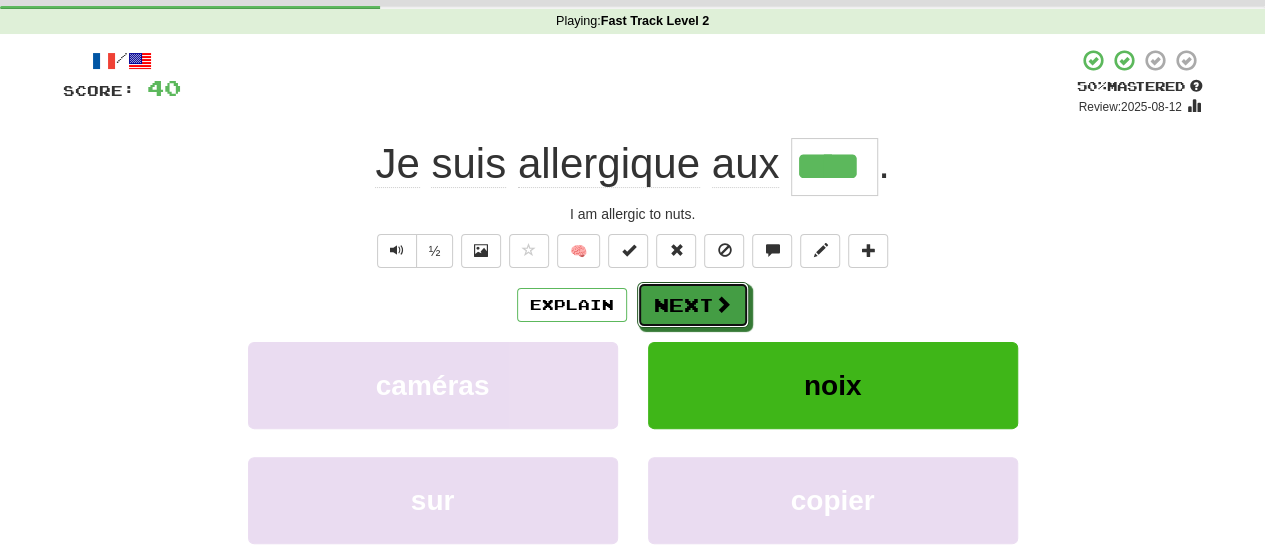 click on "Next" at bounding box center (693, 305) 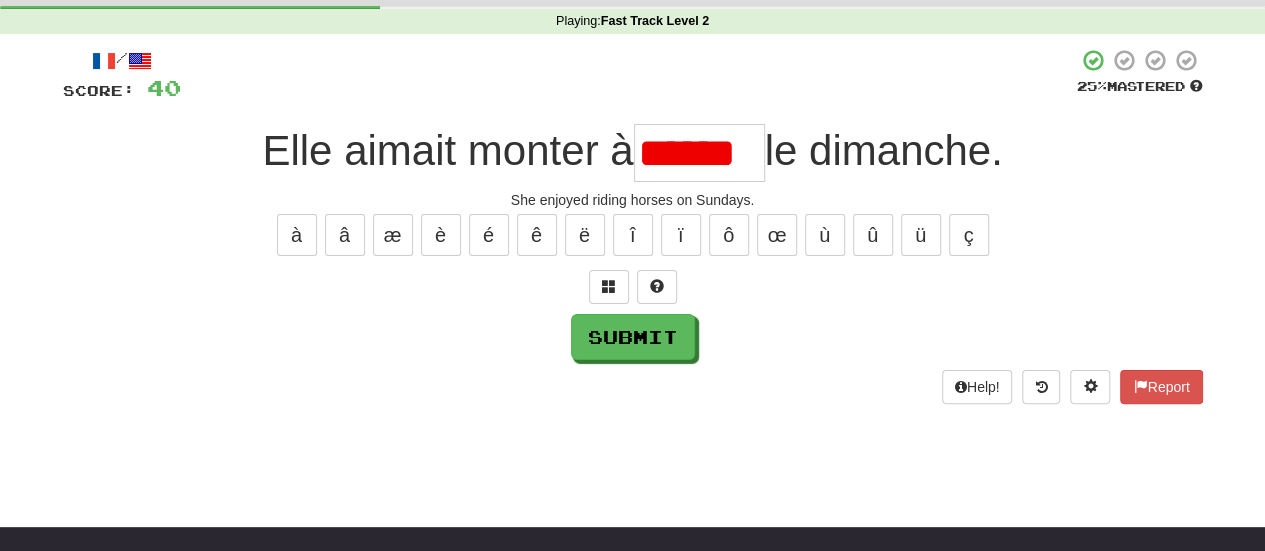 scroll, scrollTop: 0, scrollLeft: 0, axis: both 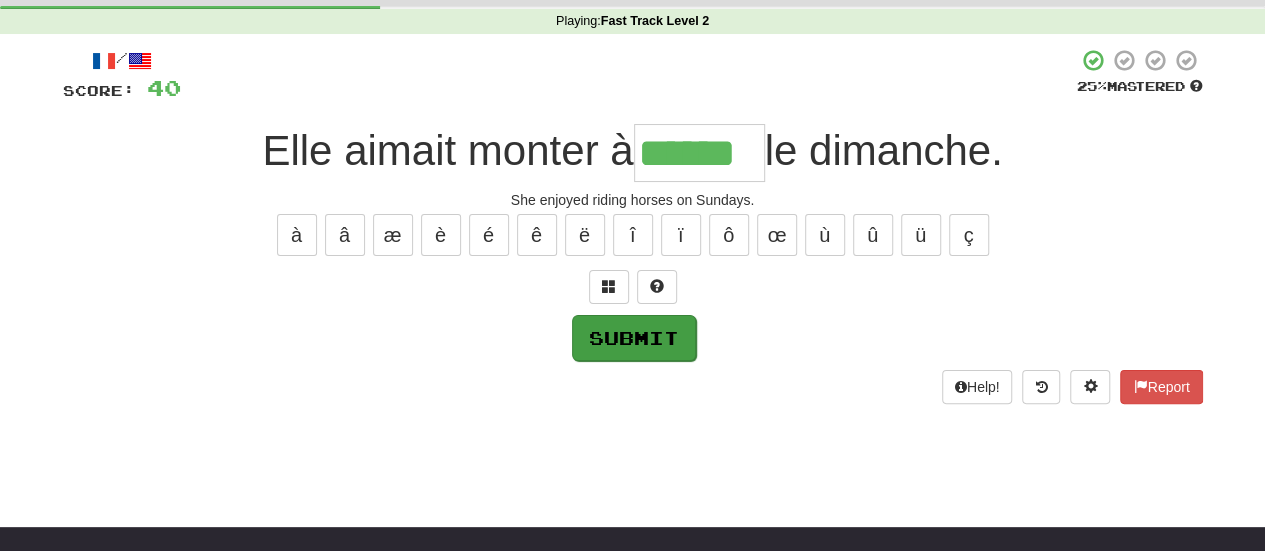 type on "******" 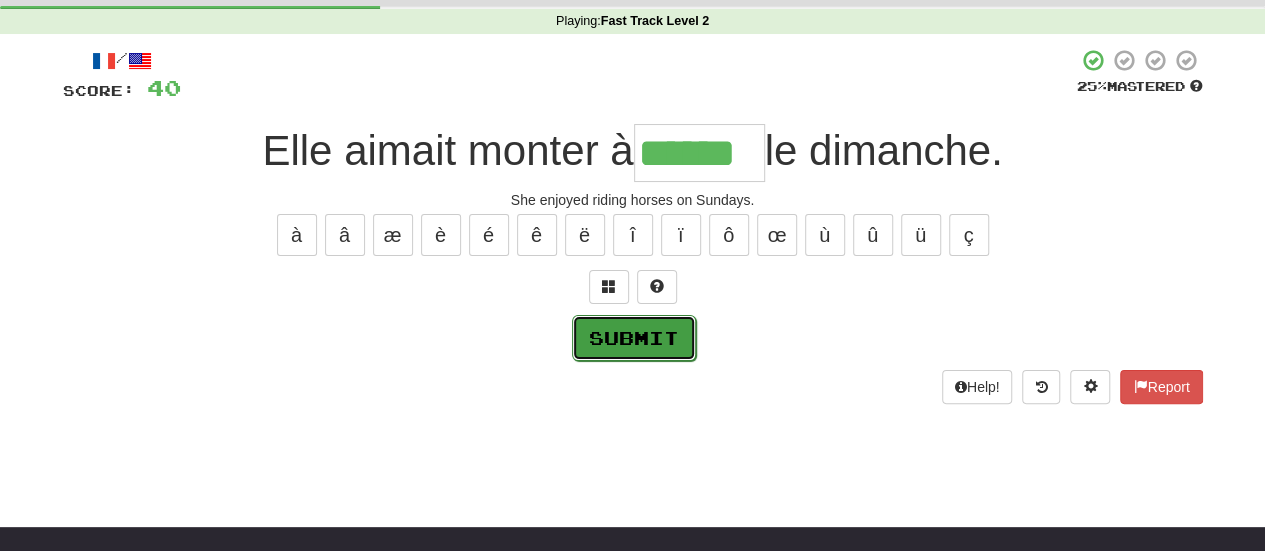 click on "Submit" at bounding box center [634, 338] 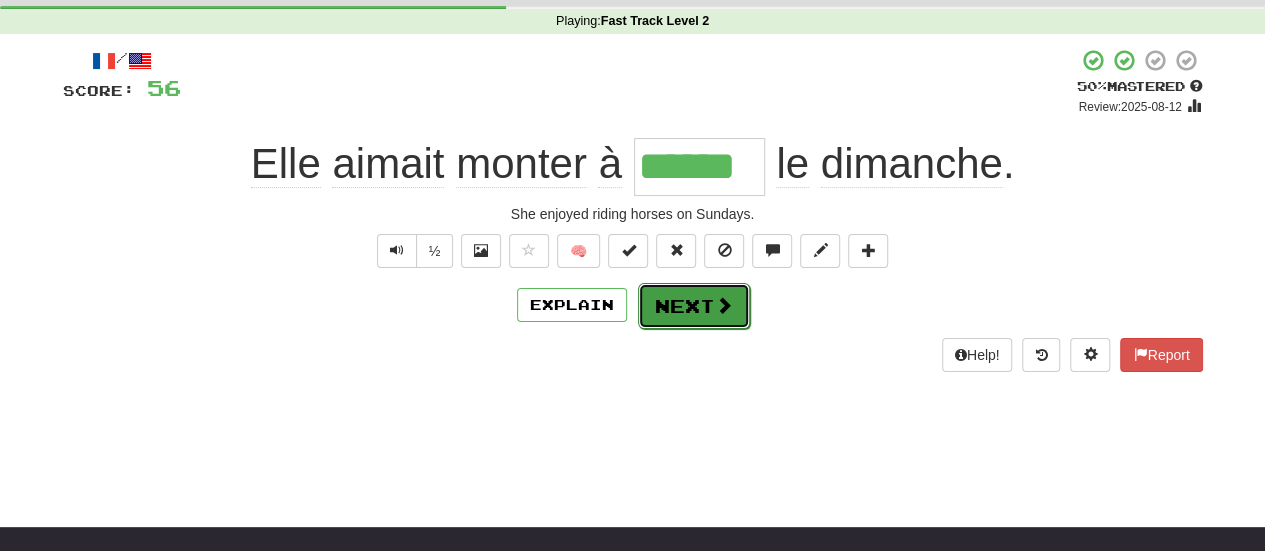 click on "Next" at bounding box center (694, 306) 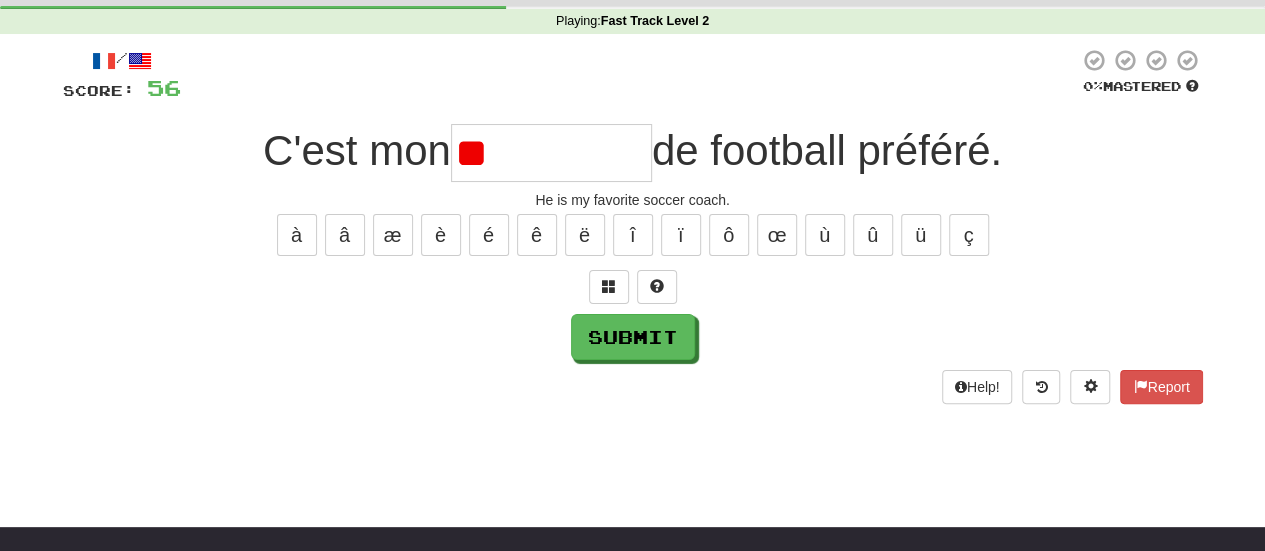 type on "*" 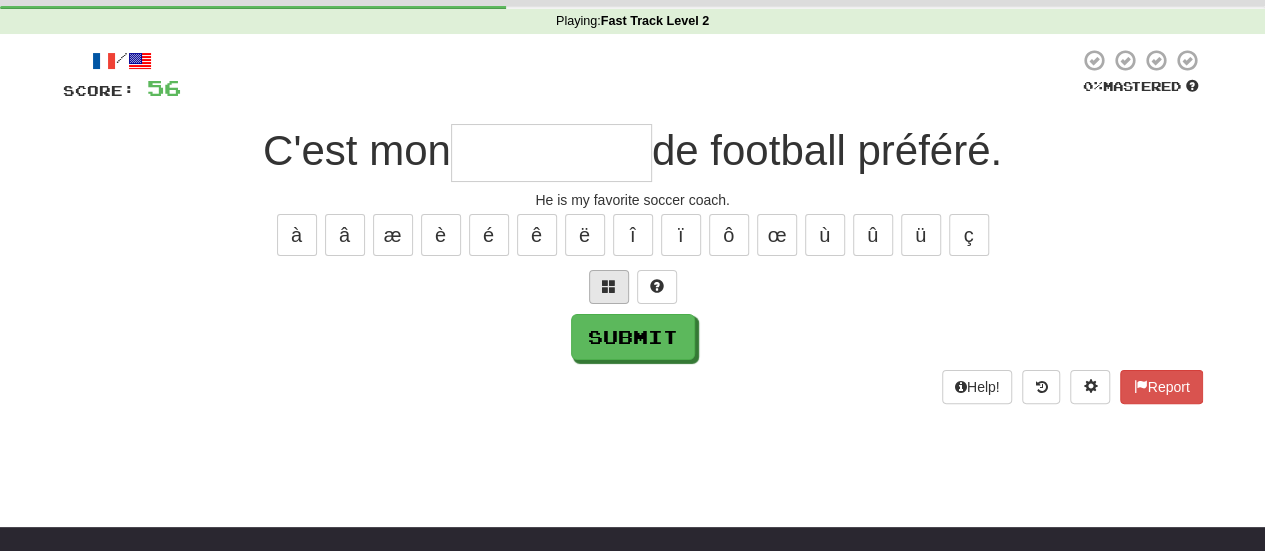 type on "*" 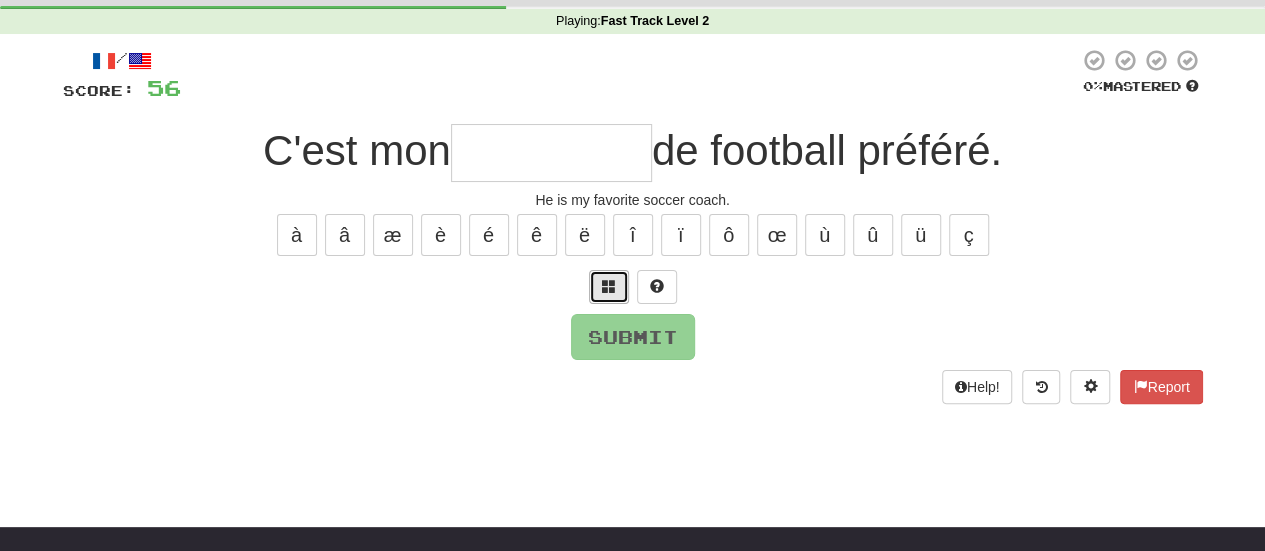 click at bounding box center [609, 287] 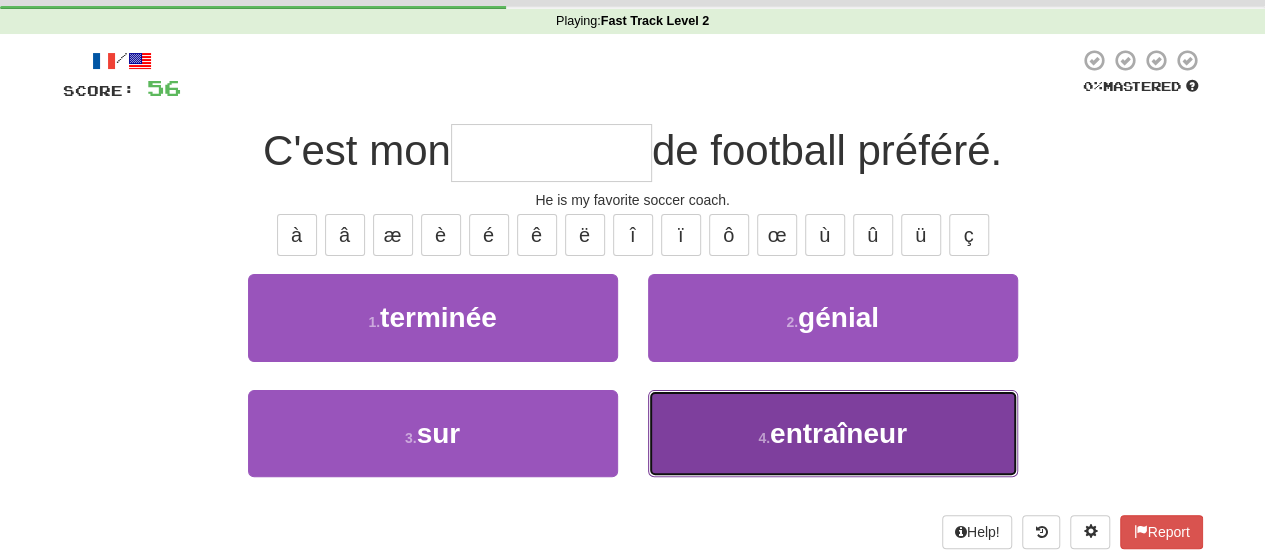 click on "4 .  entraîneur" at bounding box center [833, 433] 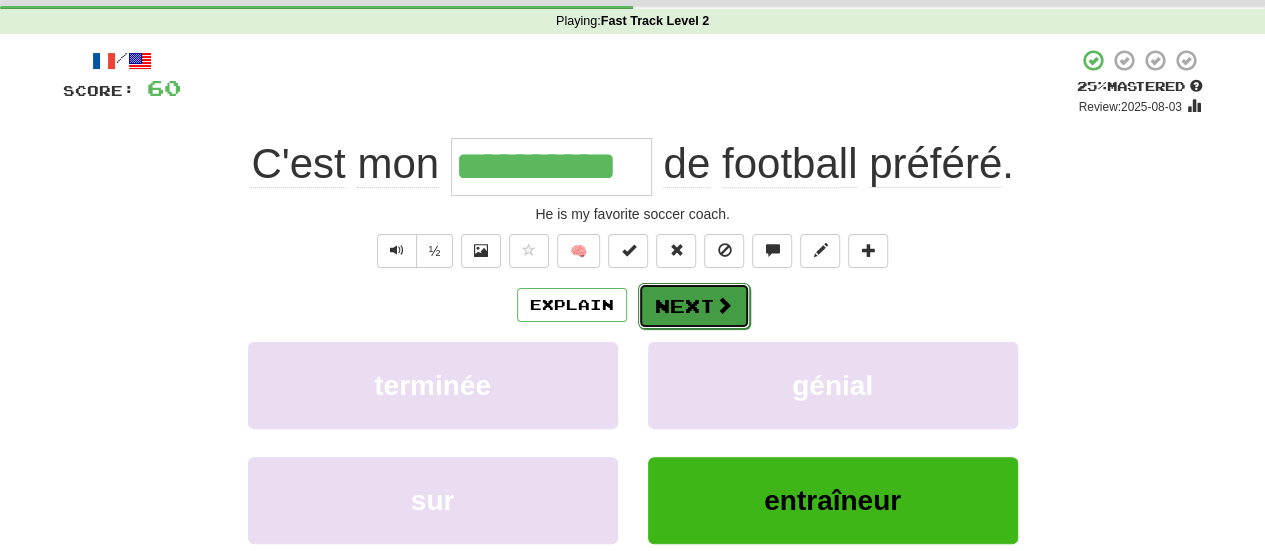 click on "Next" at bounding box center [694, 306] 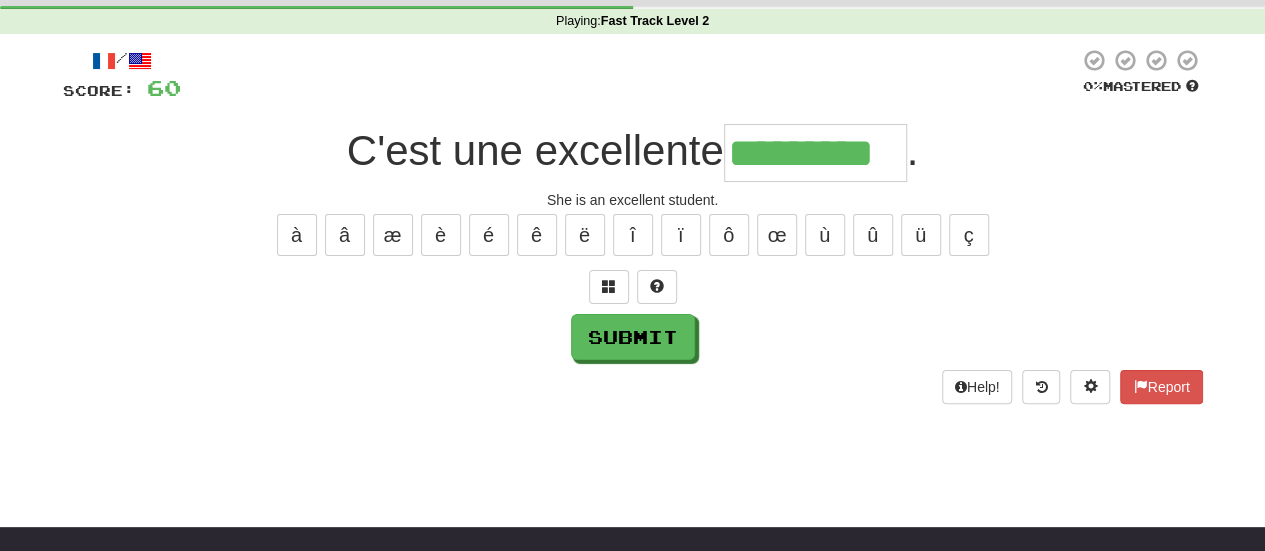 scroll, scrollTop: 0, scrollLeft: 0, axis: both 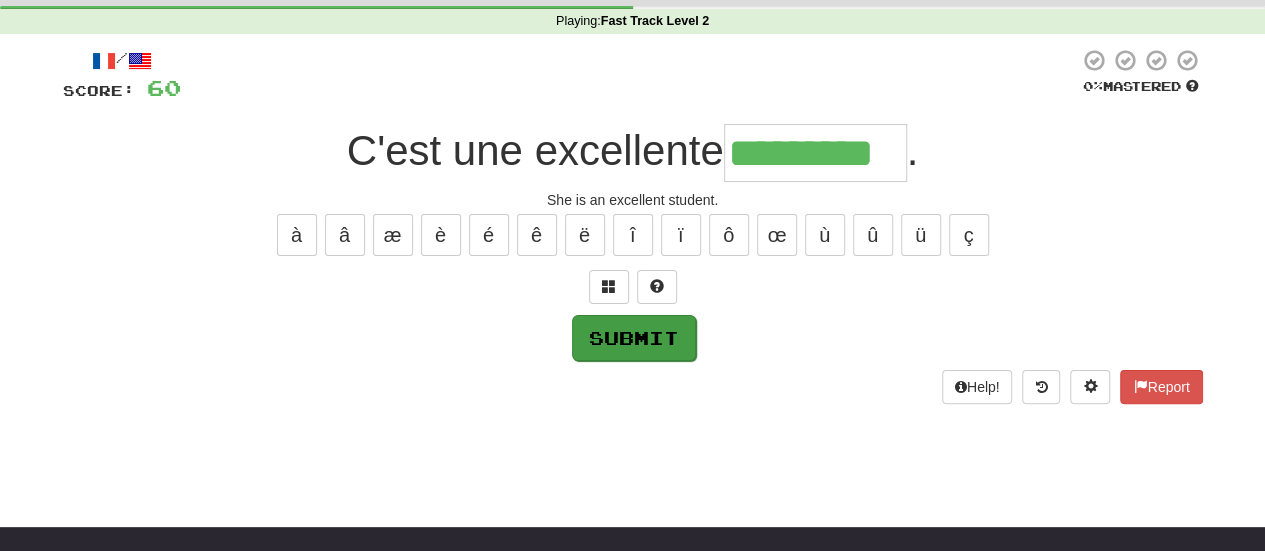 type on "*********" 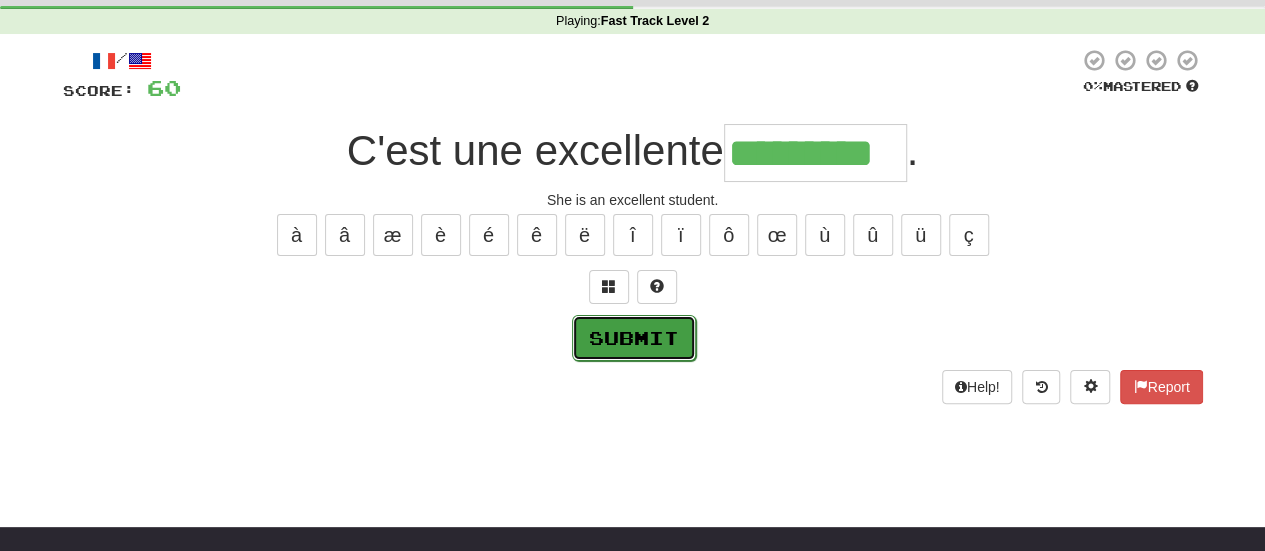 click on "Submit" at bounding box center (634, 338) 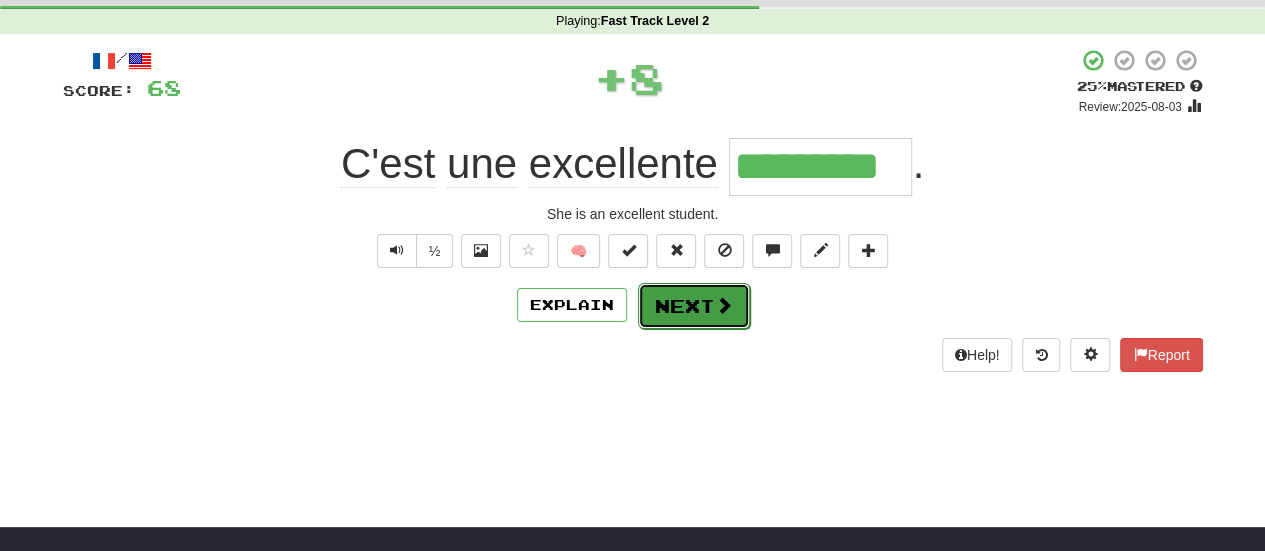 click on "Next" at bounding box center (694, 306) 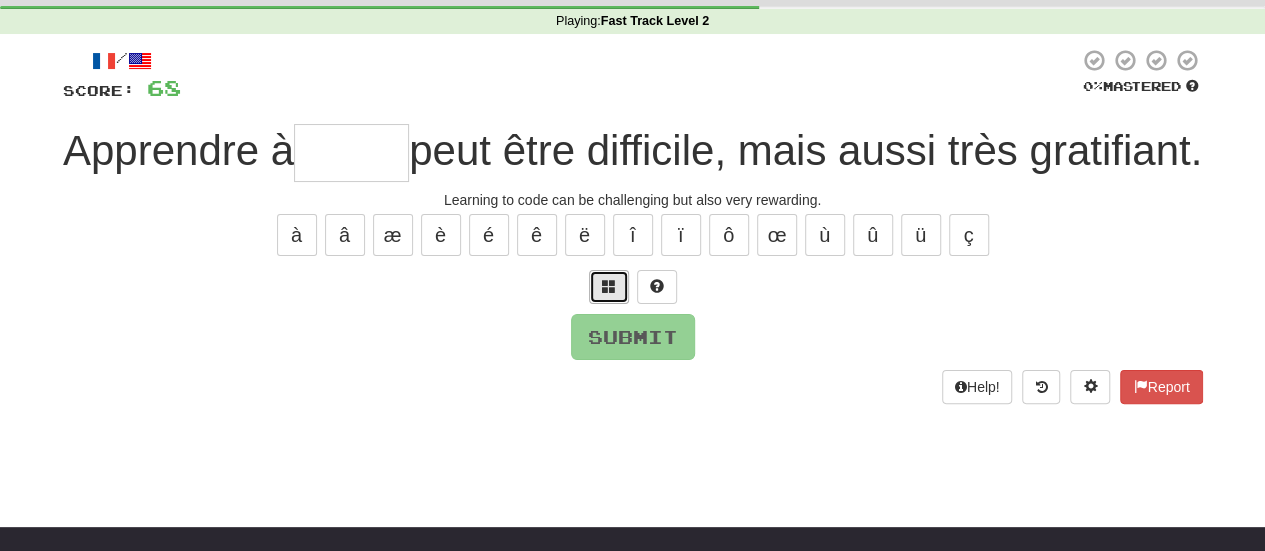 click at bounding box center (609, 287) 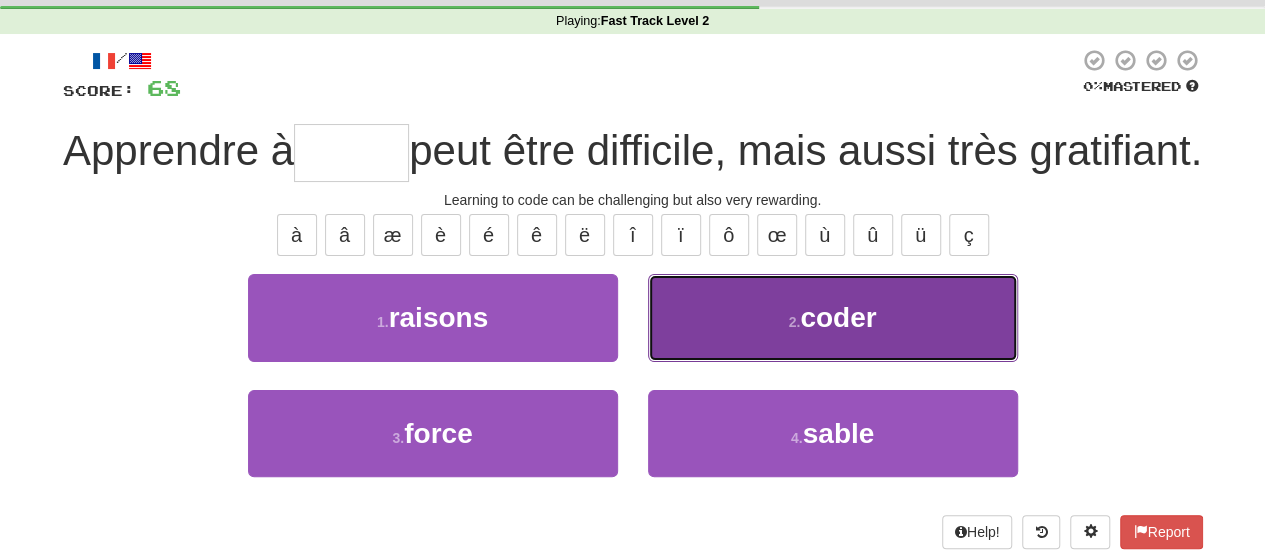 click on "2 .  coder" at bounding box center [833, 317] 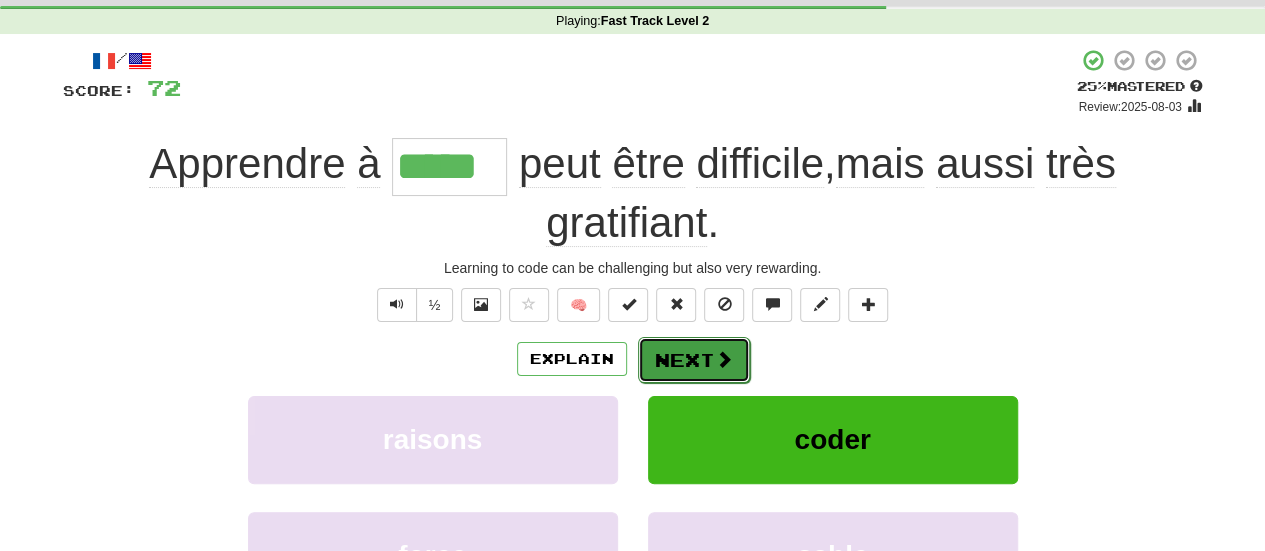 click at bounding box center [724, 359] 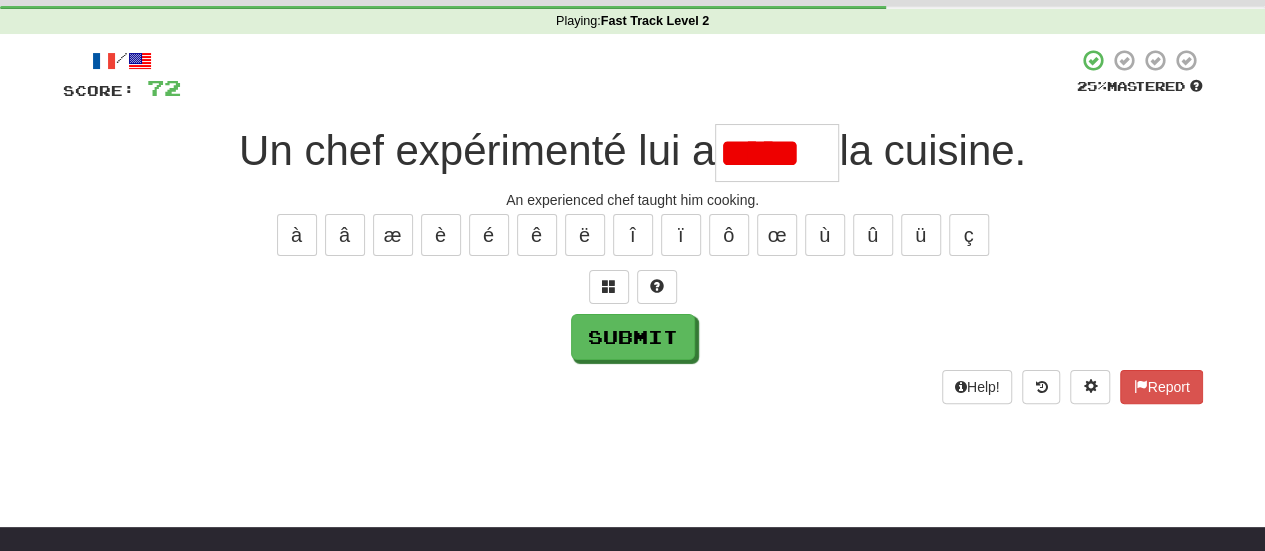scroll, scrollTop: 0, scrollLeft: 0, axis: both 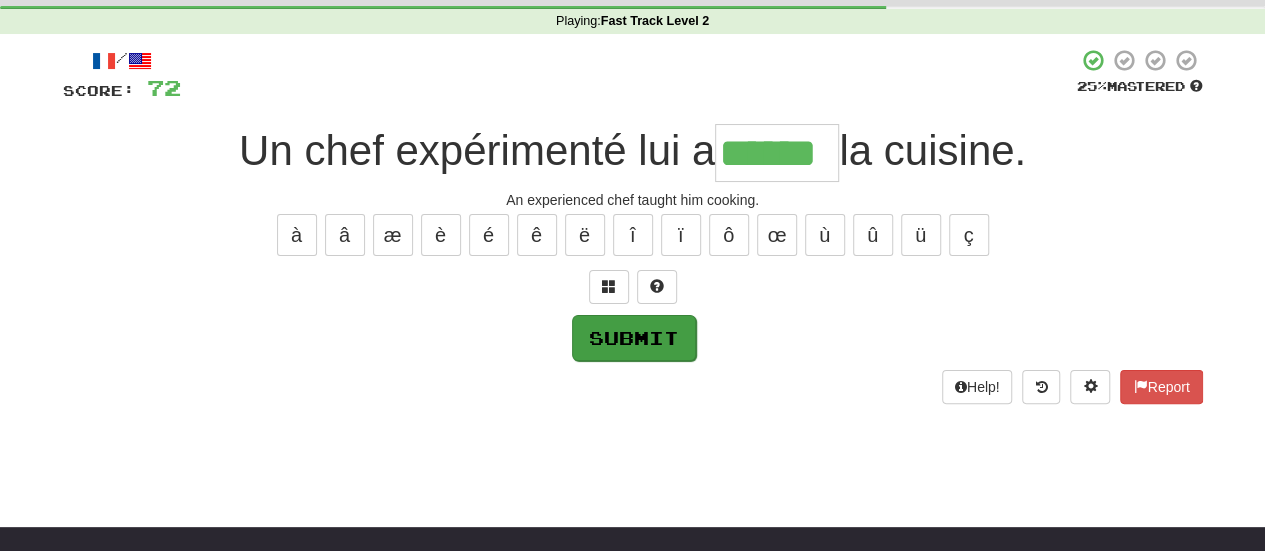 type on "******" 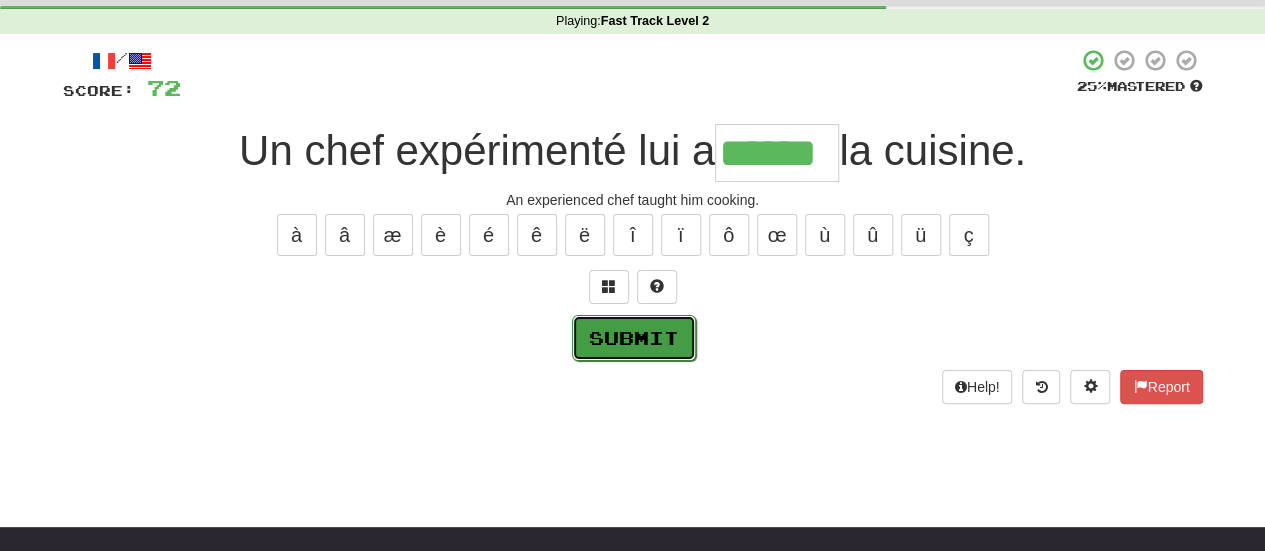 click on "Submit" at bounding box center (634, 338) 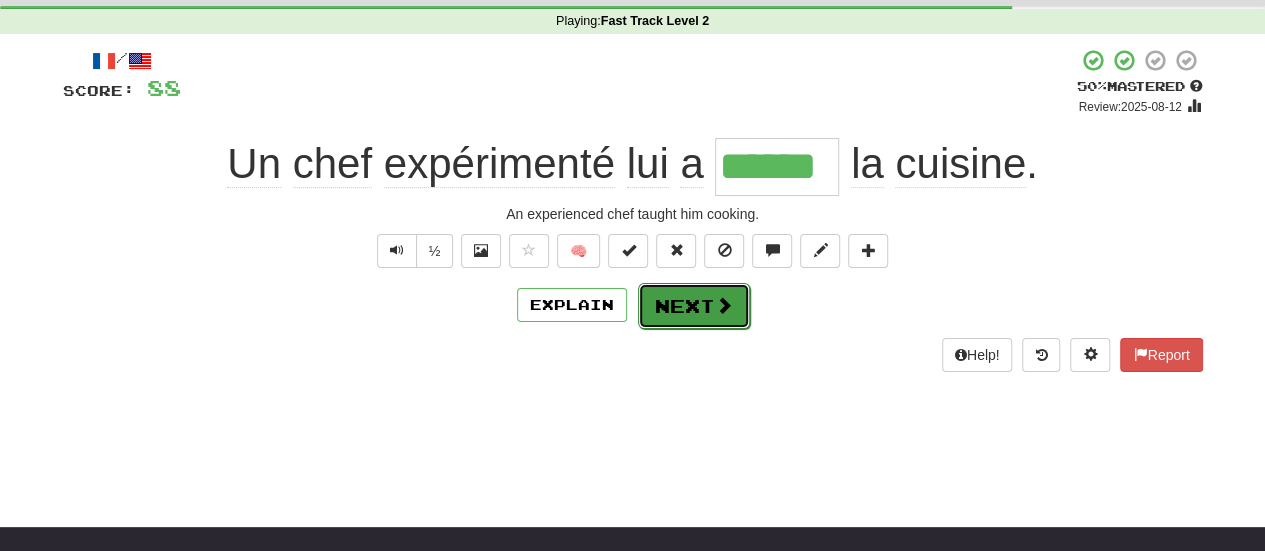 click on "Next" at bounding box center [694, 306] 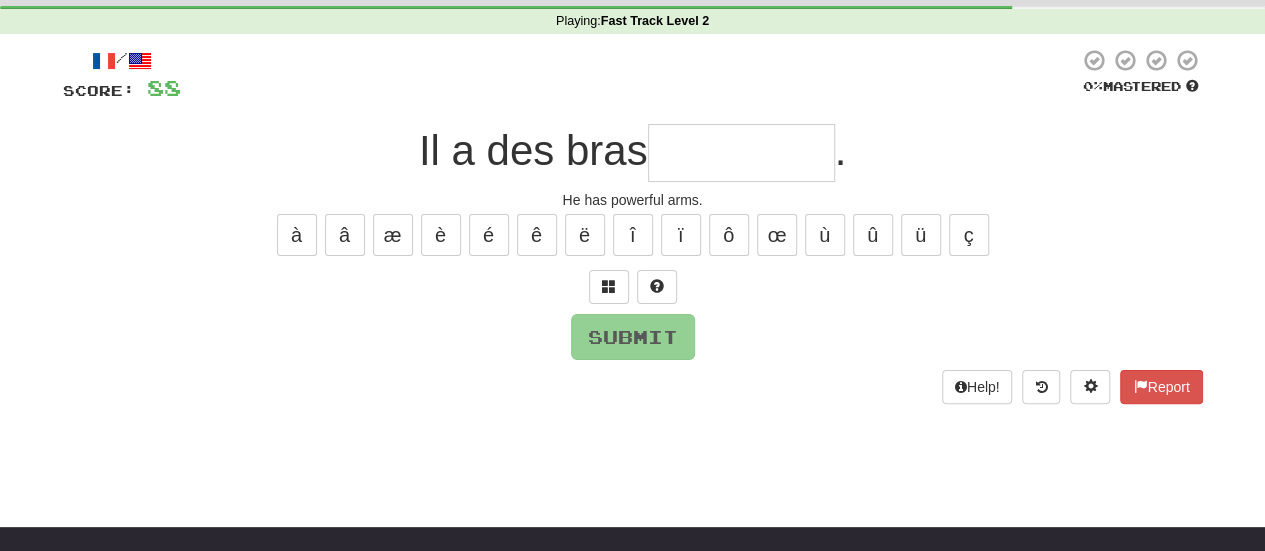 type on "*" 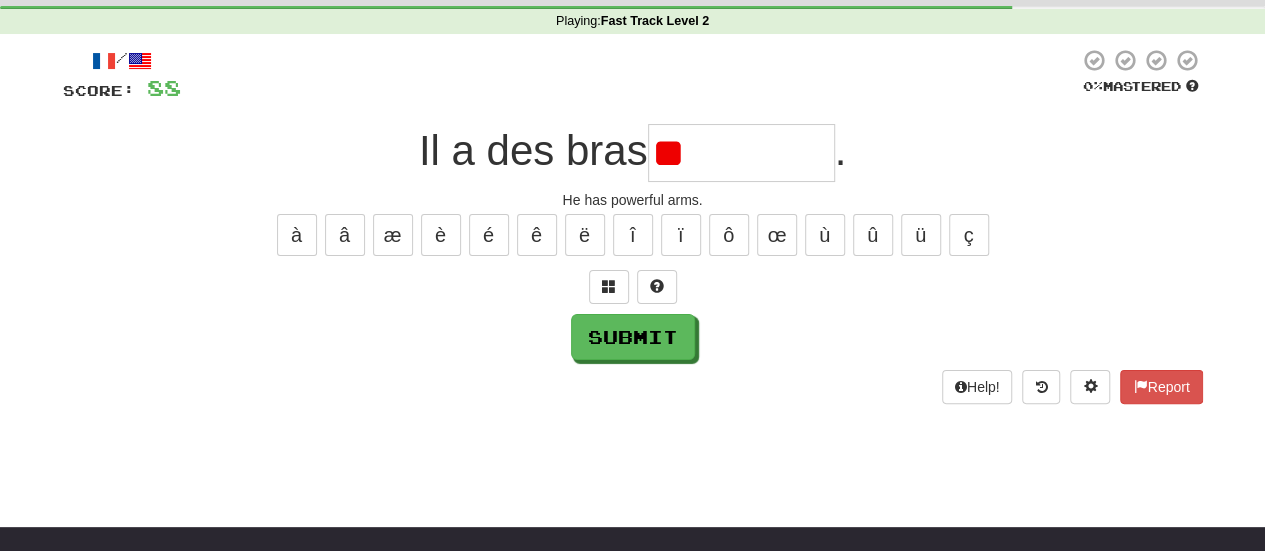 type on "*" 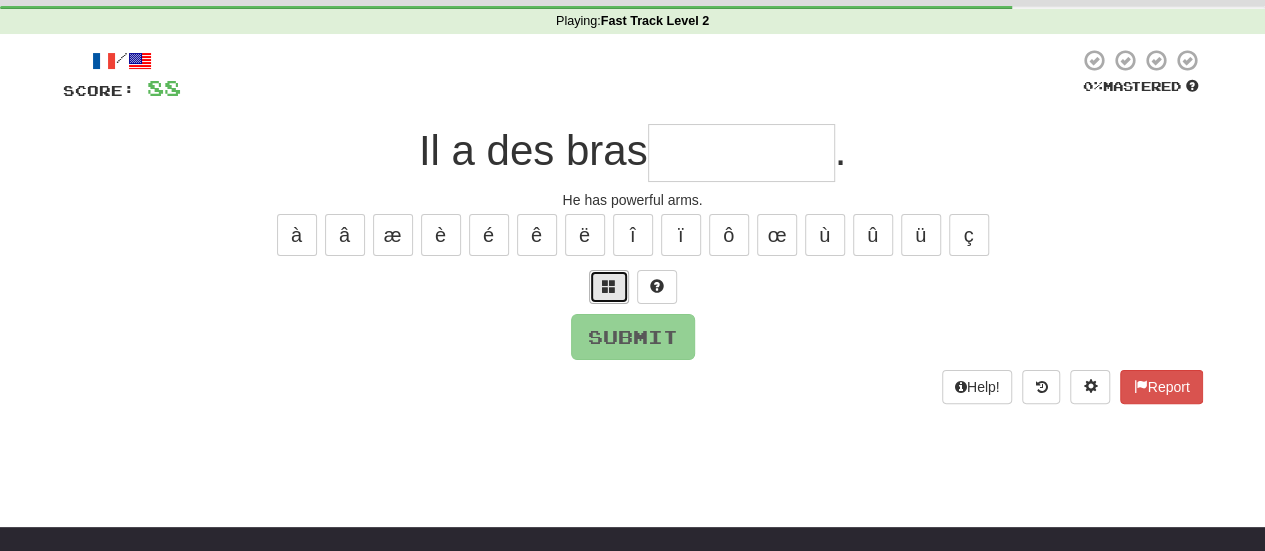 click at bounding box center (609, 287) 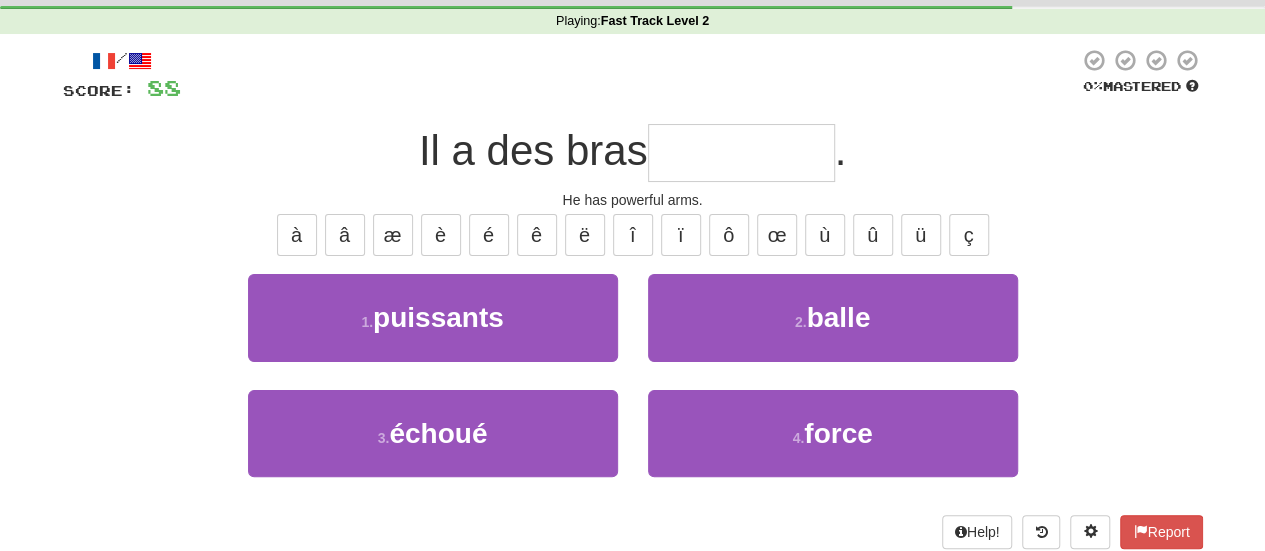 type on "*" 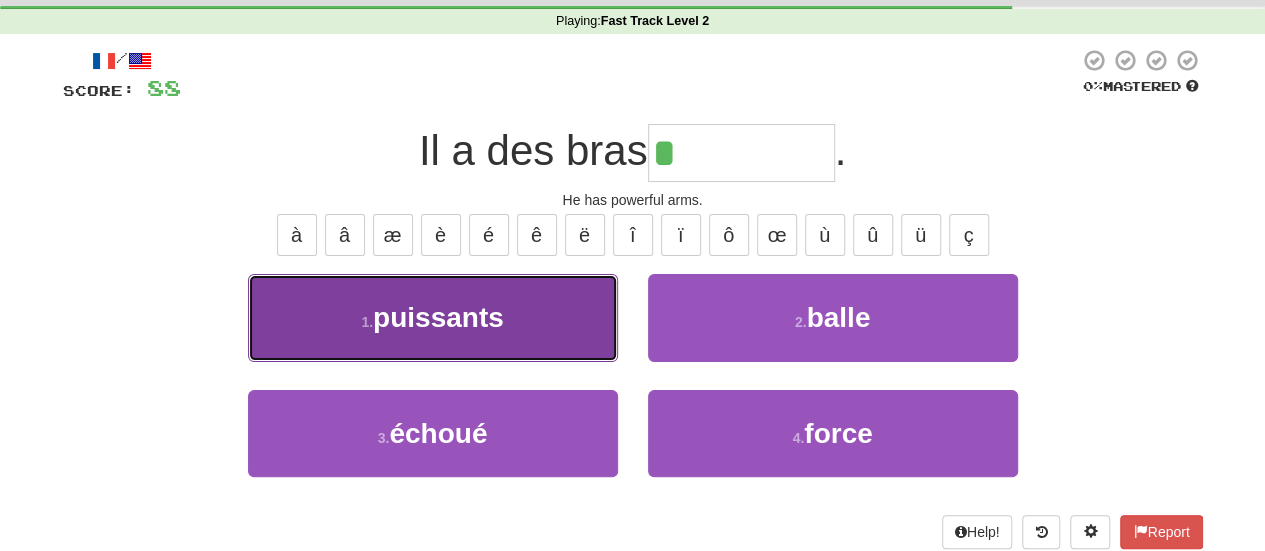 click on "1 .  puissants" at bounding box center (433, 317) 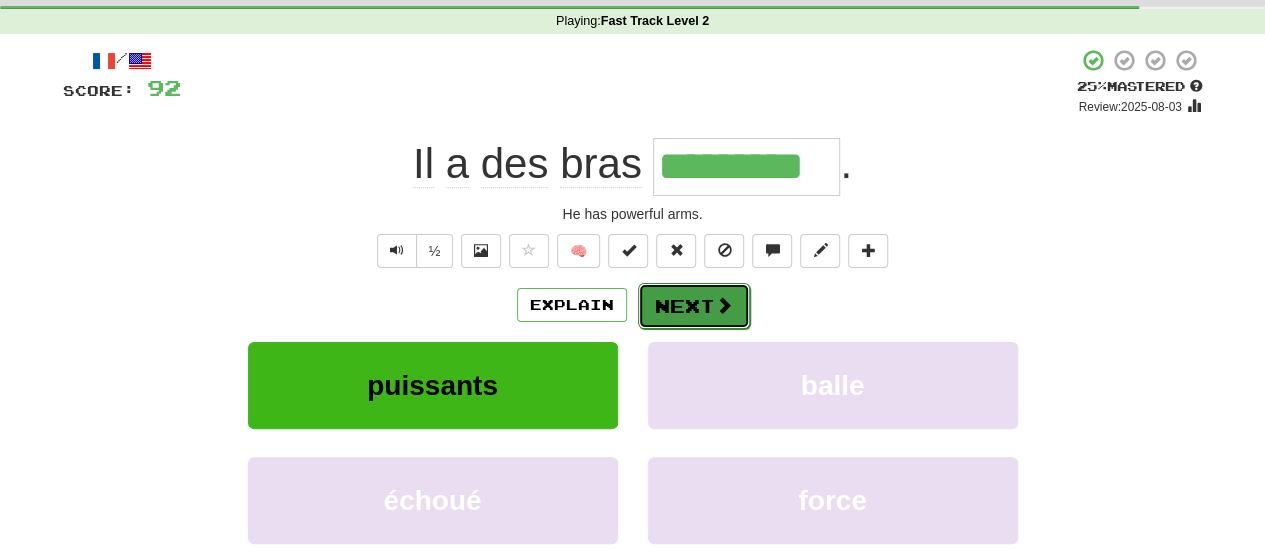 click on "Next" at bounding box center (694, 306) 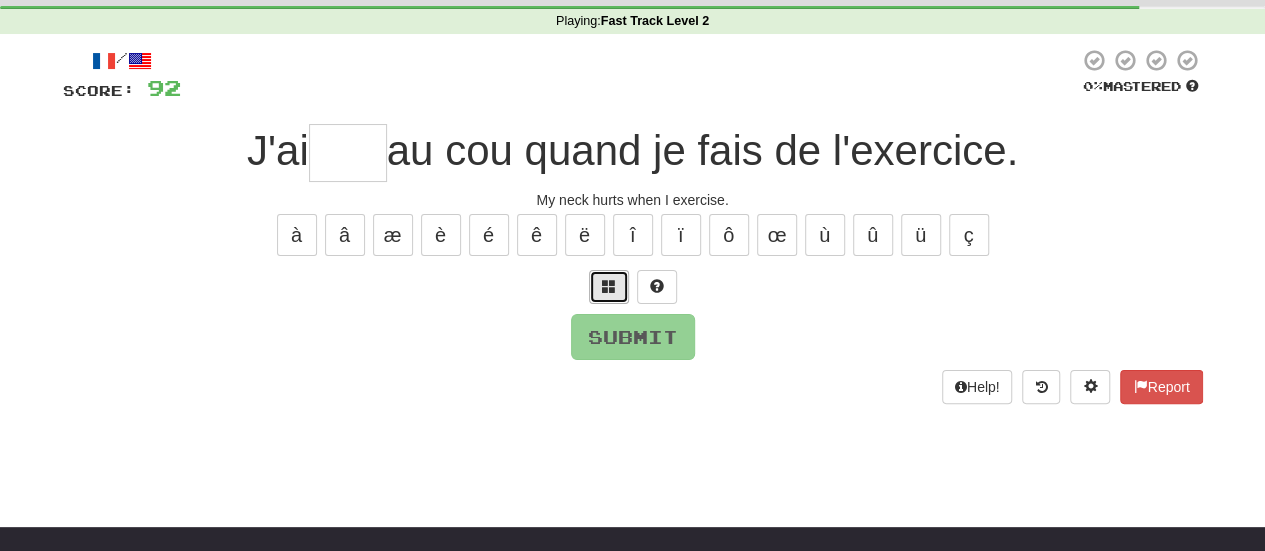 click at bounding box center (609, 286) 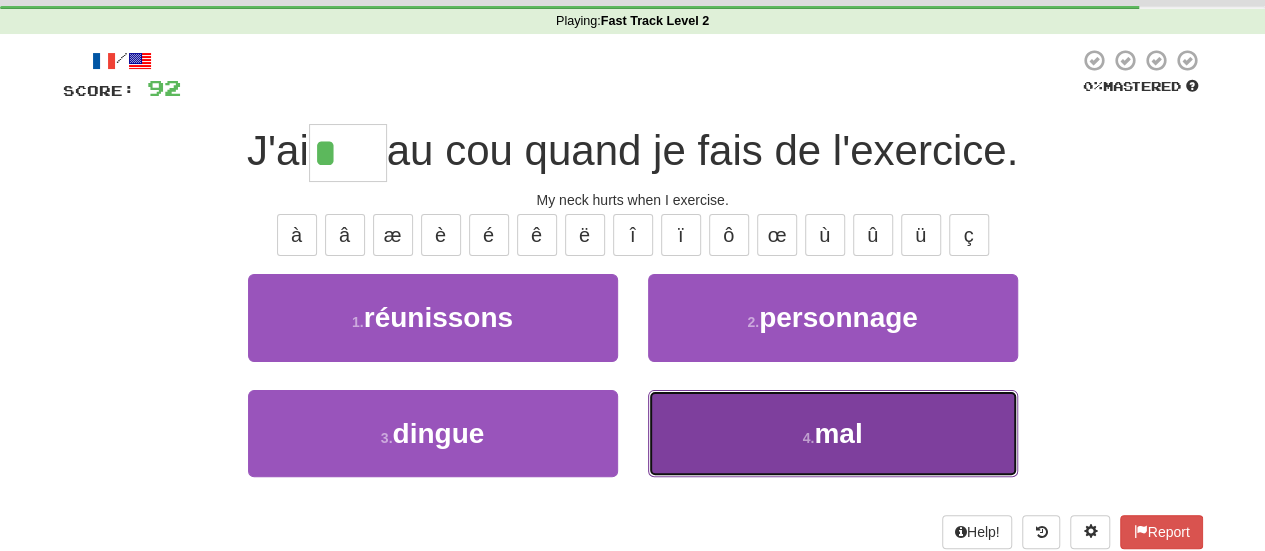 click on "4 ." at bounding box center [809, 438] 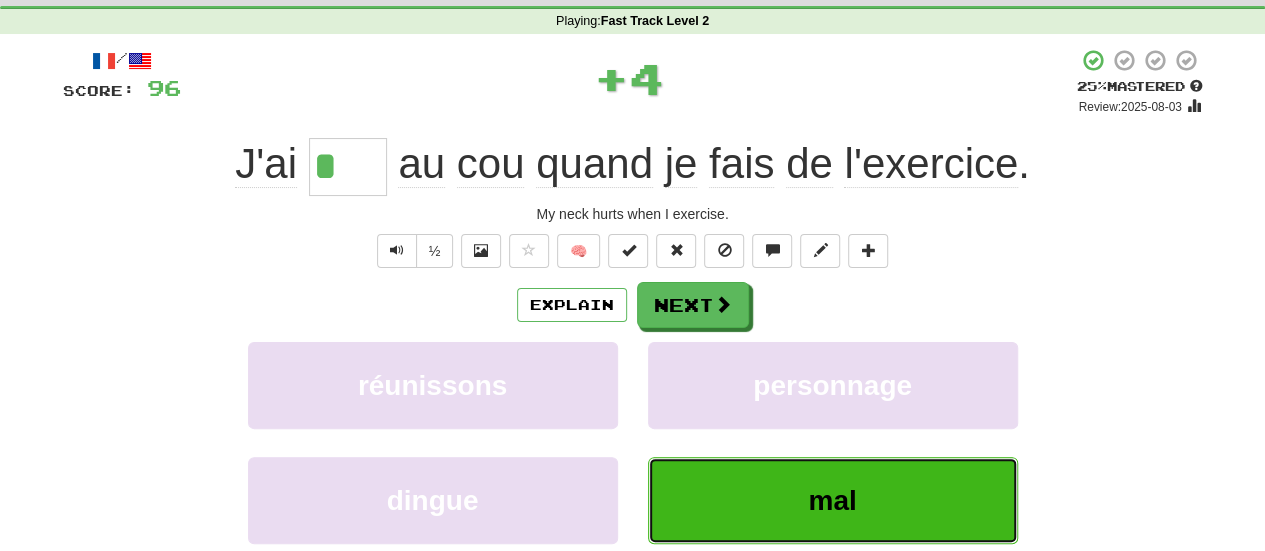 type on "***" 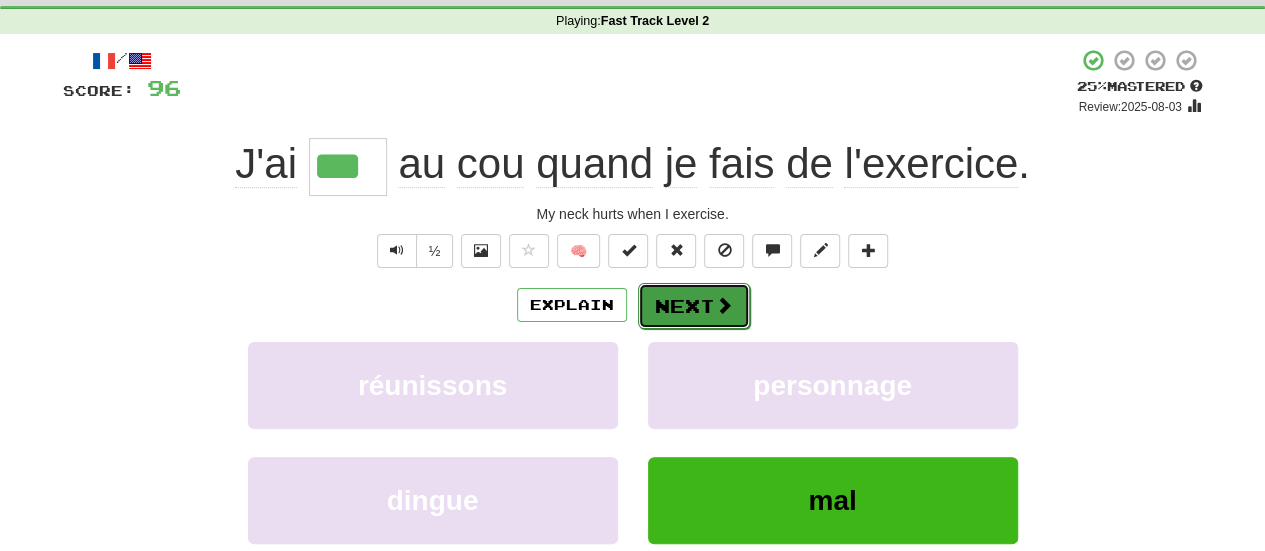 click on "Next" at bounding box center (694, 306) 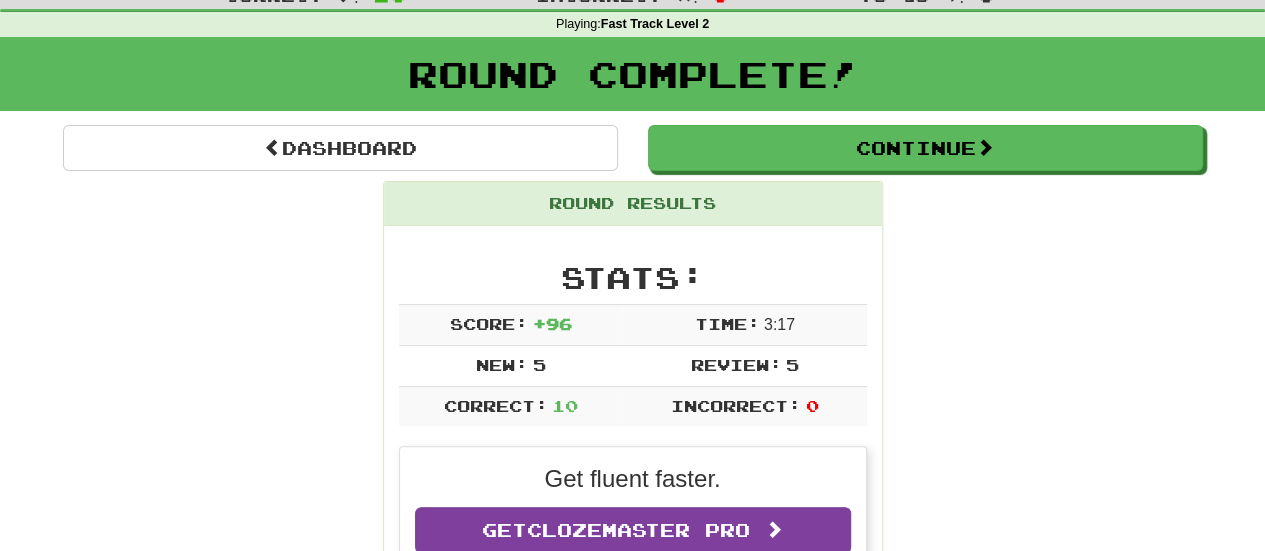 scroll, scrollTop: 0, scrollLeft: 0, axis: both 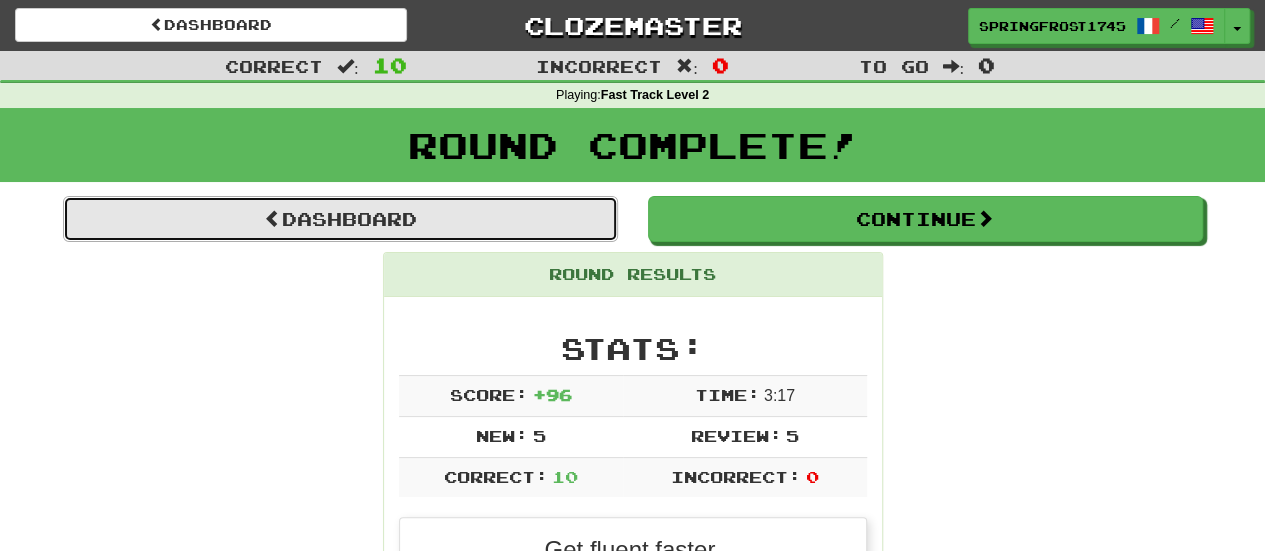 click on "Dashboard" at bounding box center [340, 219] 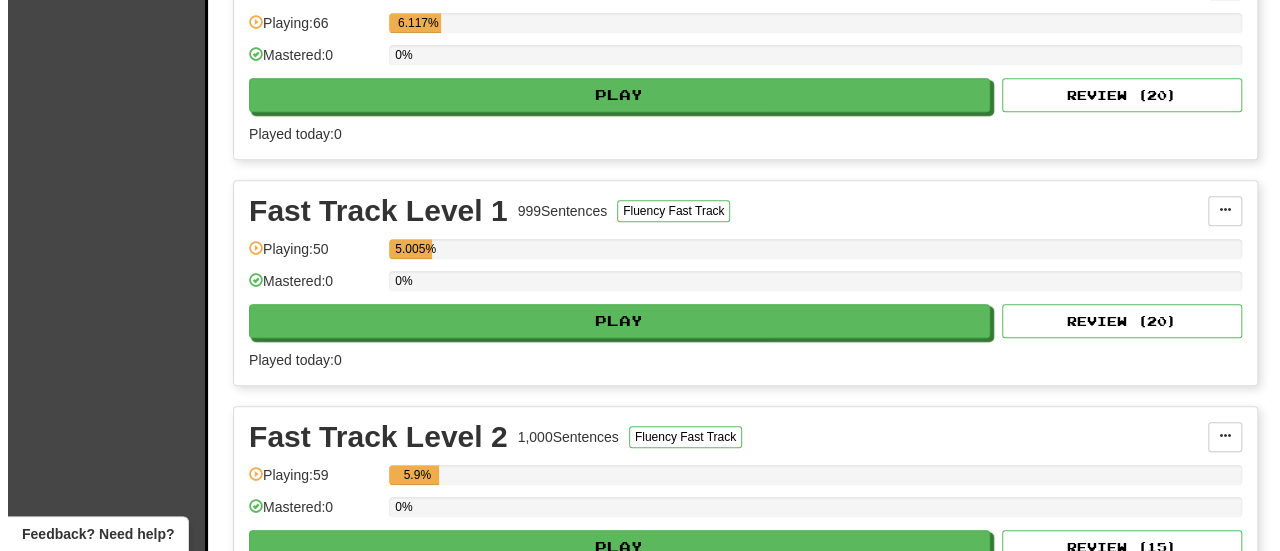 scroll, scrollTop: 508, scrollLeft: 0, axis: vertical 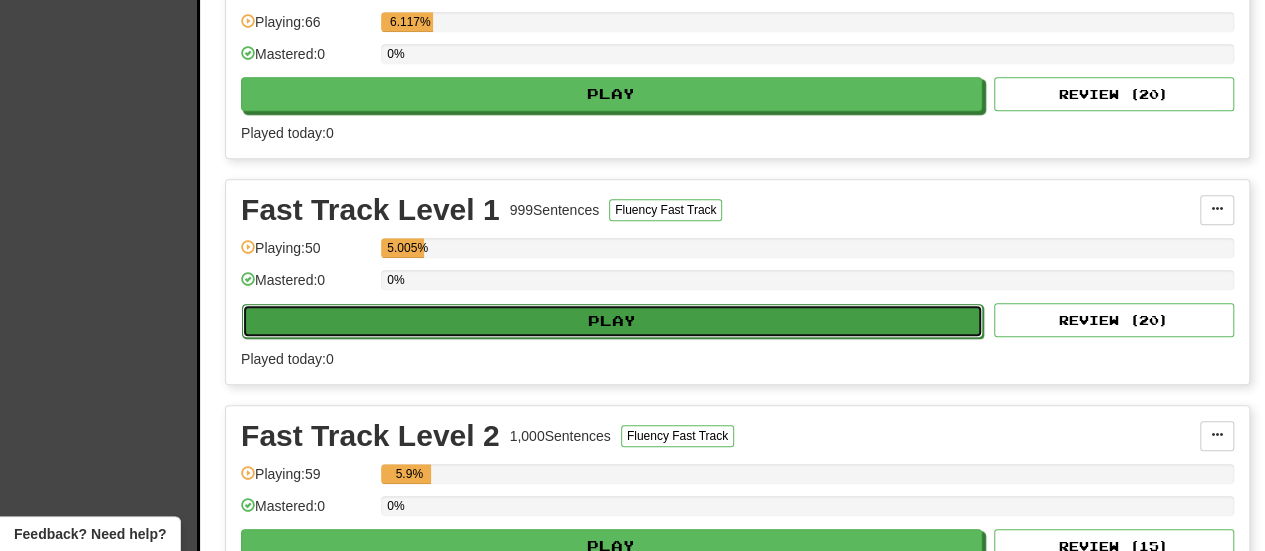 click on "Play" at bounding box center (612, 321) 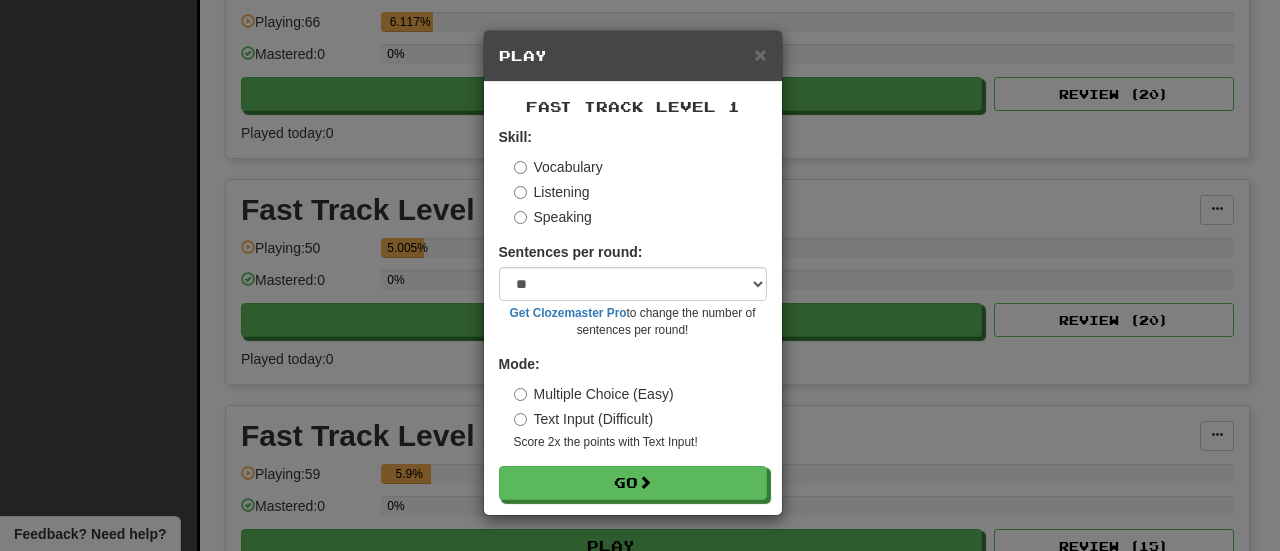 click on "Listening" at bounding box center [552, 192] 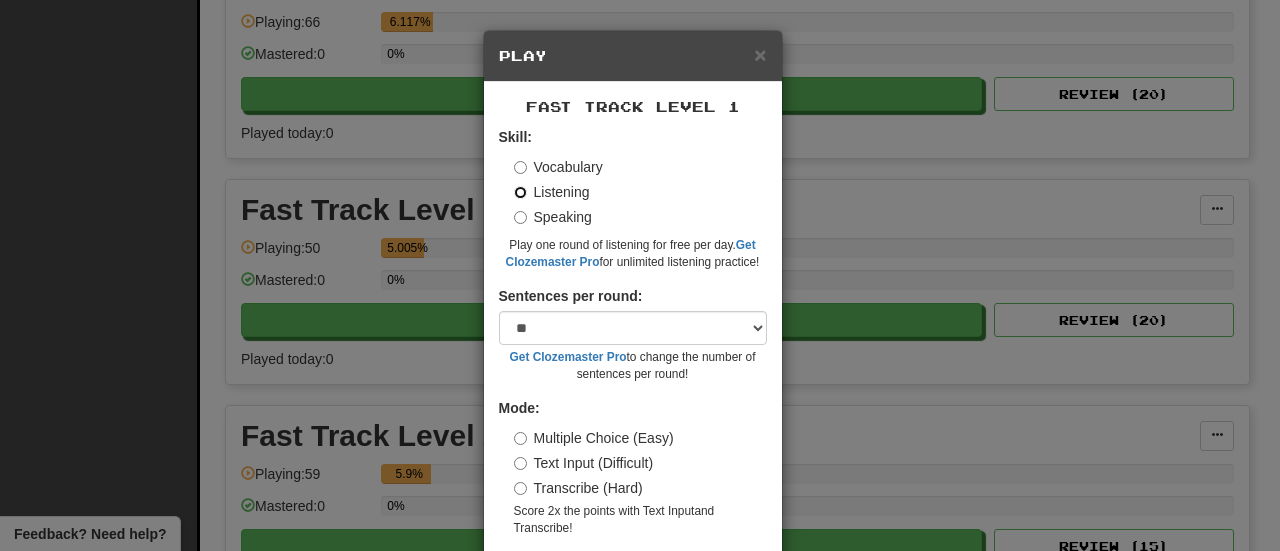 scroll, scrollTop: 79, scrollLeft: 0, axis: vertical 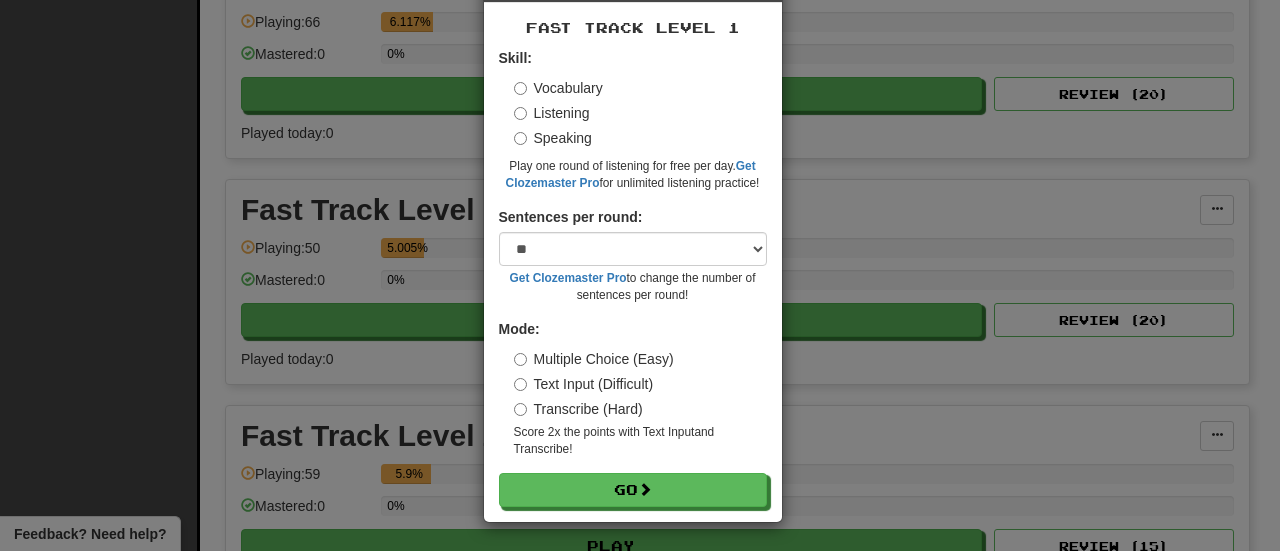 click on "Transcribe (Hard)" at bounding box center (578, 409) 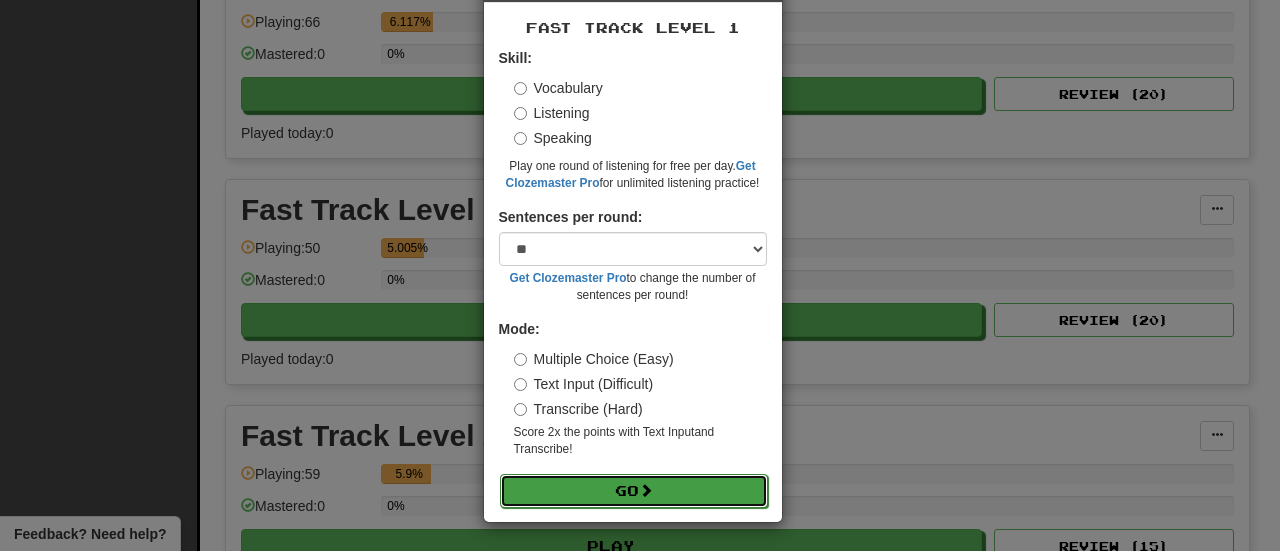 click on "Go" at bounding box center [634, 491] 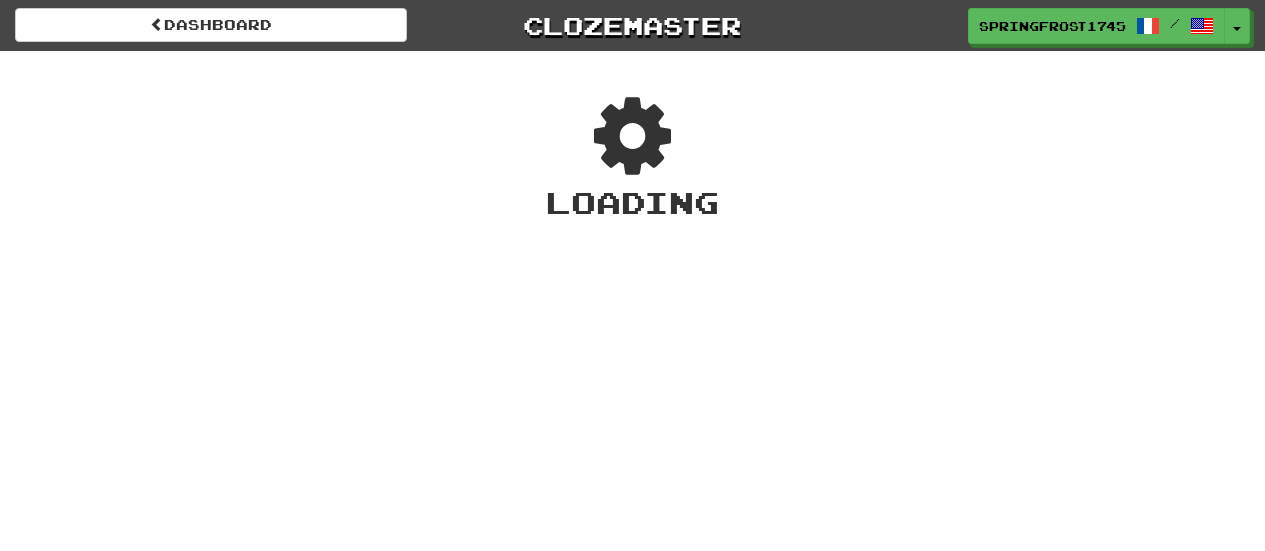 scroll, scrollTop: 0, scrollLeft: 0, axis: both 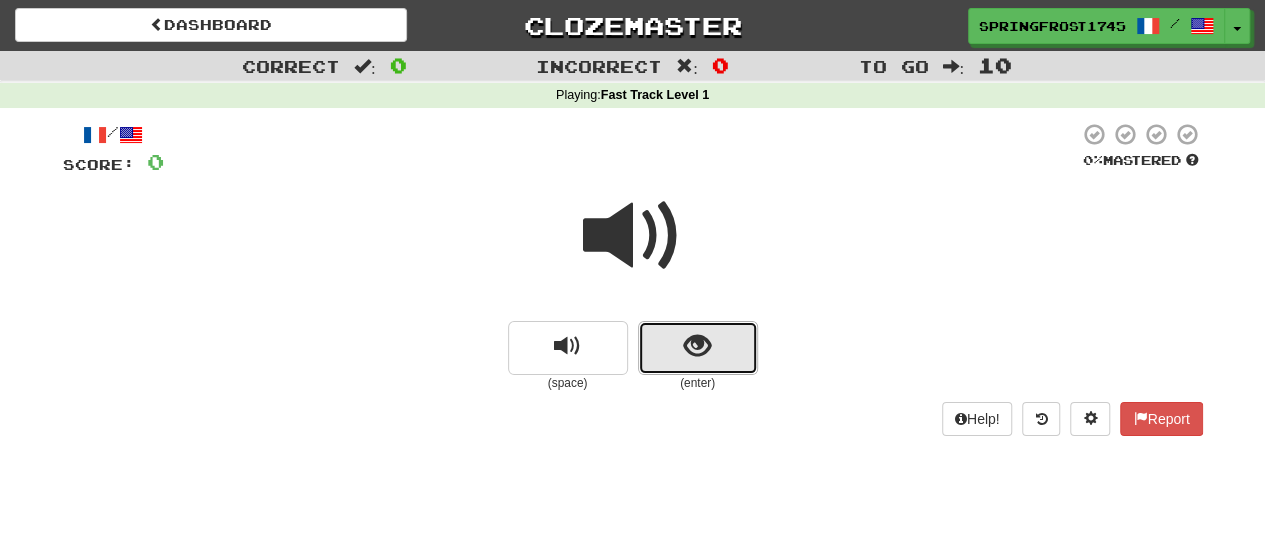 click at bounding box center (698, 348) 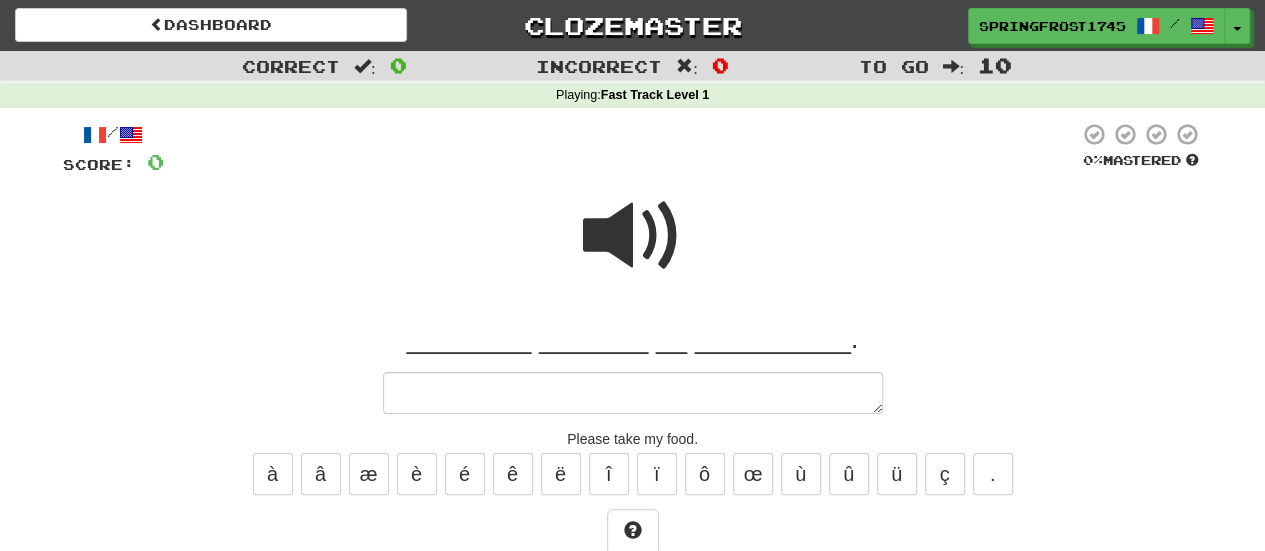 click at bounding box center [633, 236] 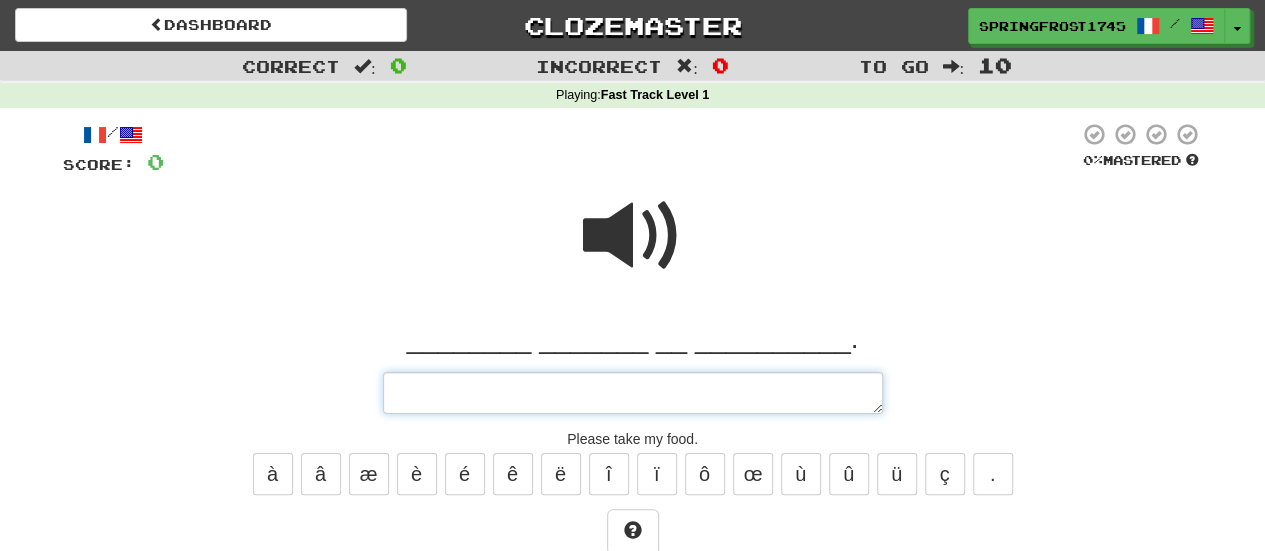 click at bounding box center [633, 392] 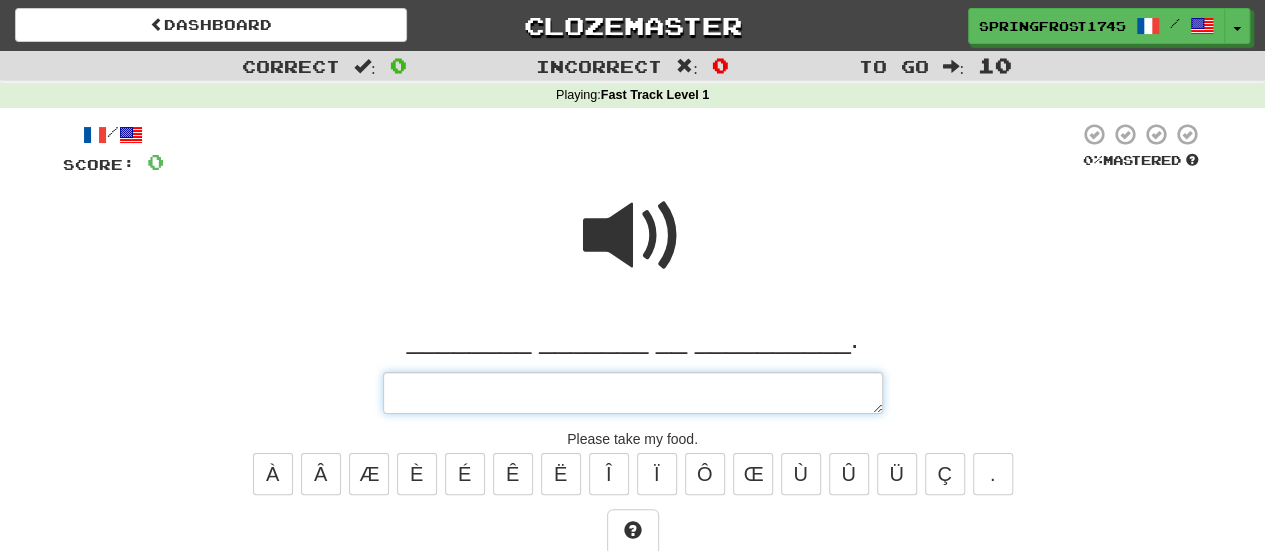 type on "*" 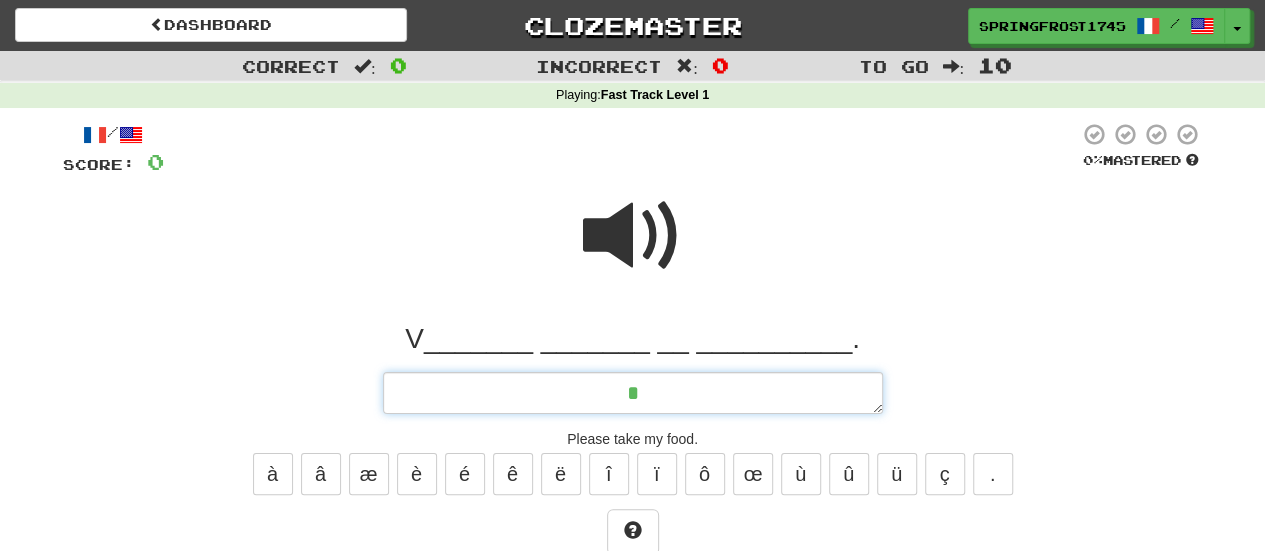 type on "*" 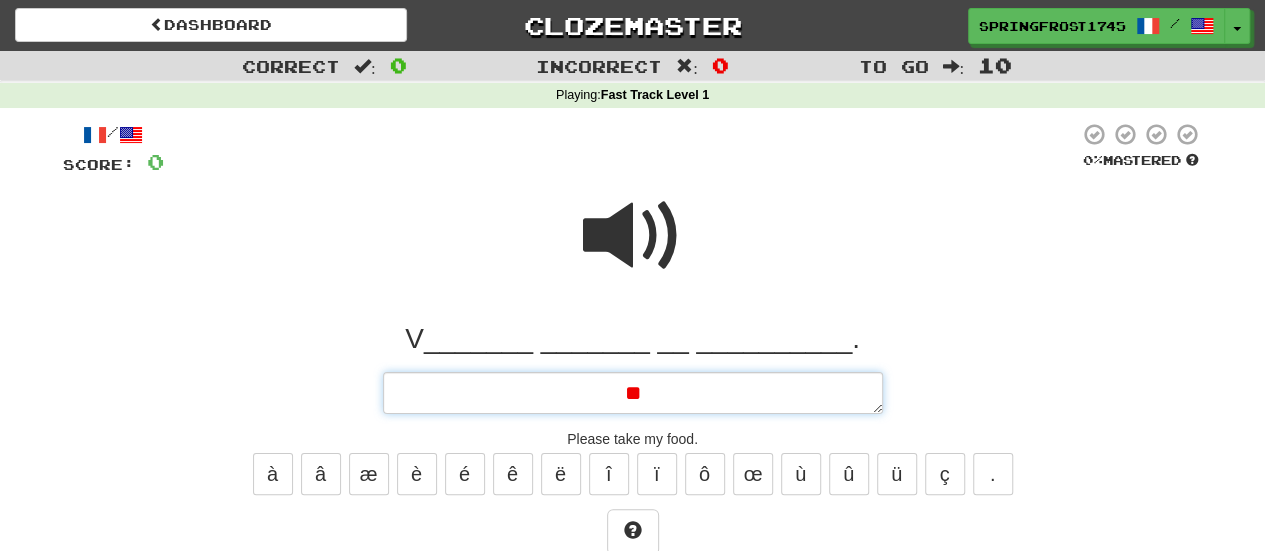 type on "*" 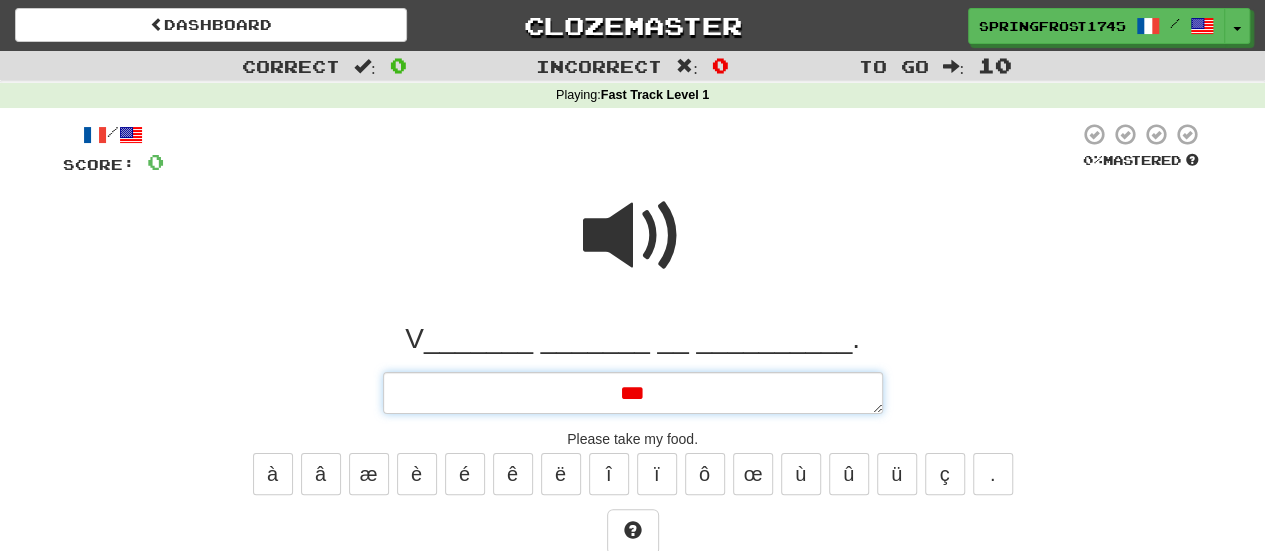 type on "*" 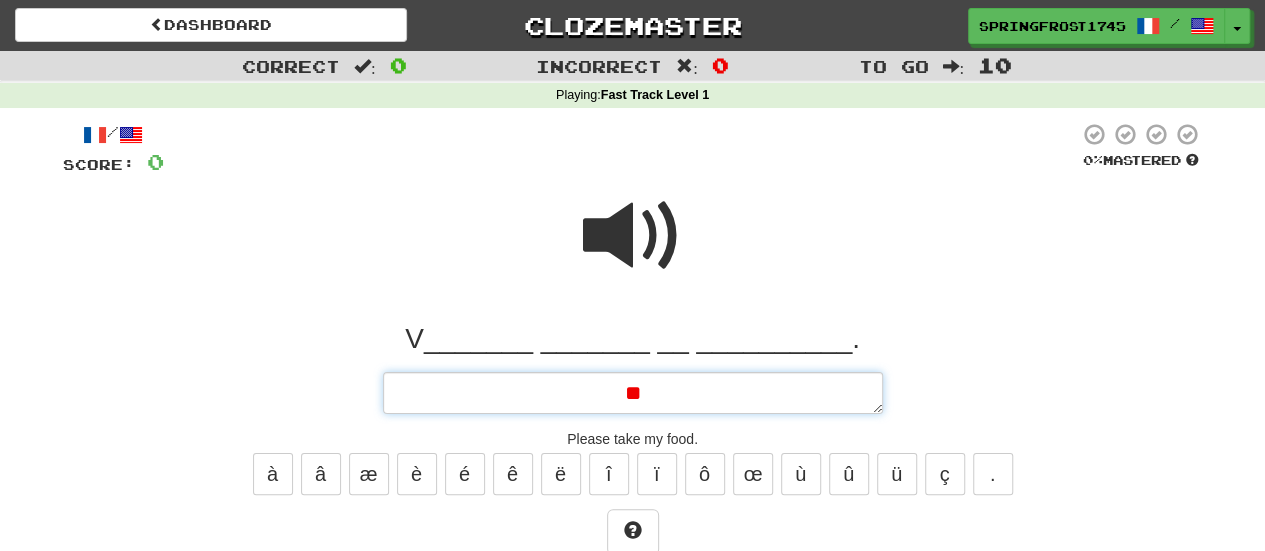 type on "*" 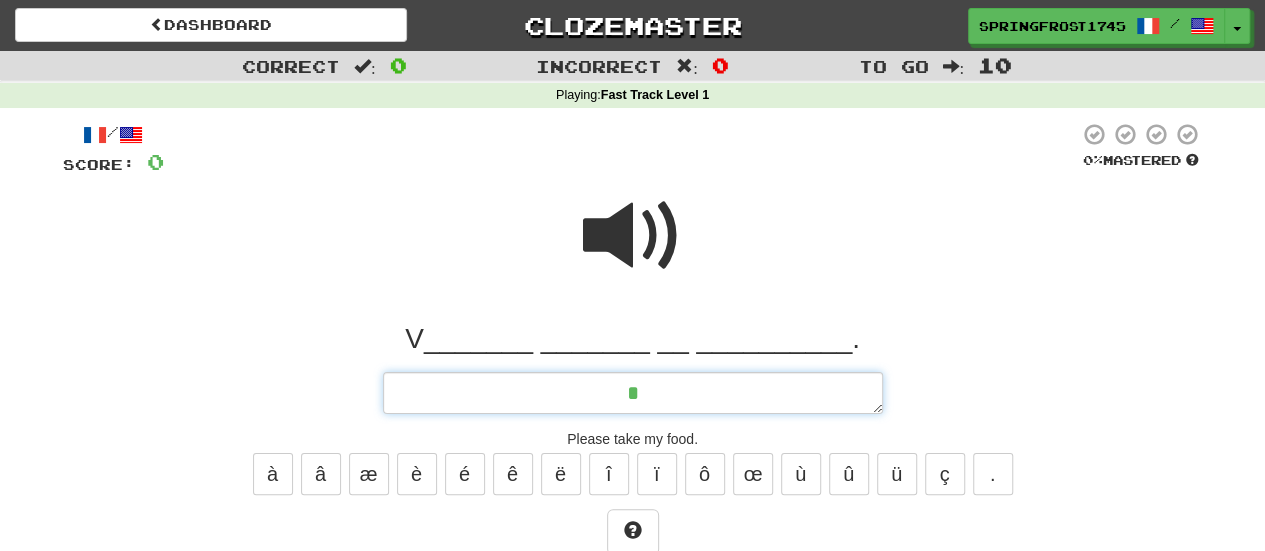 type on "*" 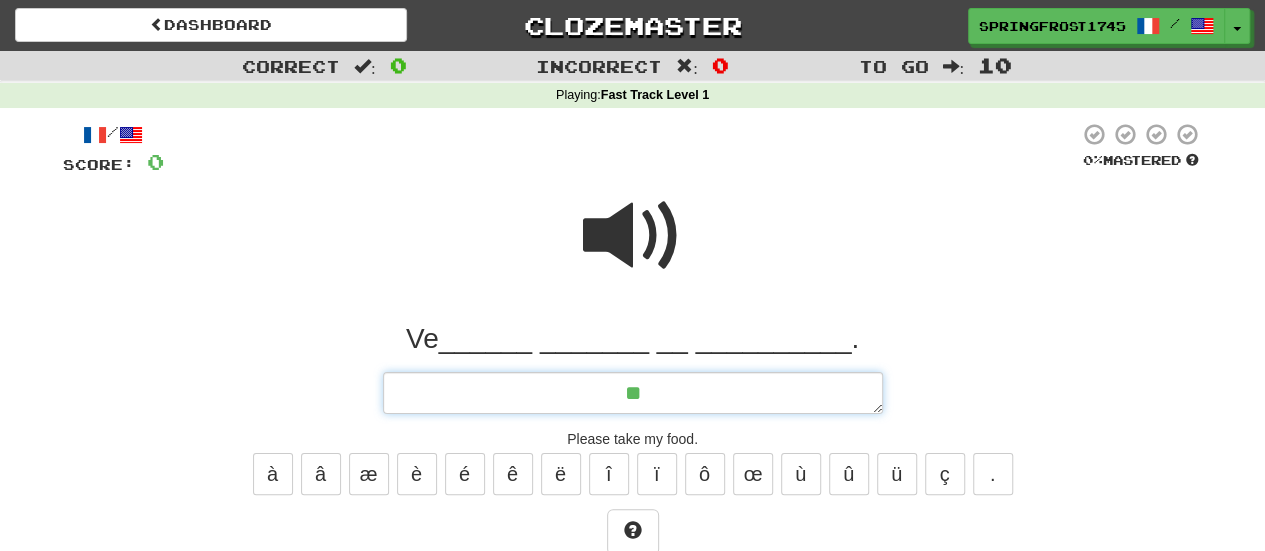 type on "*" 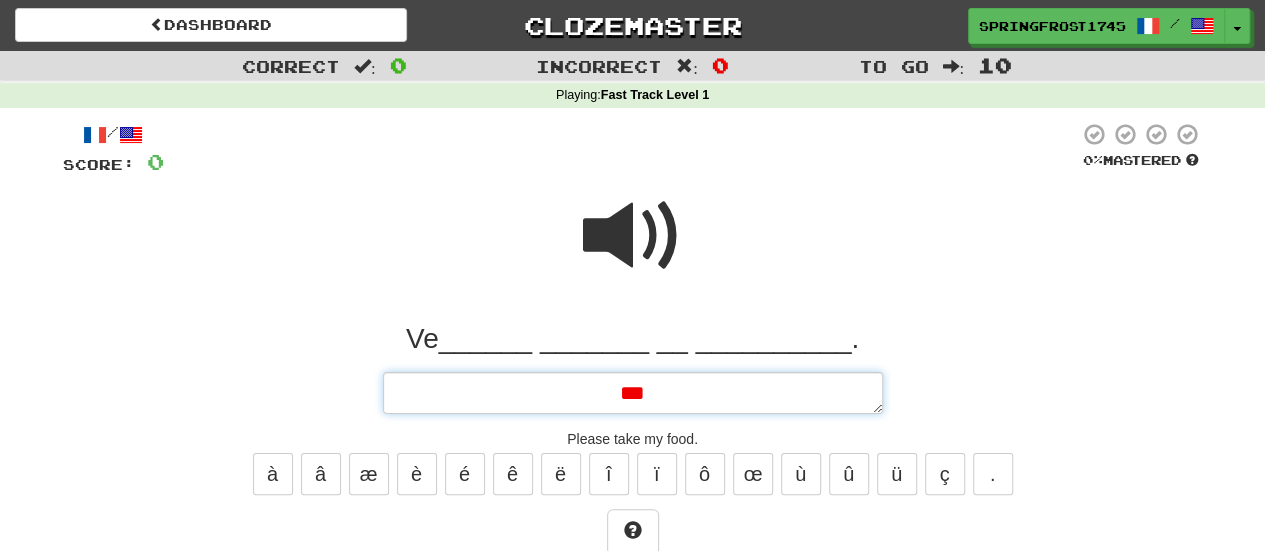 type on "*" 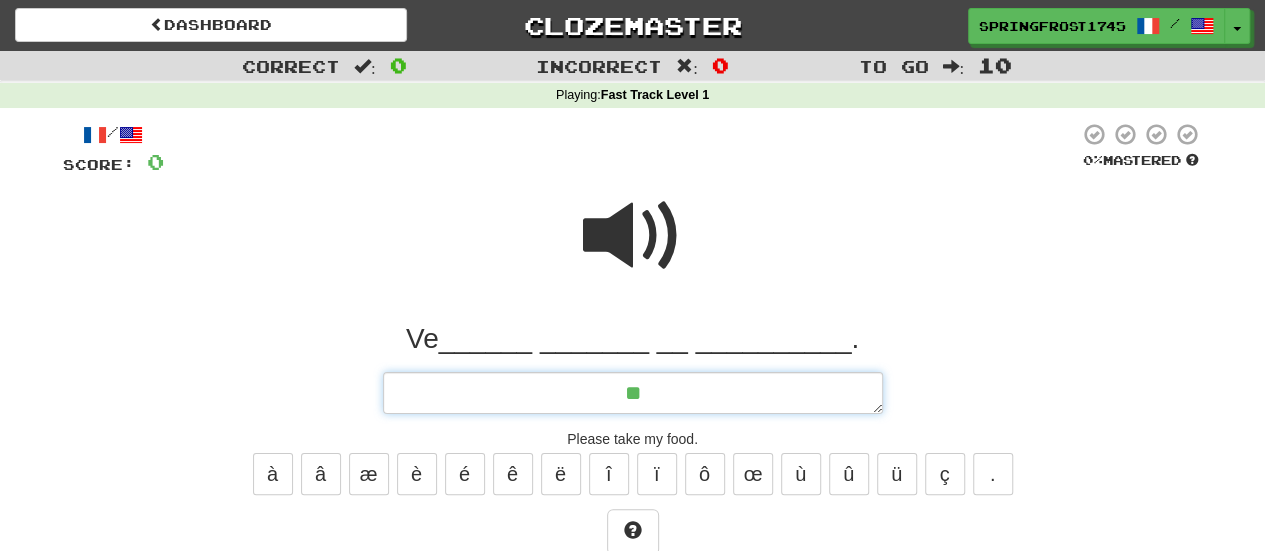 type on "*" 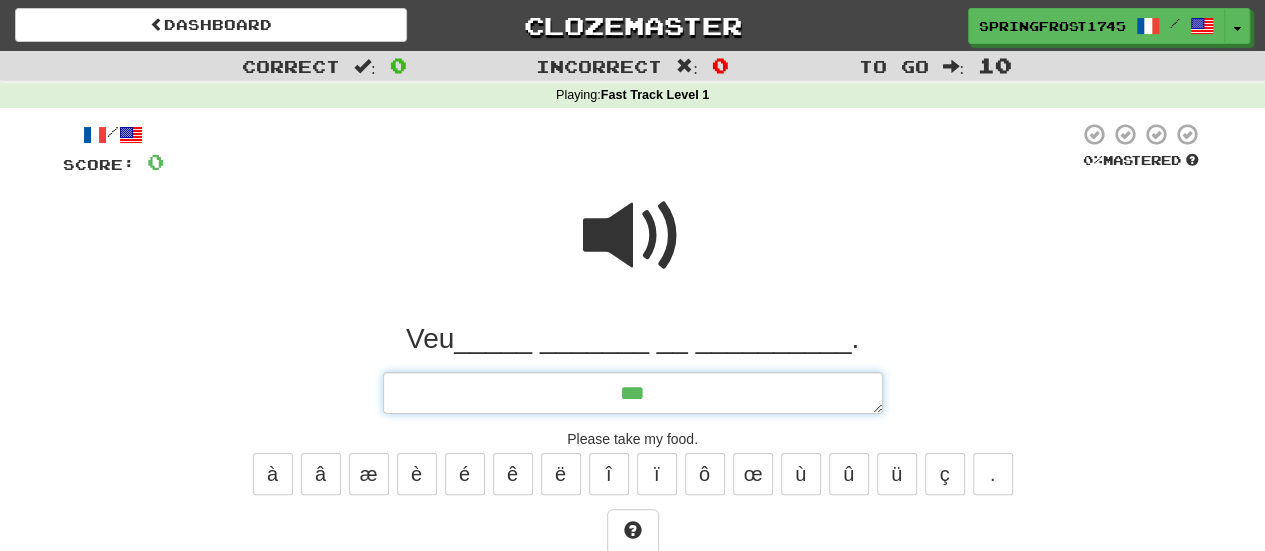 type on "*" 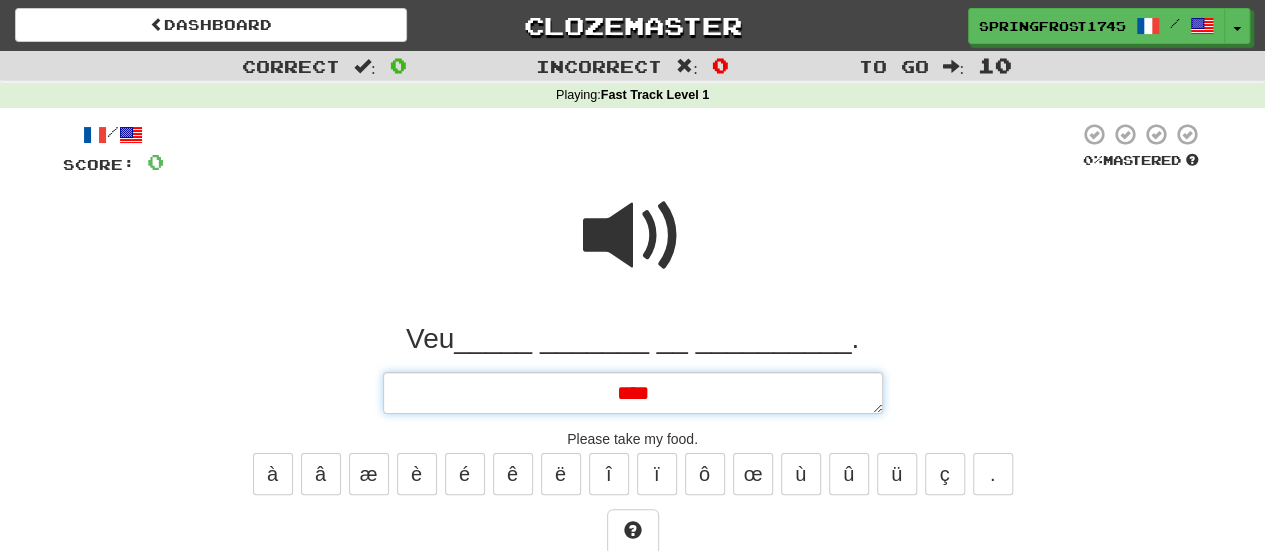 type on "*" 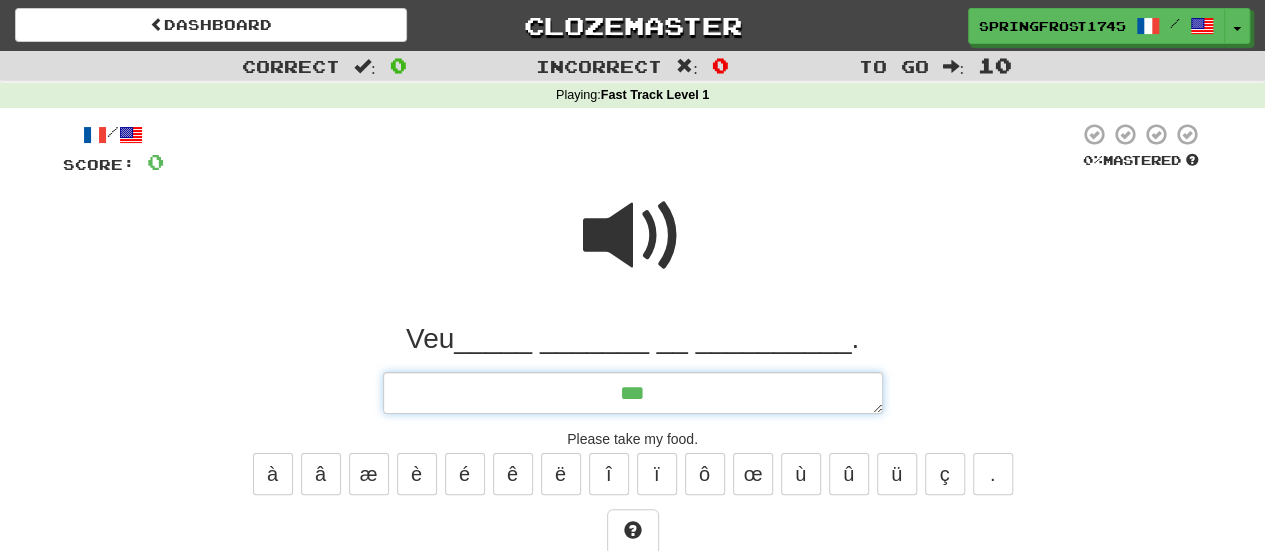 type on "*" 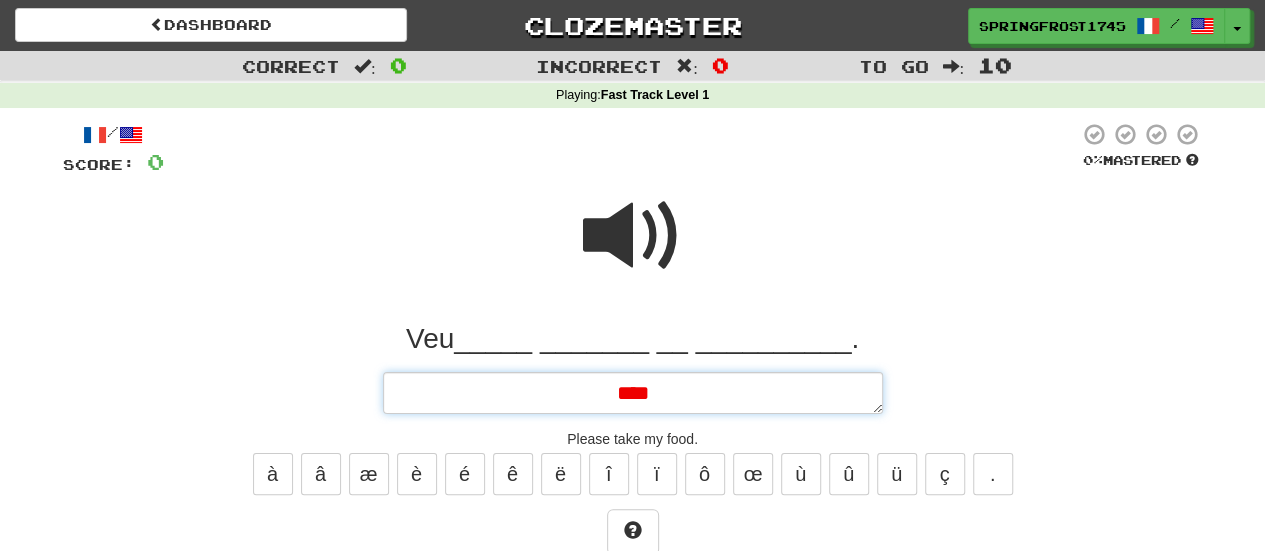 type on "*" 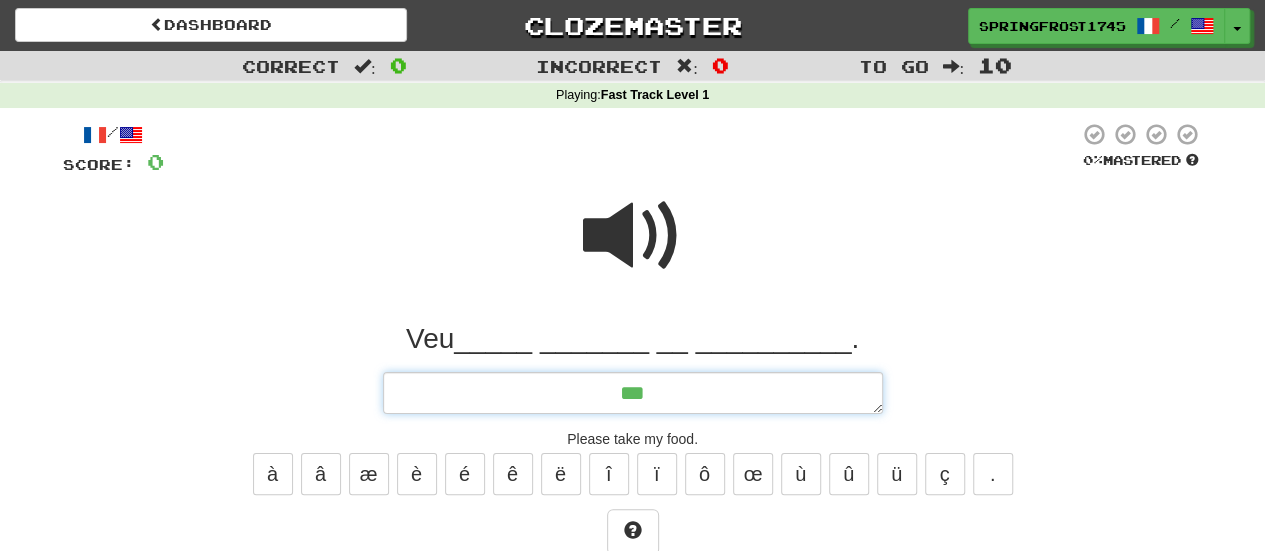 type on "*" 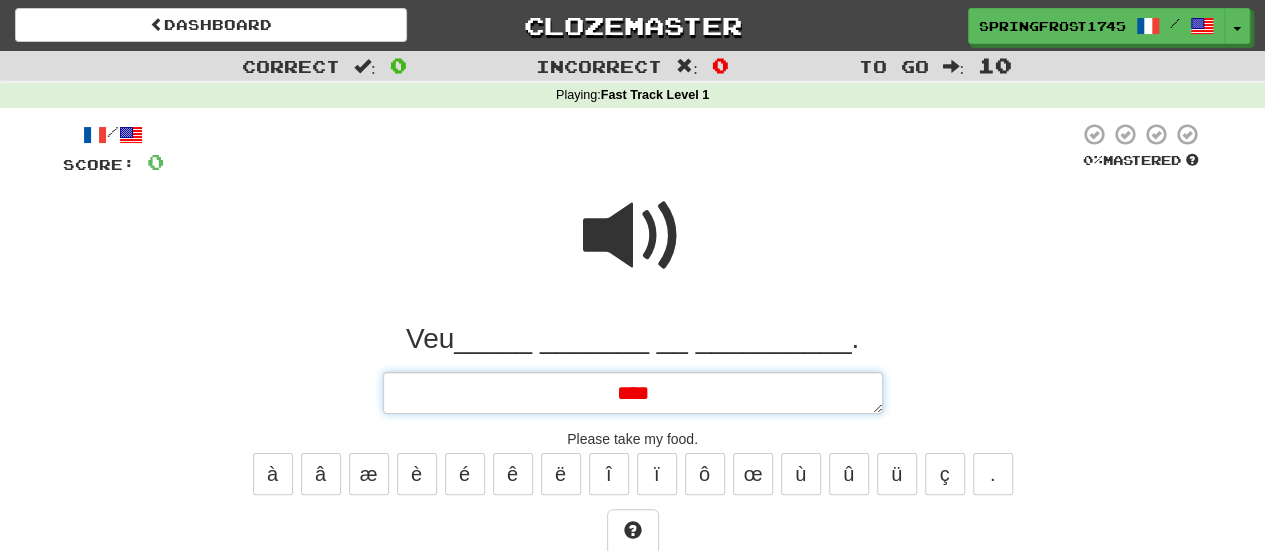 type on "*" 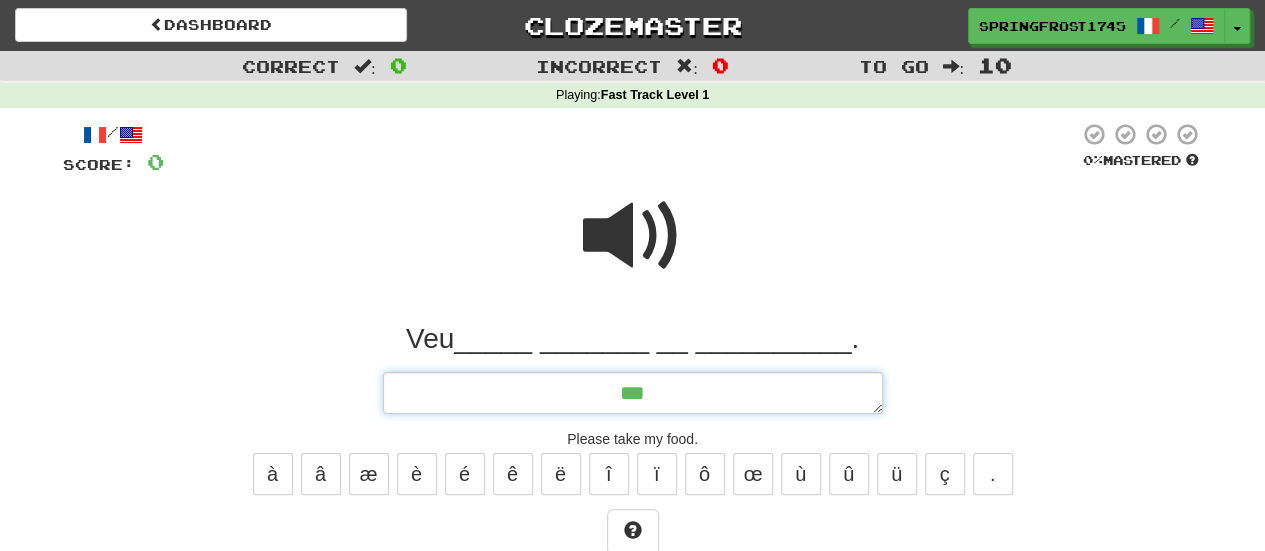 type on "*" 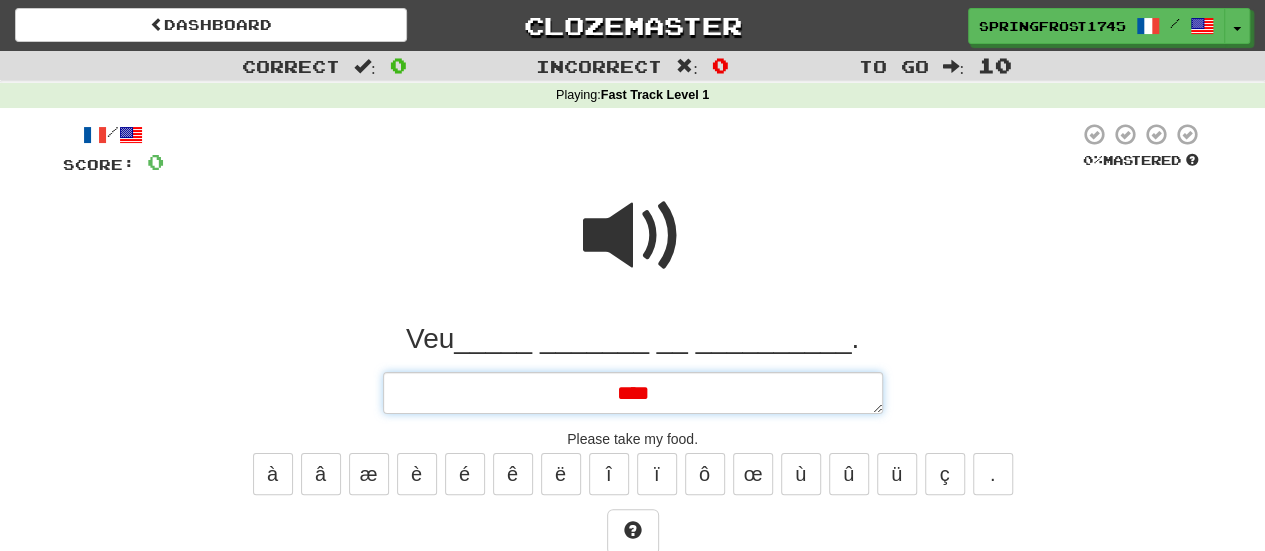 type on "*" 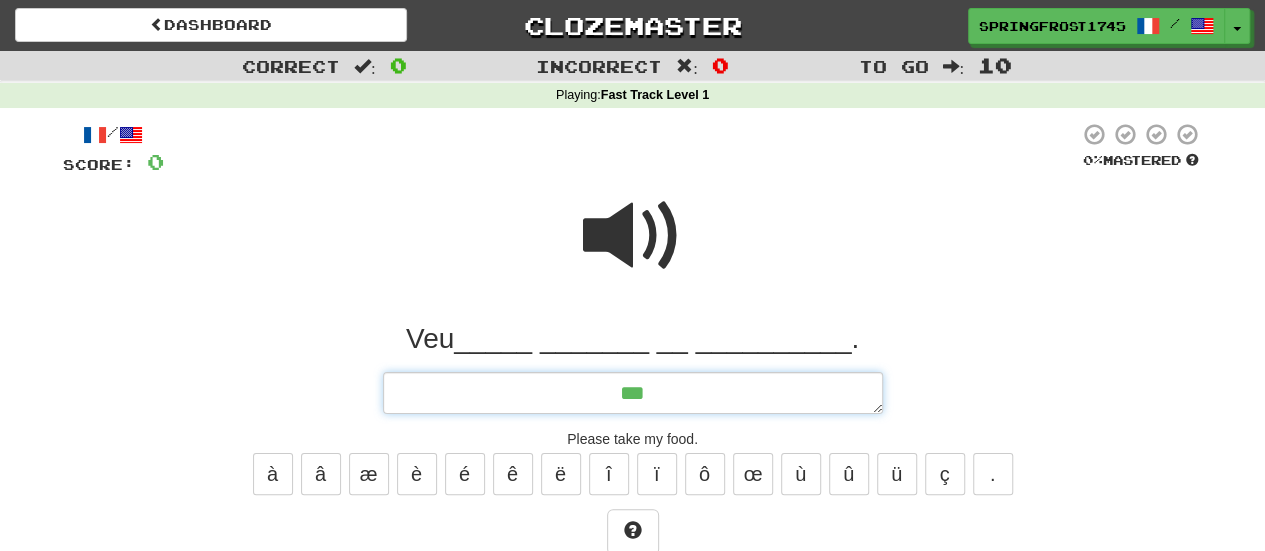 type on "*" 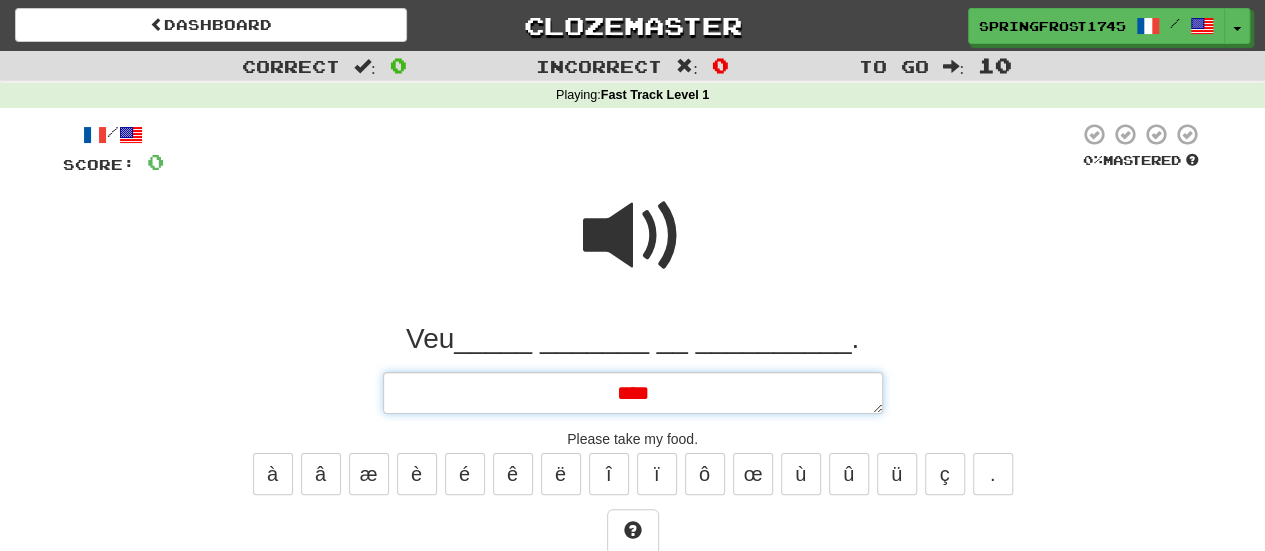 type on "*" 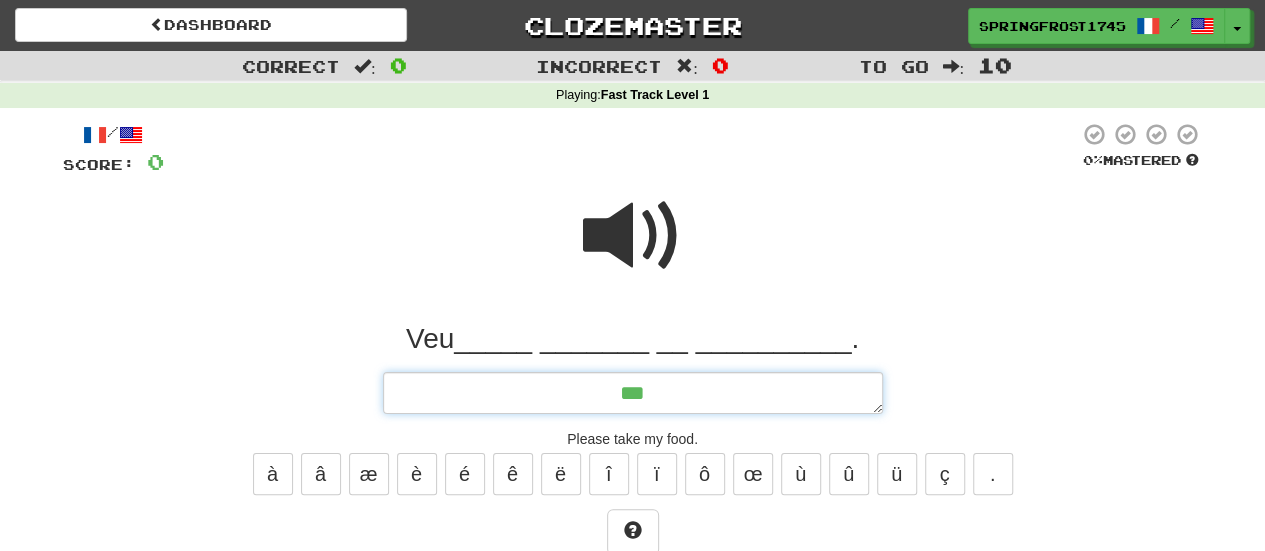 type on "*" 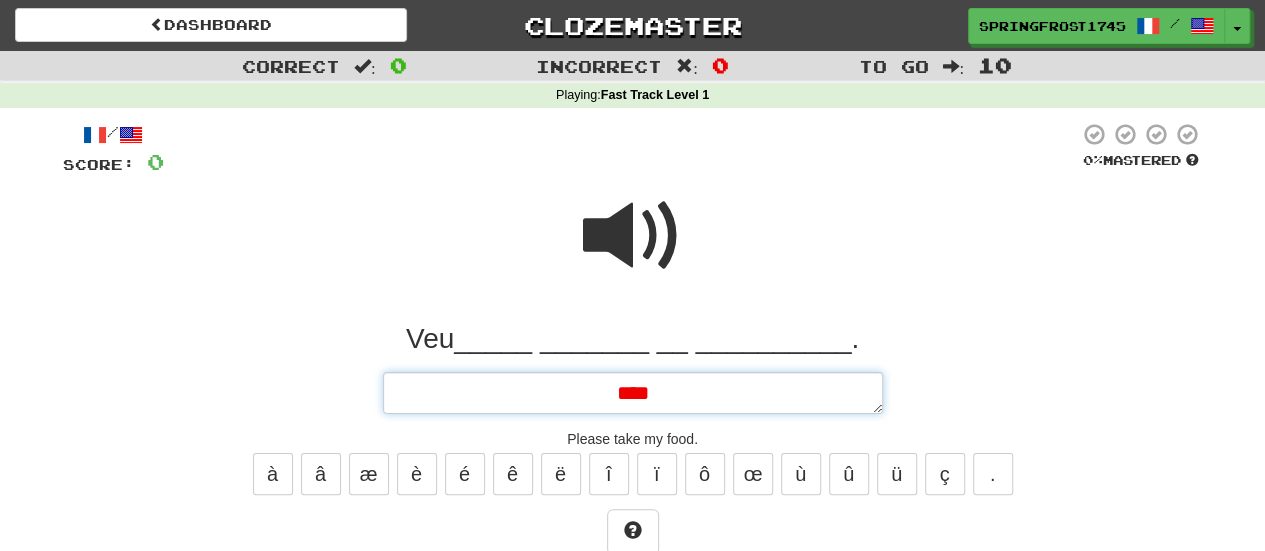 type on "*" 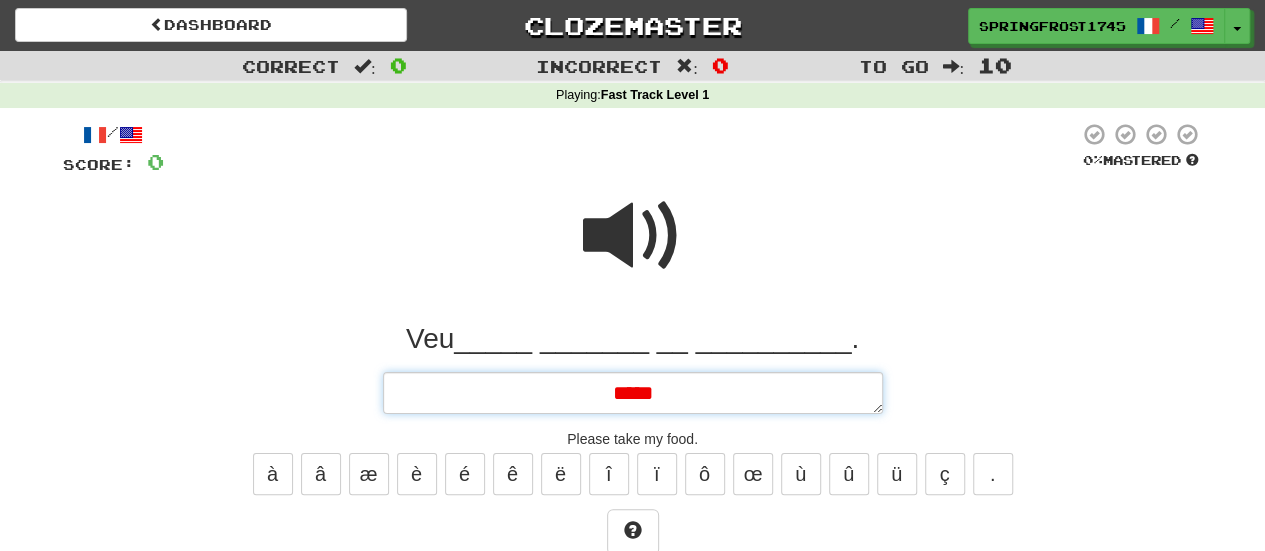 type on "*" 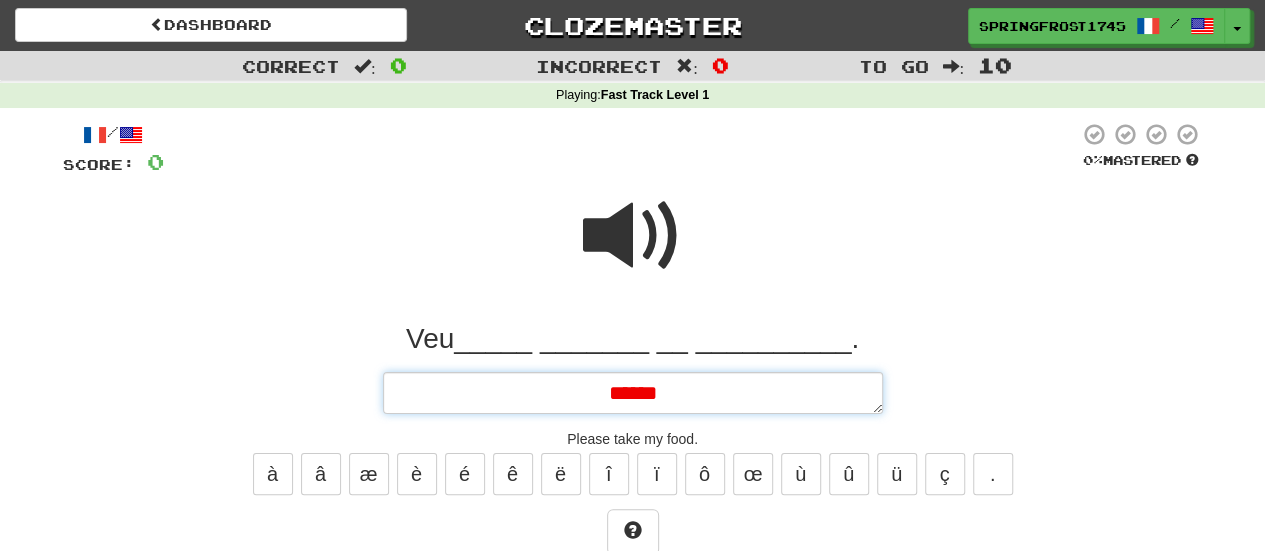 type on "*" 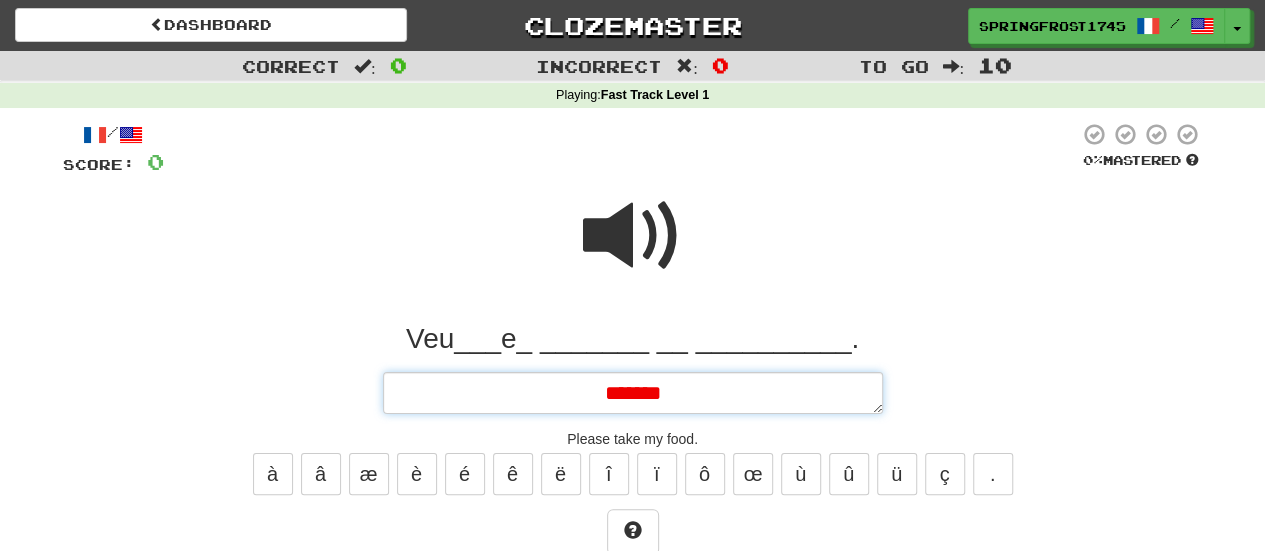 type on "*" 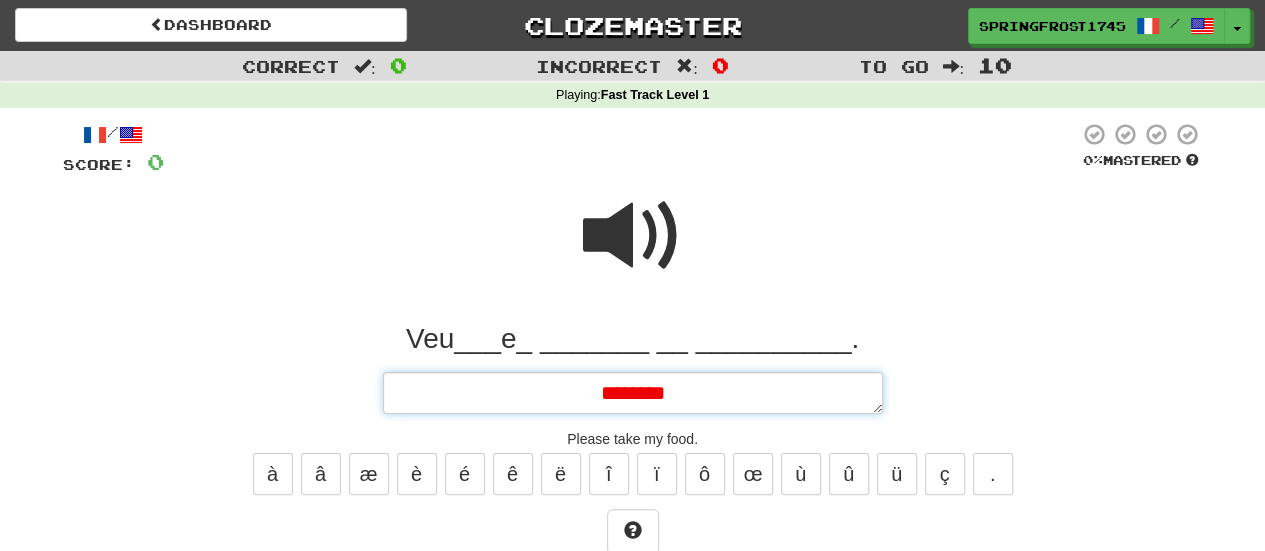 type on "*" 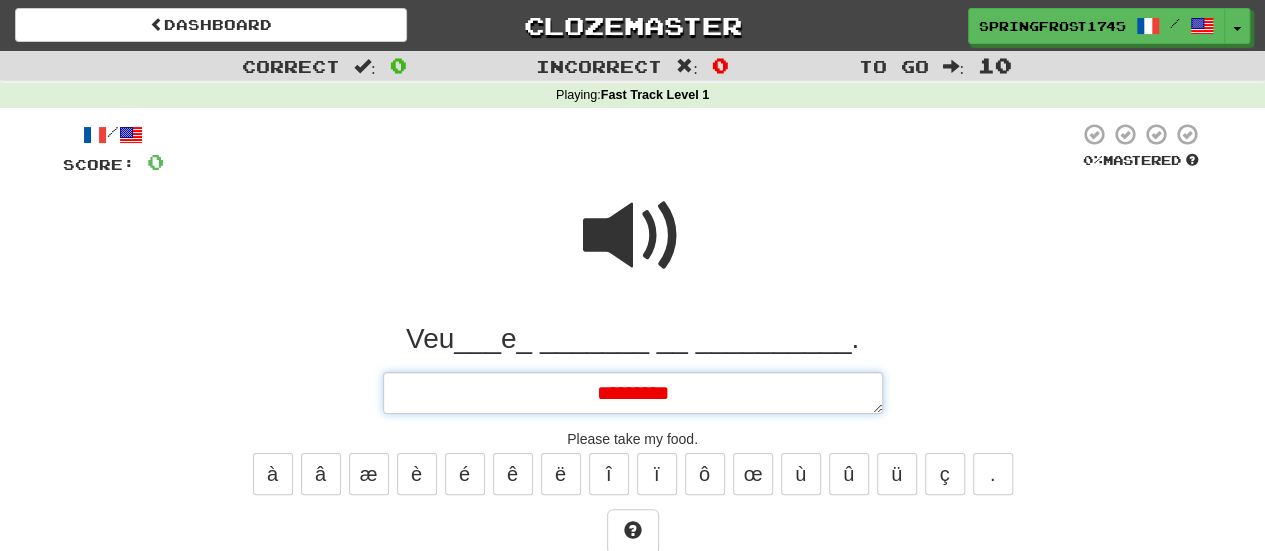 type on "*" 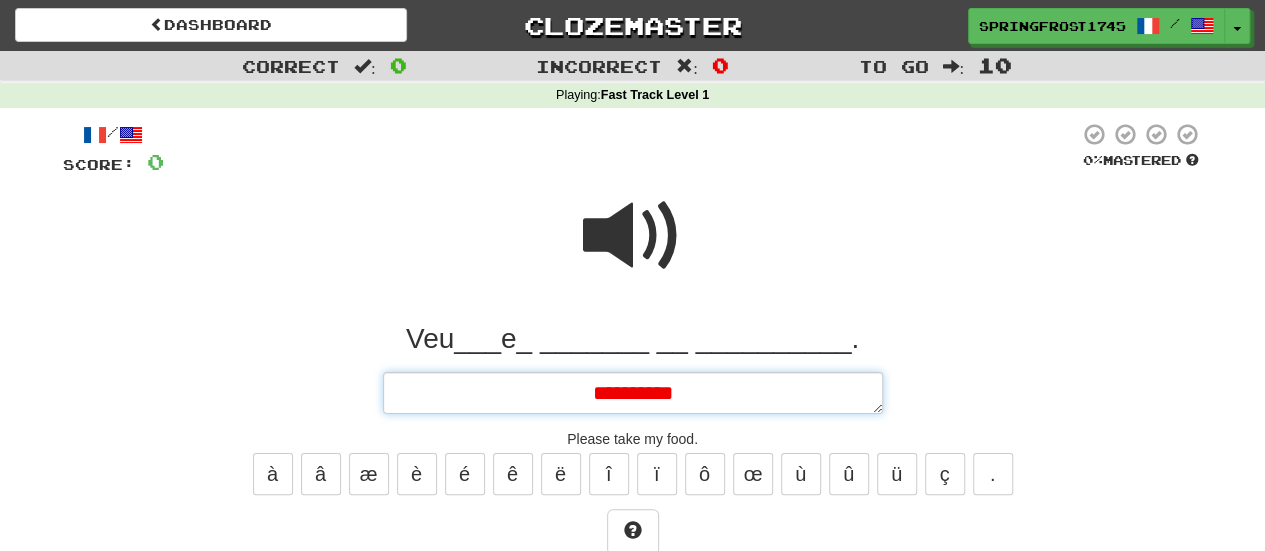 type on "*" 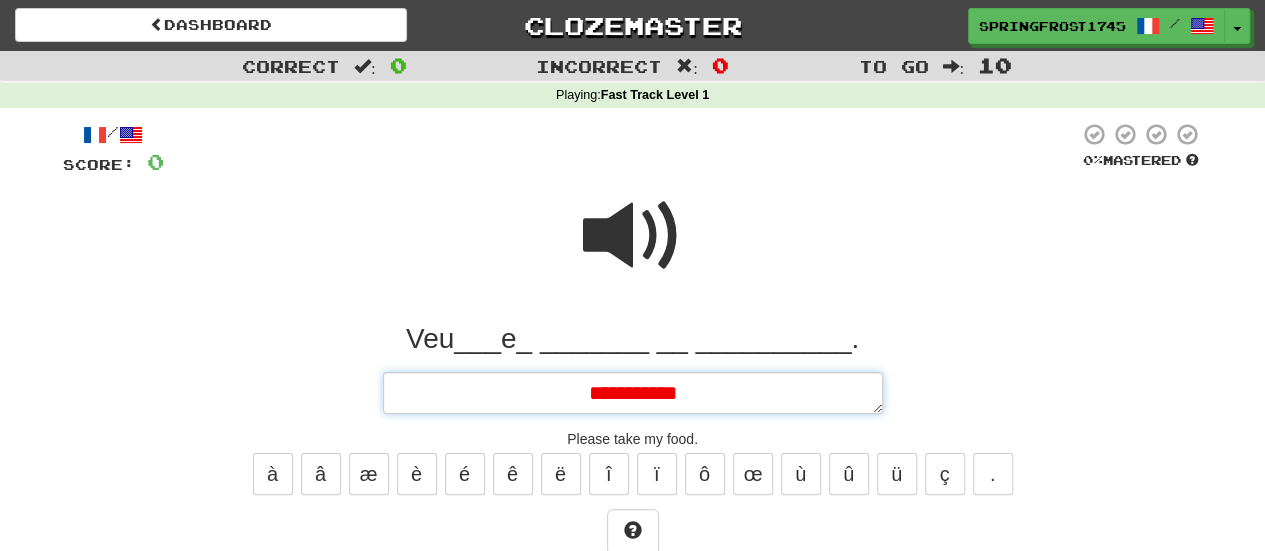 type on "*" 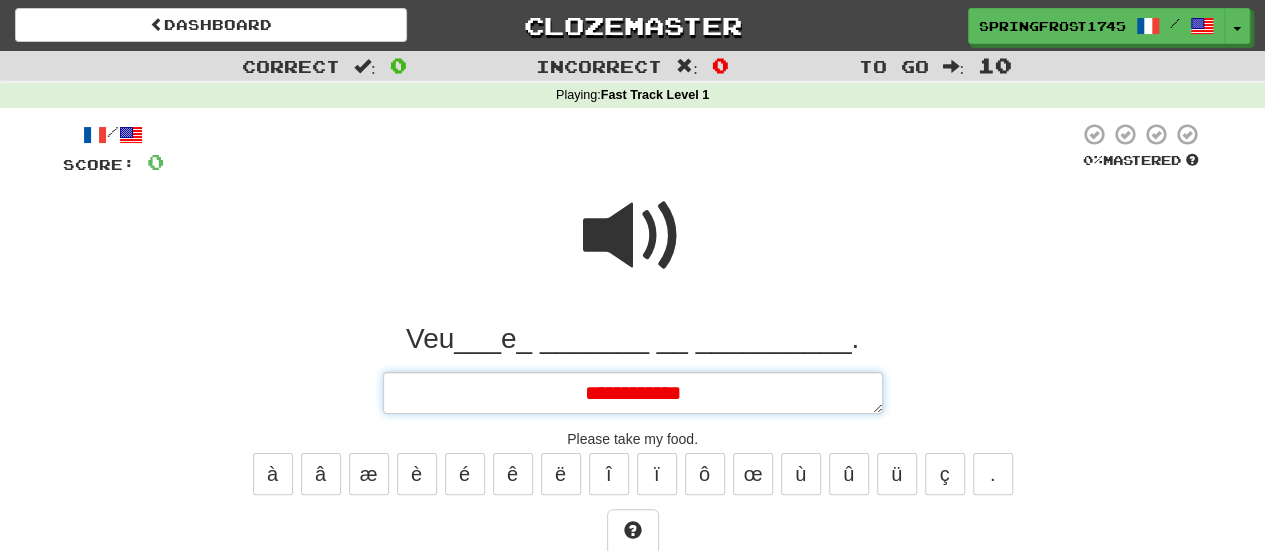 type on "*" 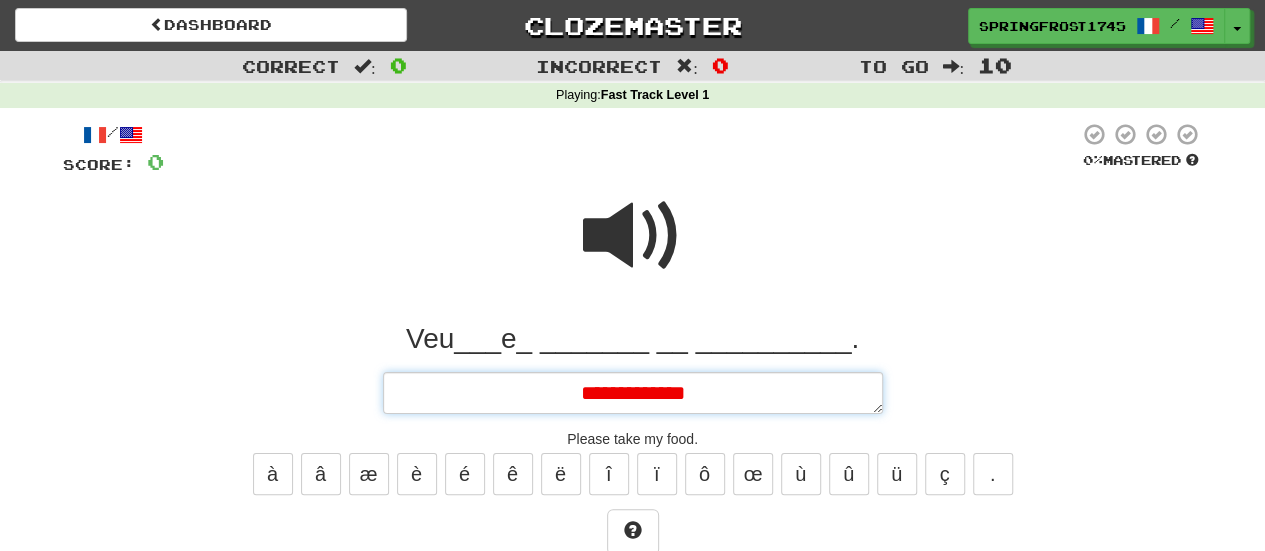 type on "*" 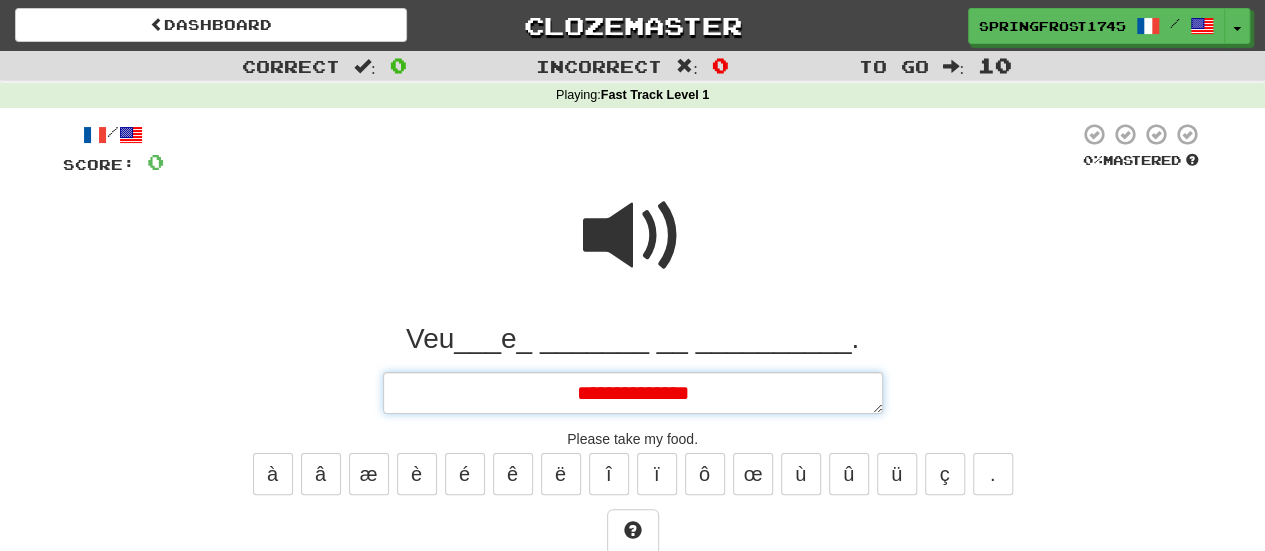 type on "*" 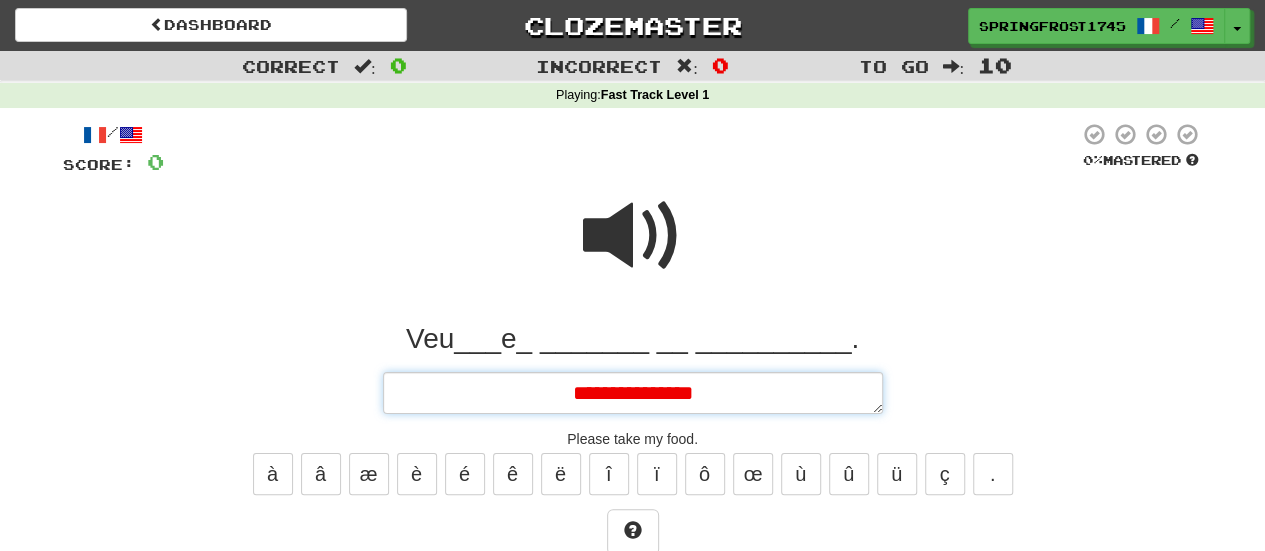 type on "*" 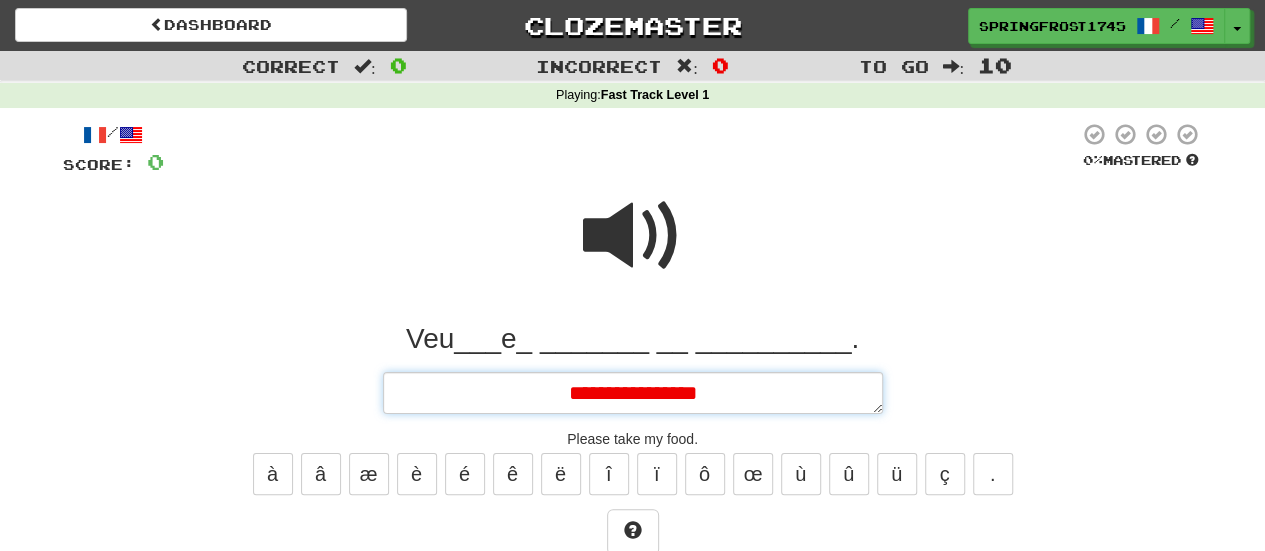 type on "*" 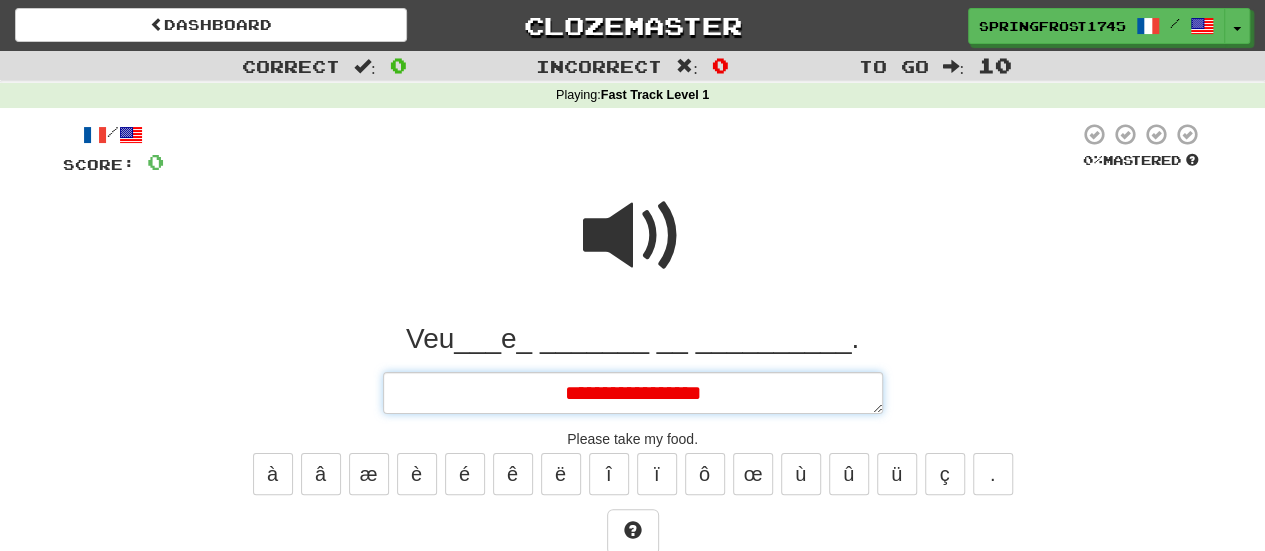 type on "*" 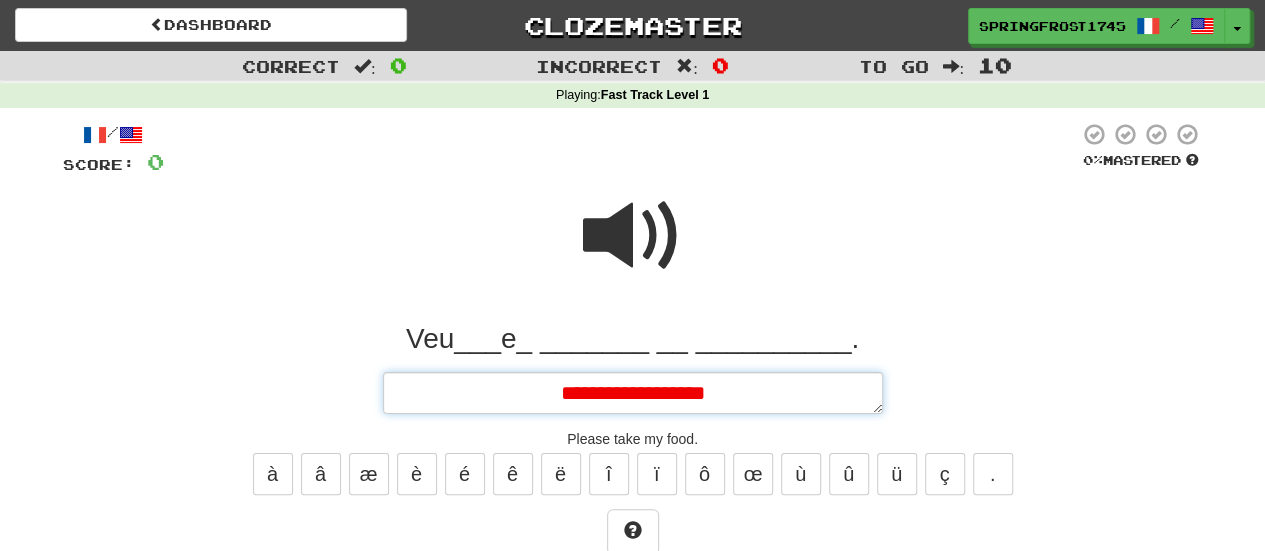 type on "*" 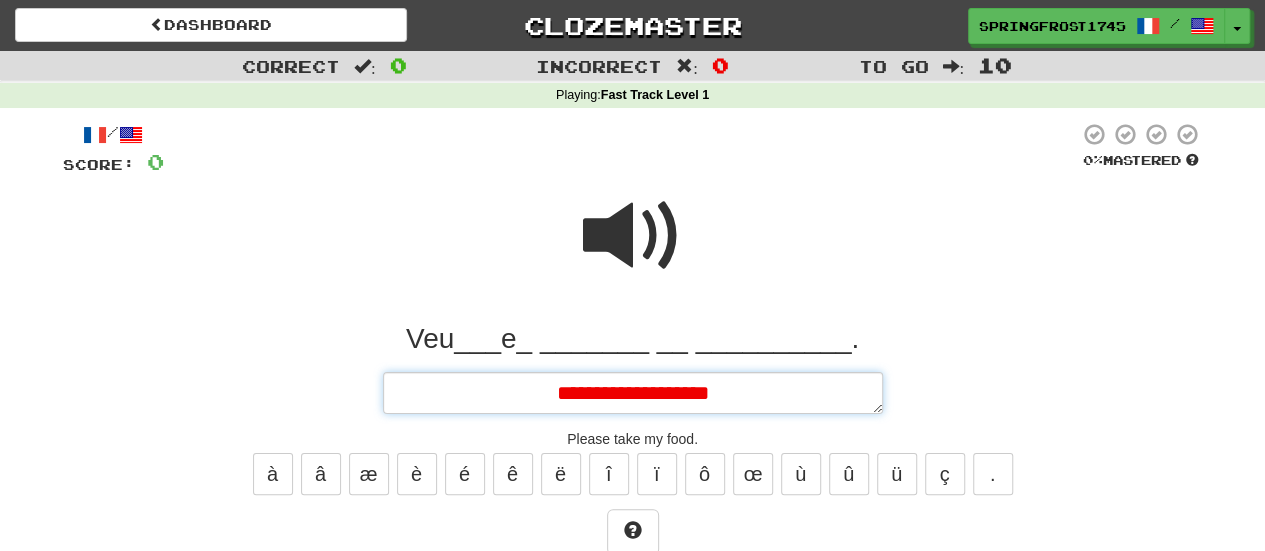 type on "*" 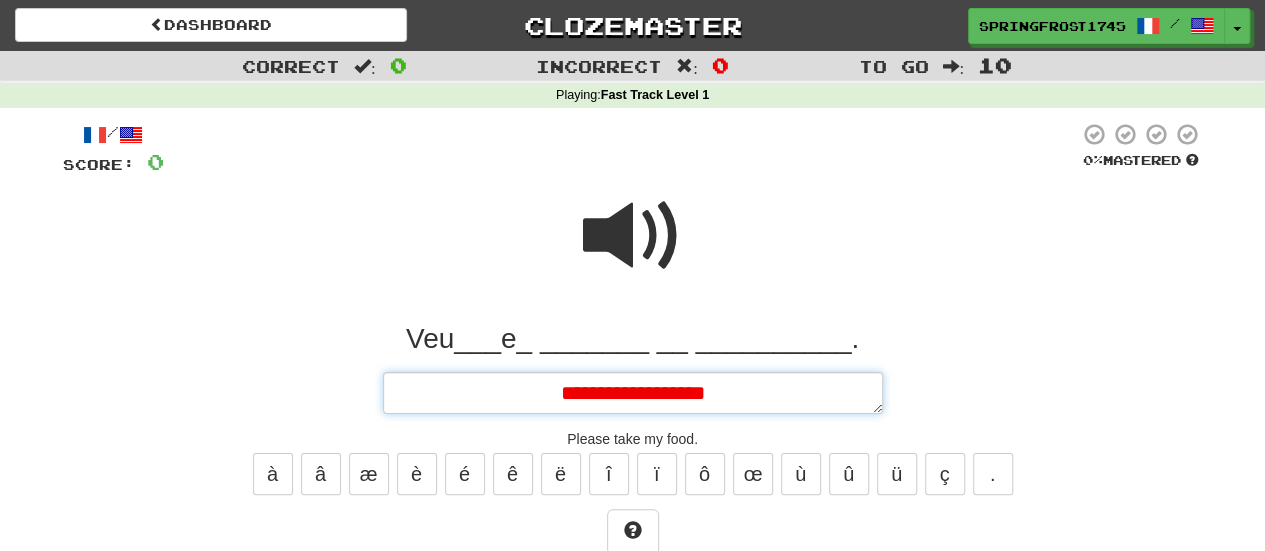 type on "*" 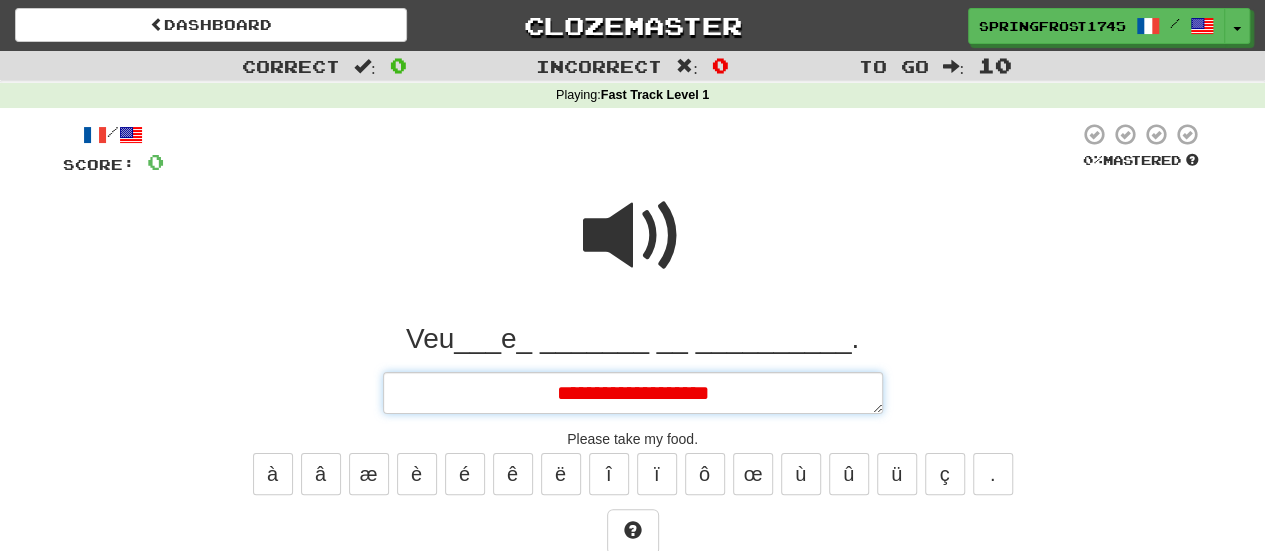 type on "*" 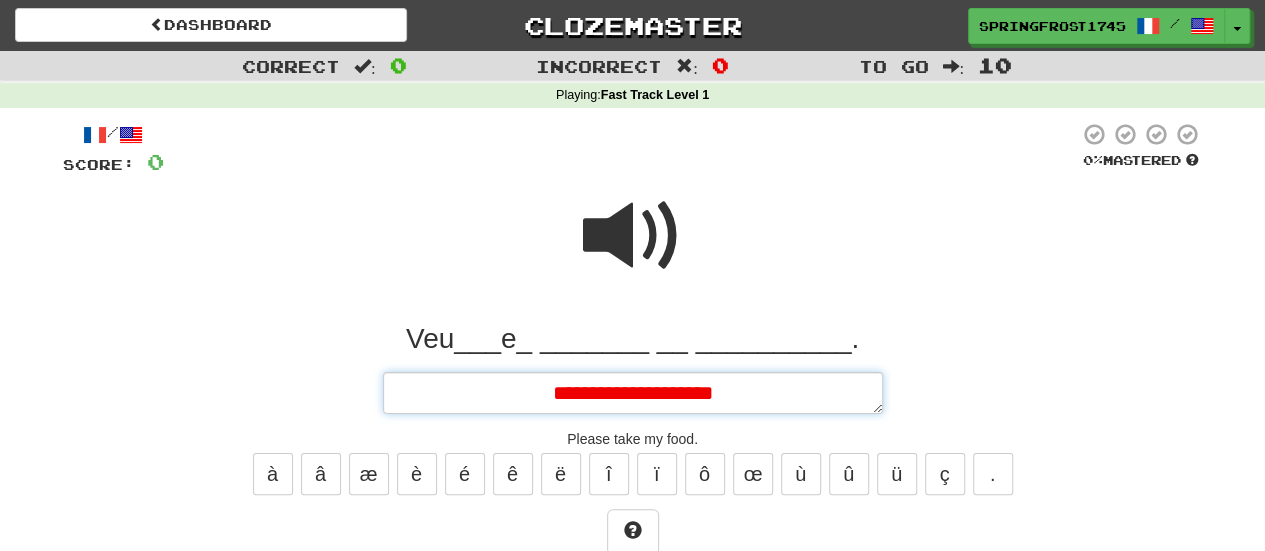 type on "*" 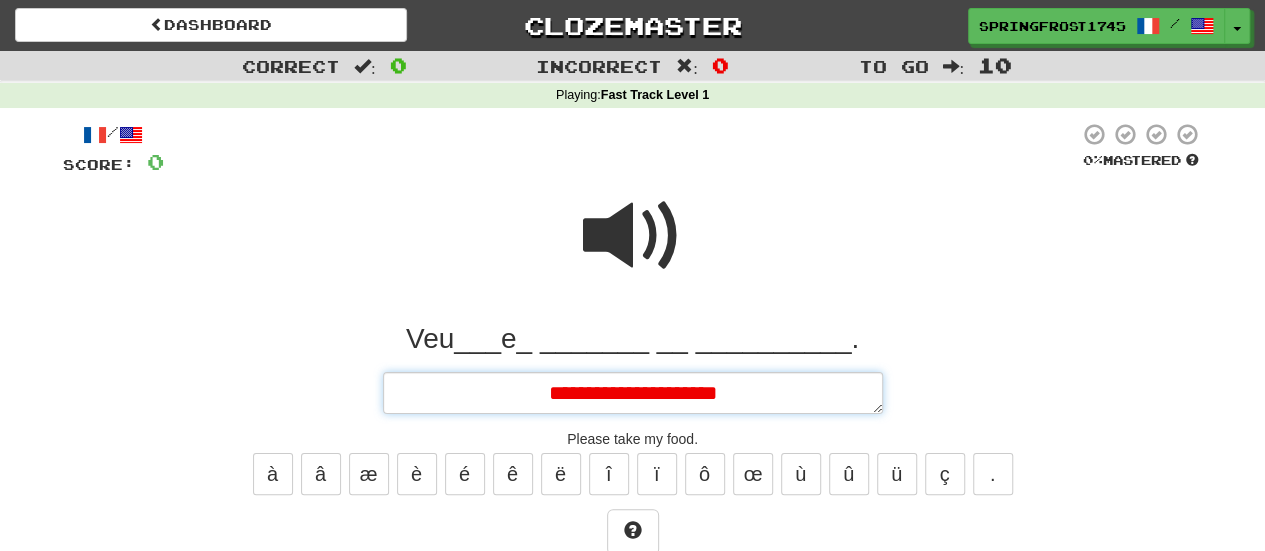 type on "*" 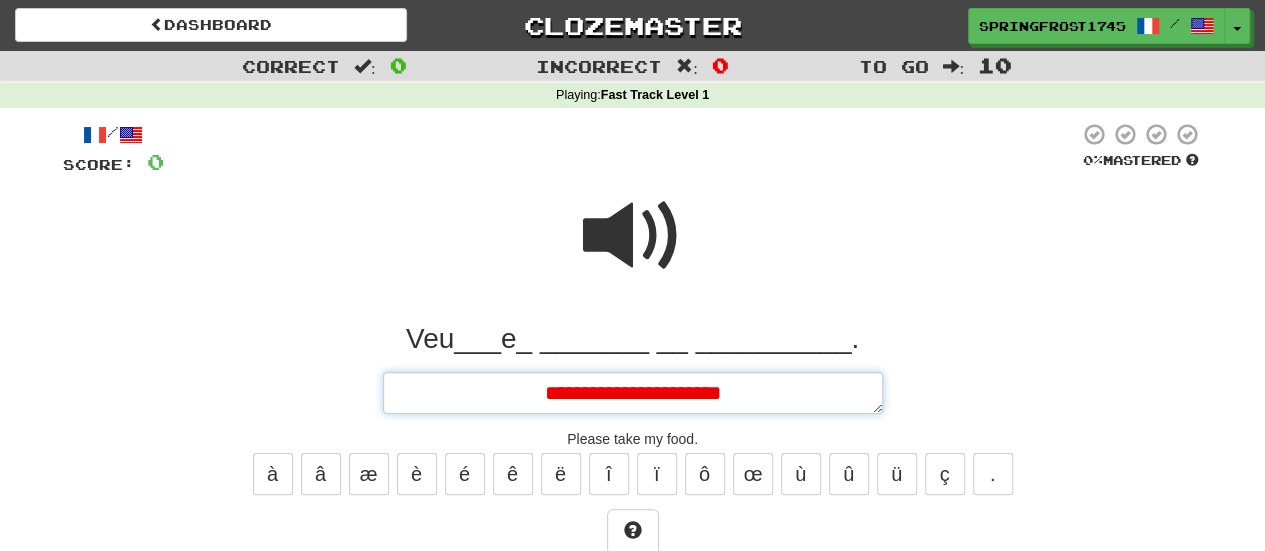 type on "*" 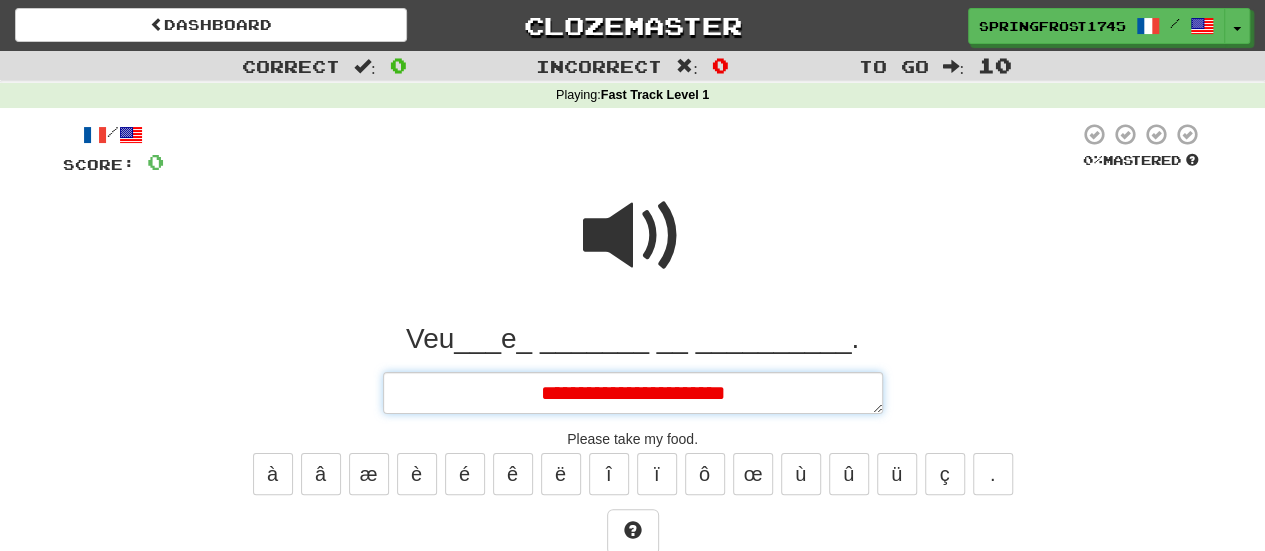type on "*" 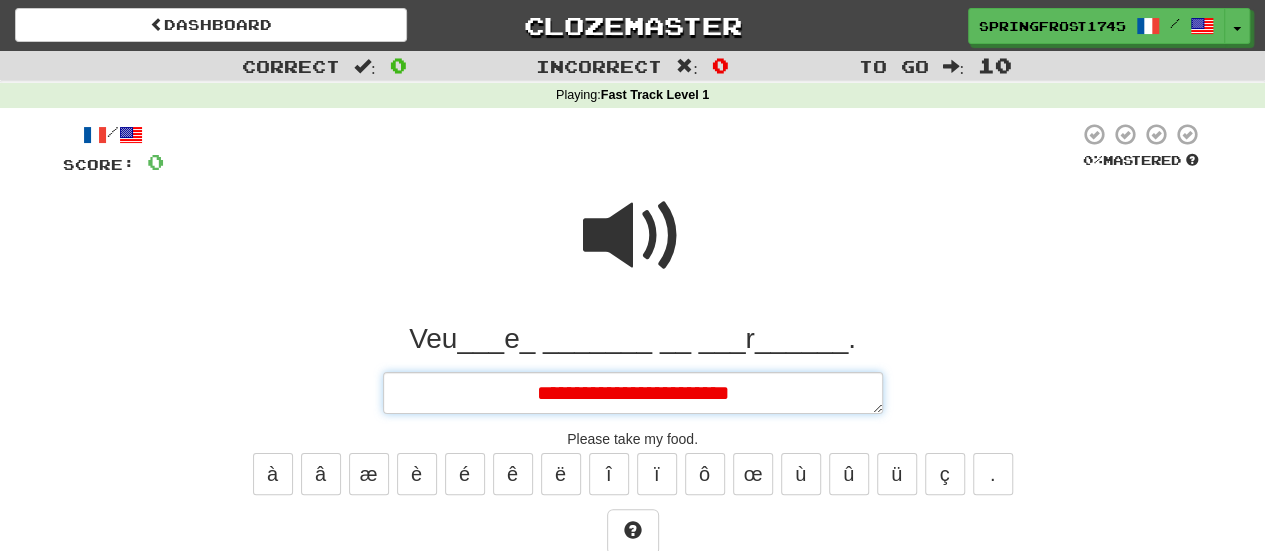 type on "*" 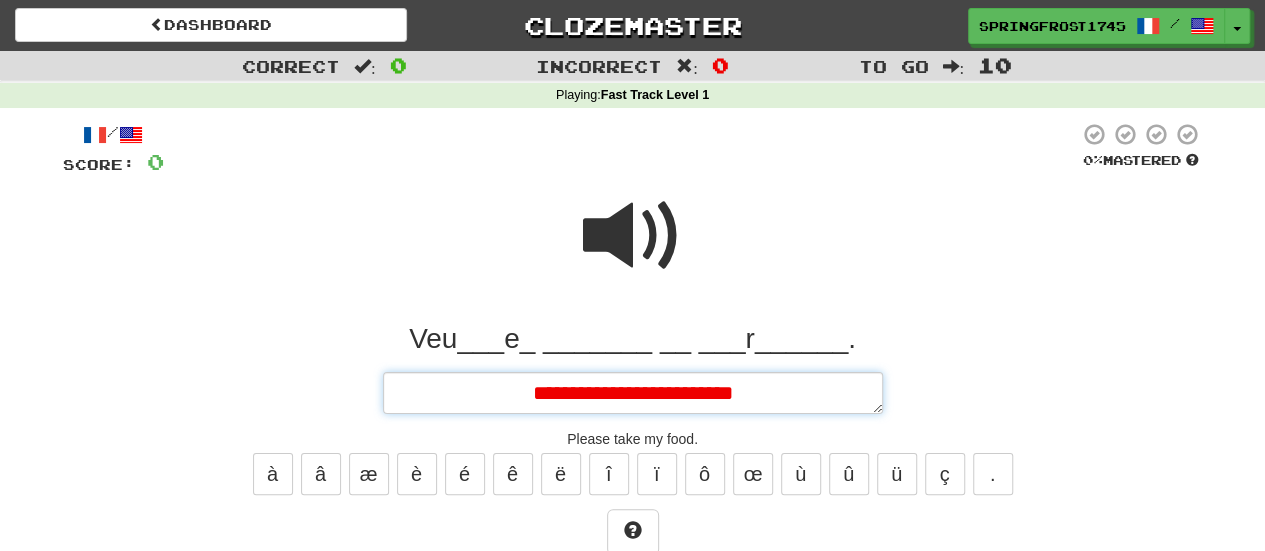 type on "*" 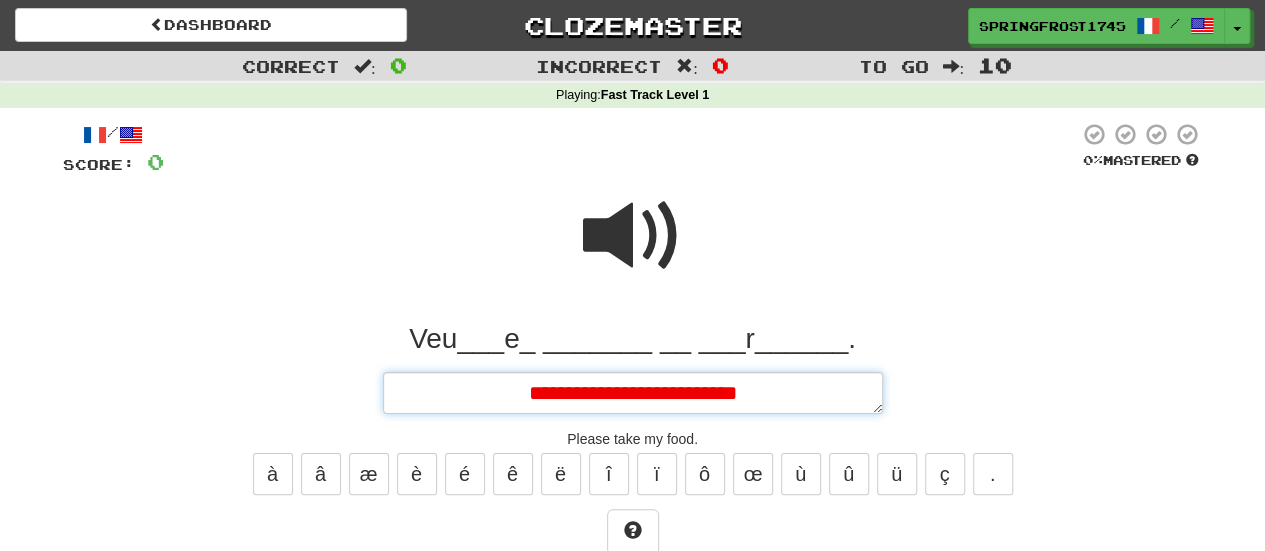 click on "**********" at bounding box center (633, 392) 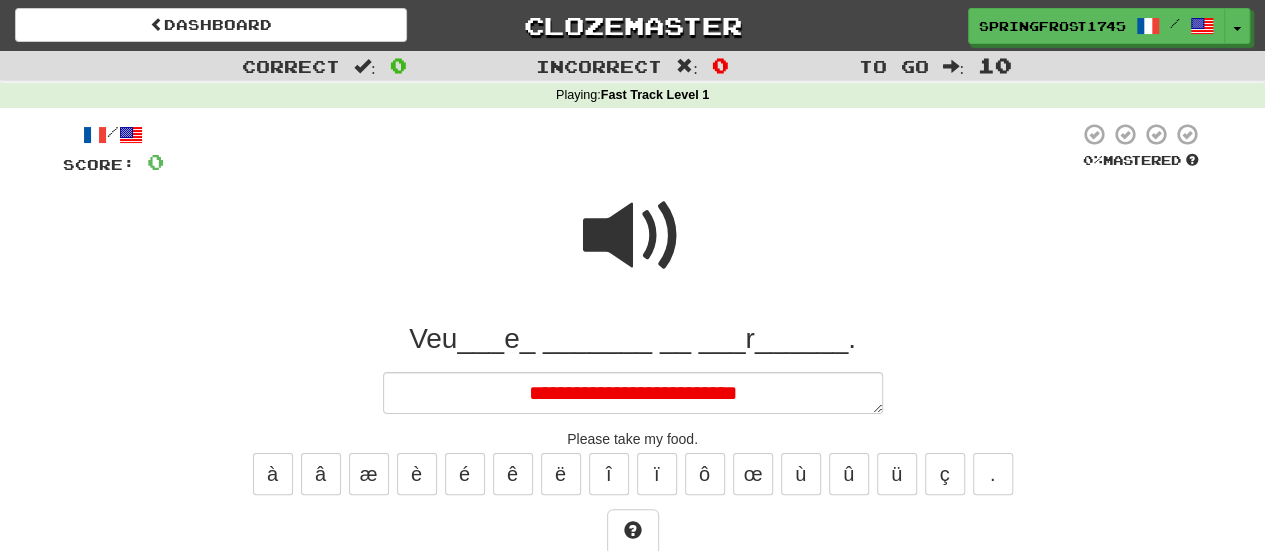 click at bounding box center [633, 236] 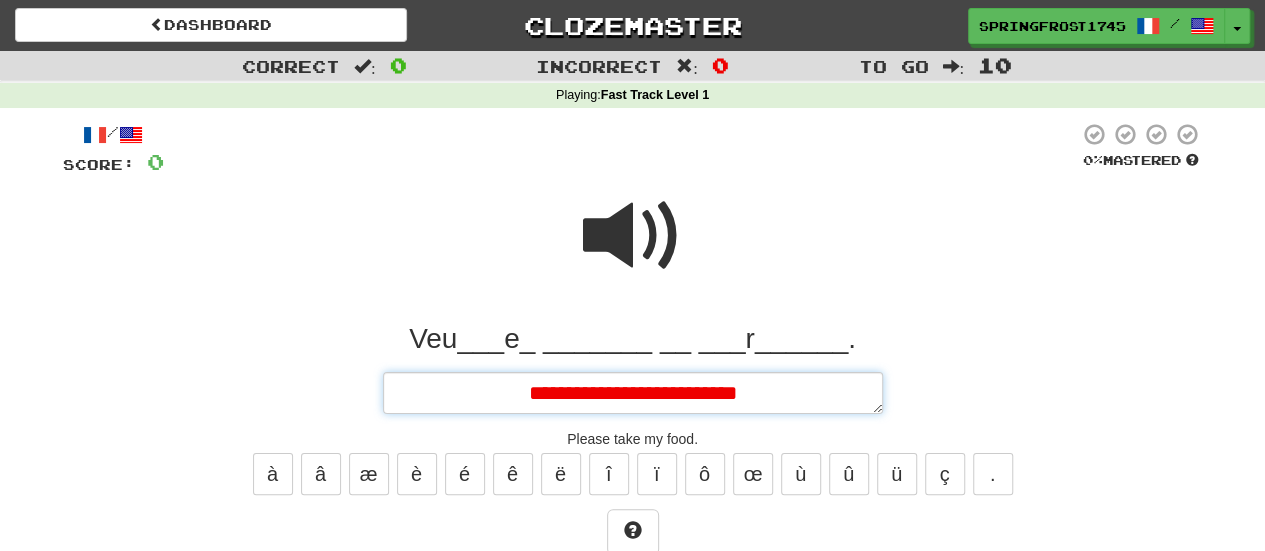 click on "**********" at bounding box center [633, 392] 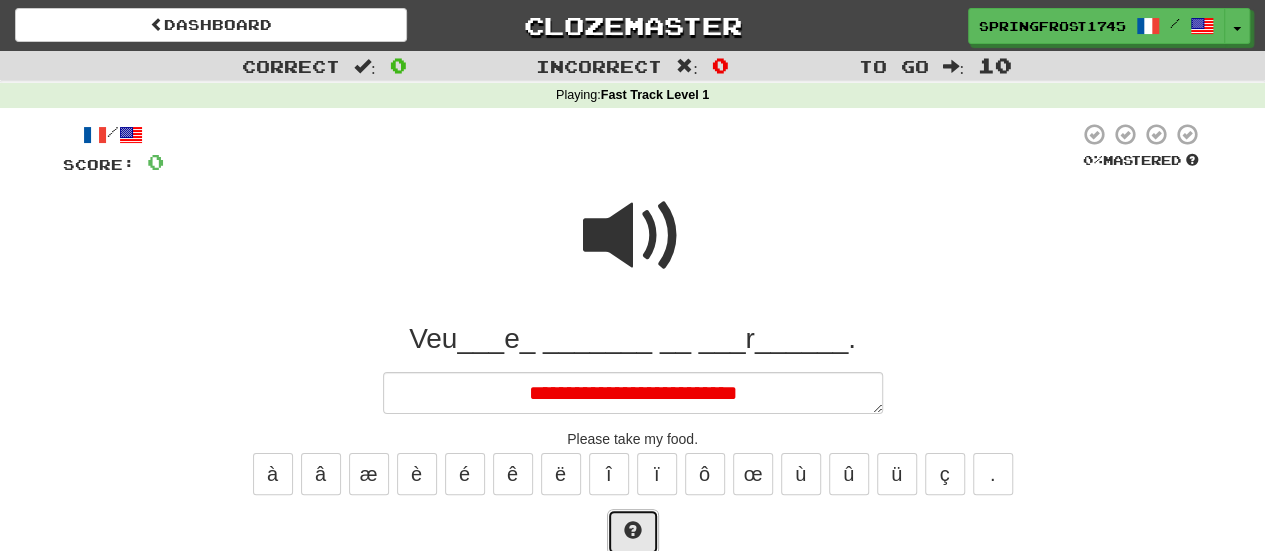 click at bounding box center [633, 530] 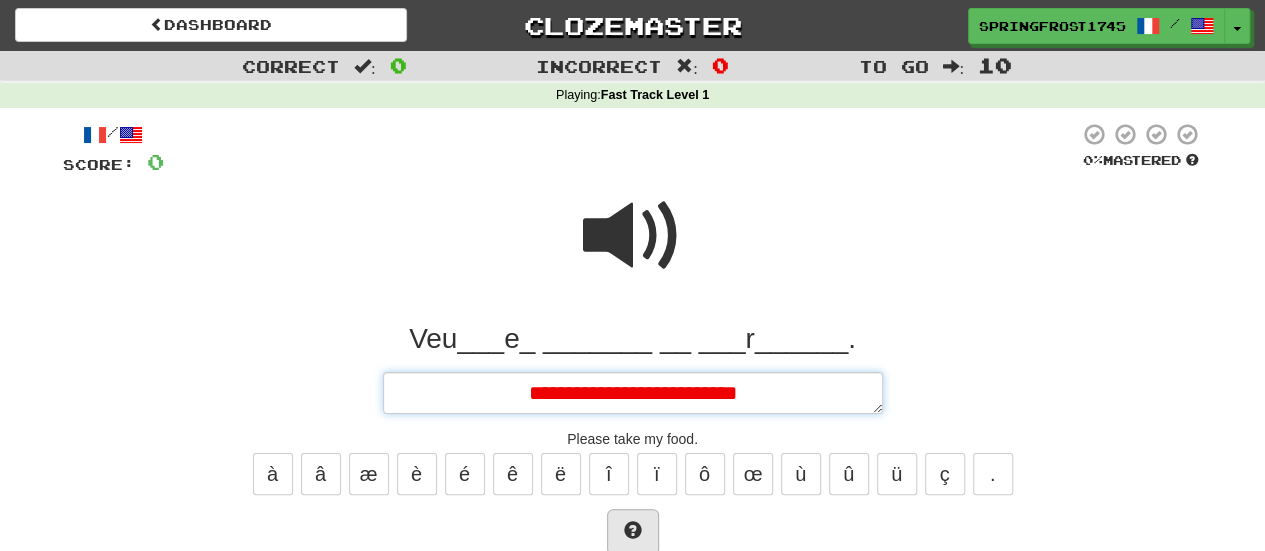 type on "*" 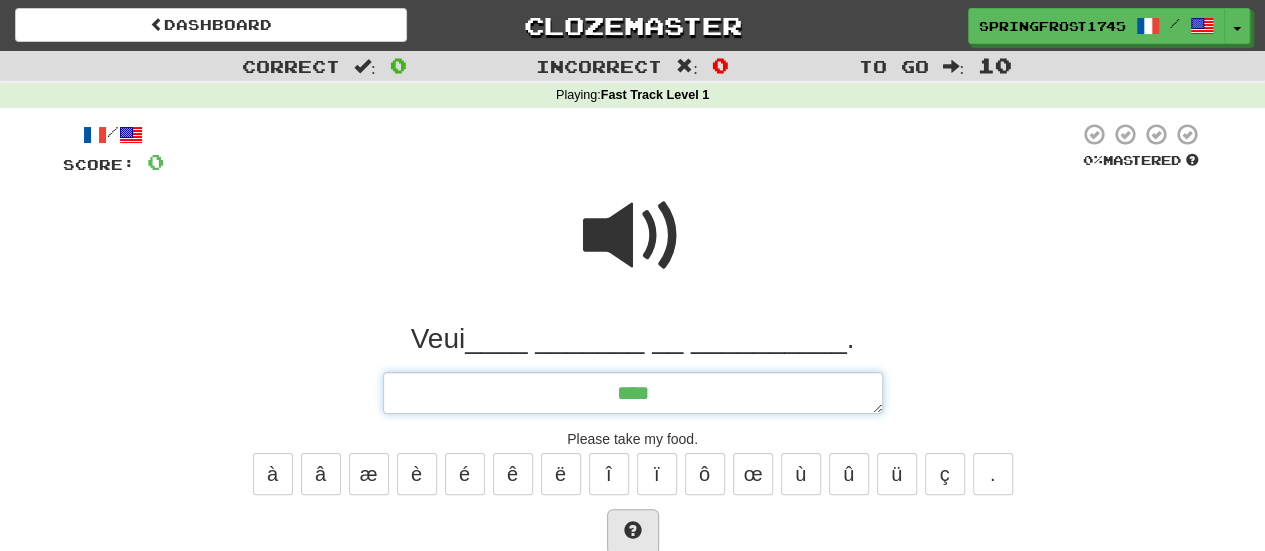 type on "*" 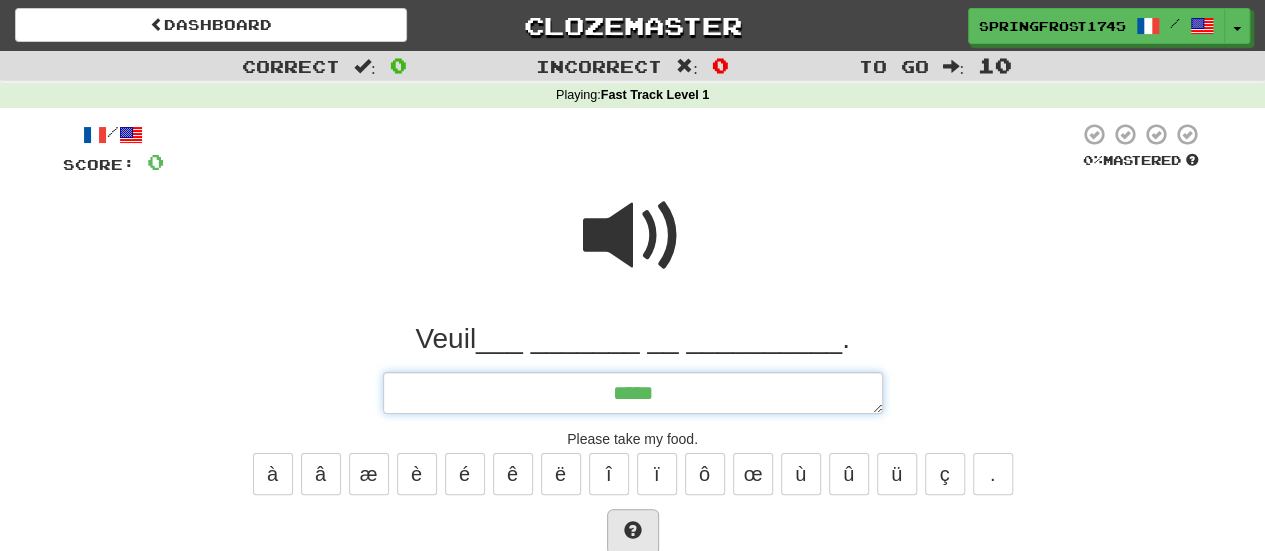 type on "*" 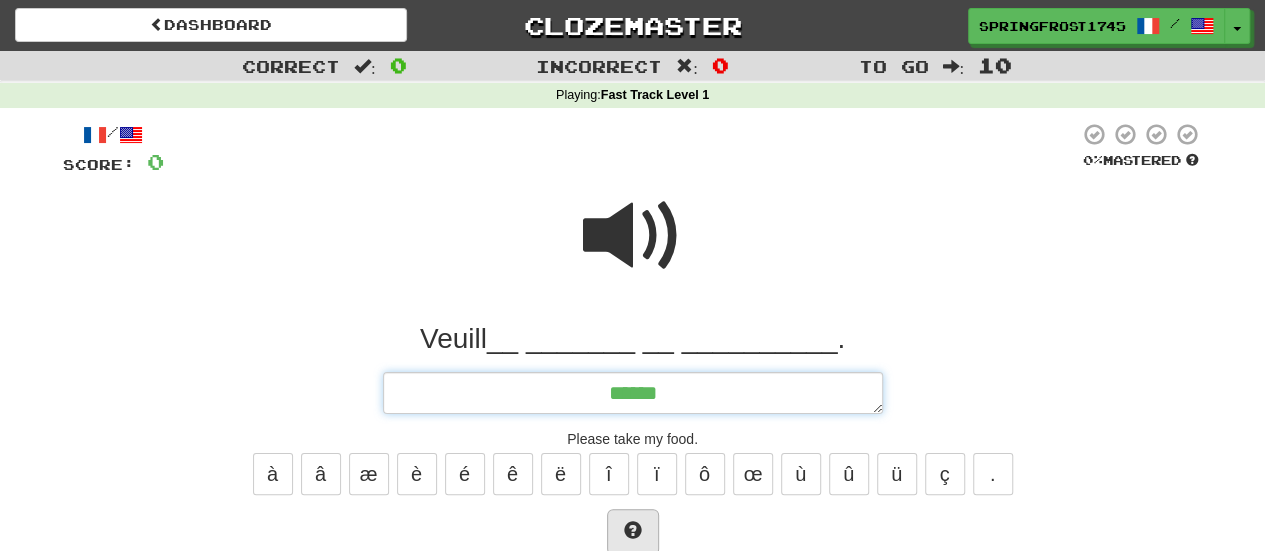 type on "*" 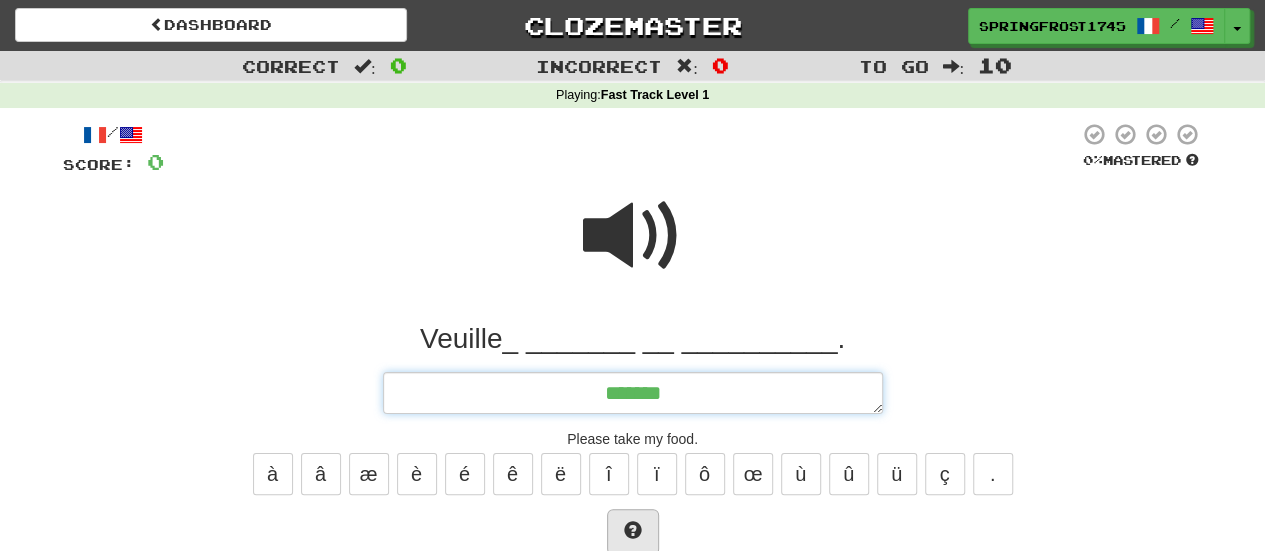 type on "*" 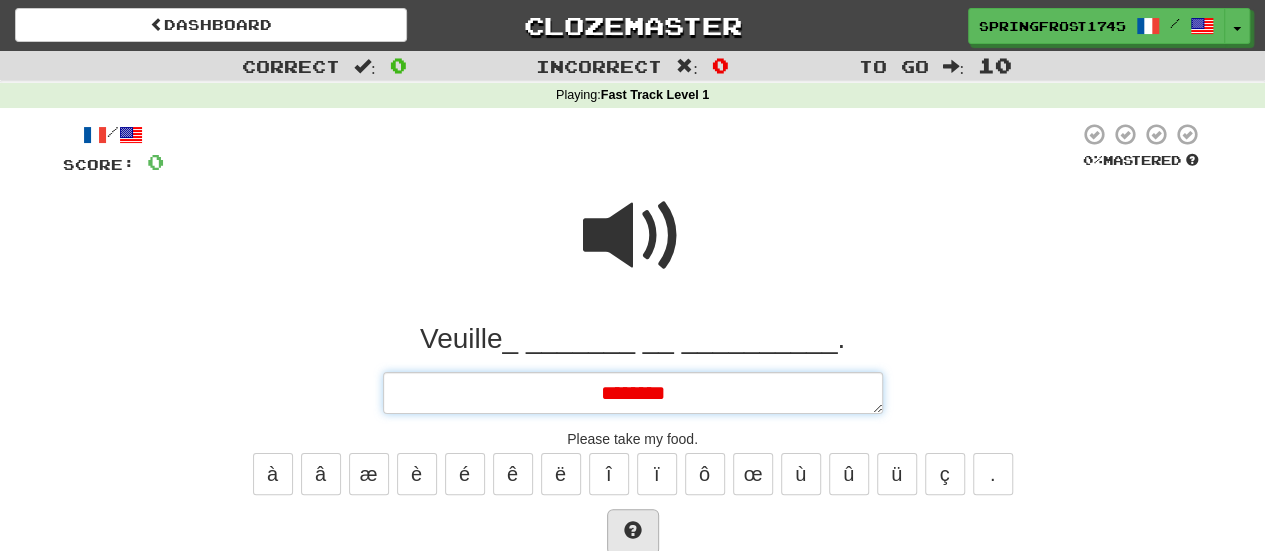 type on "*" 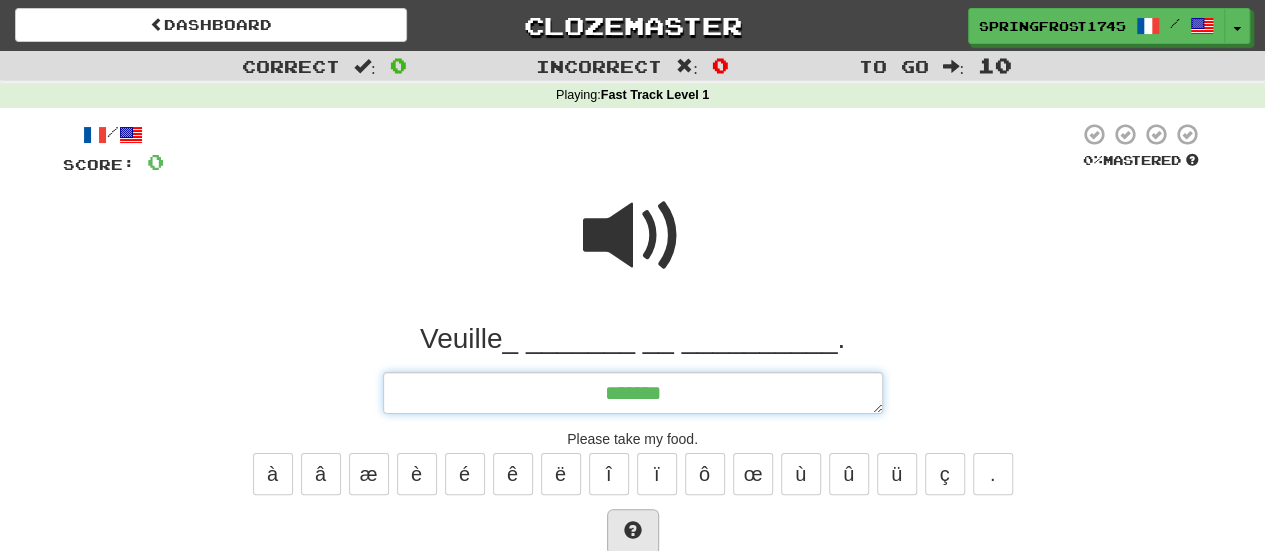type on "*" 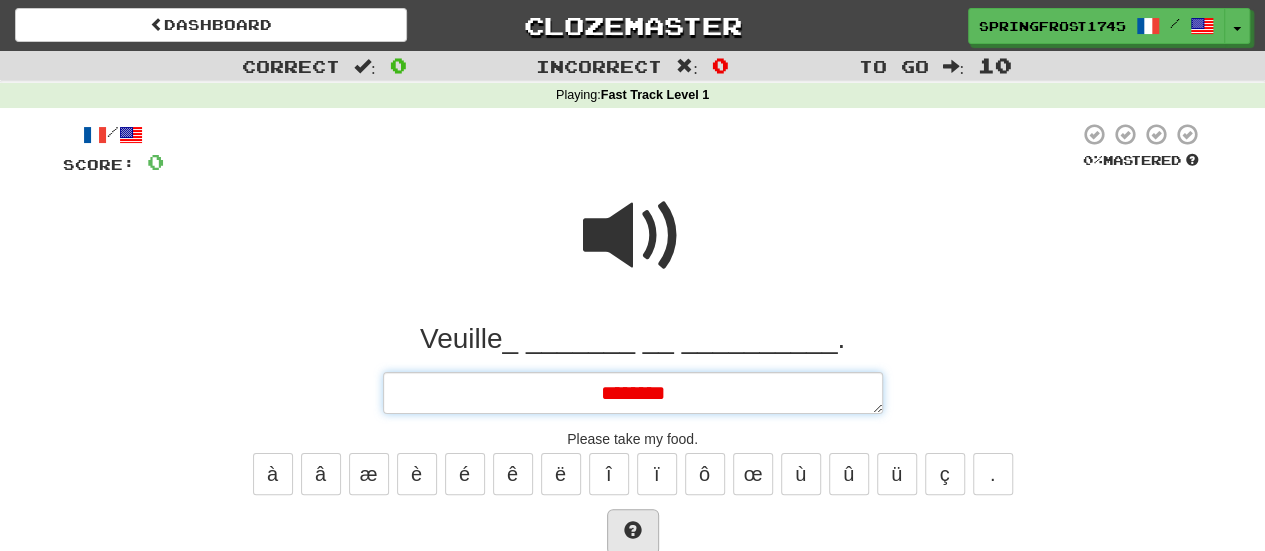 type on "*" 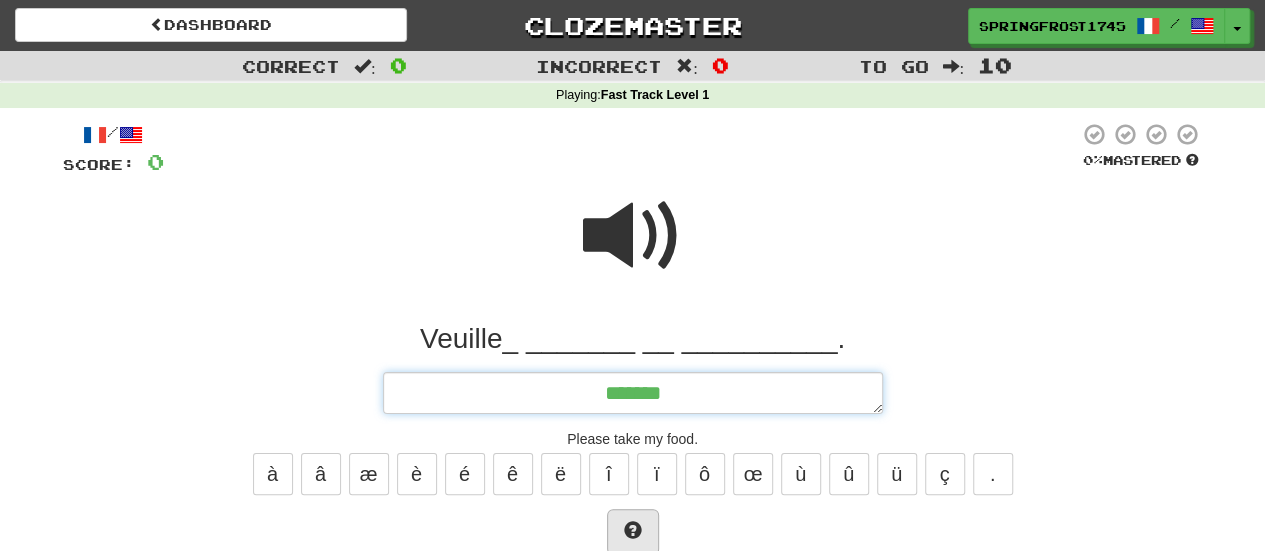 type on "*" 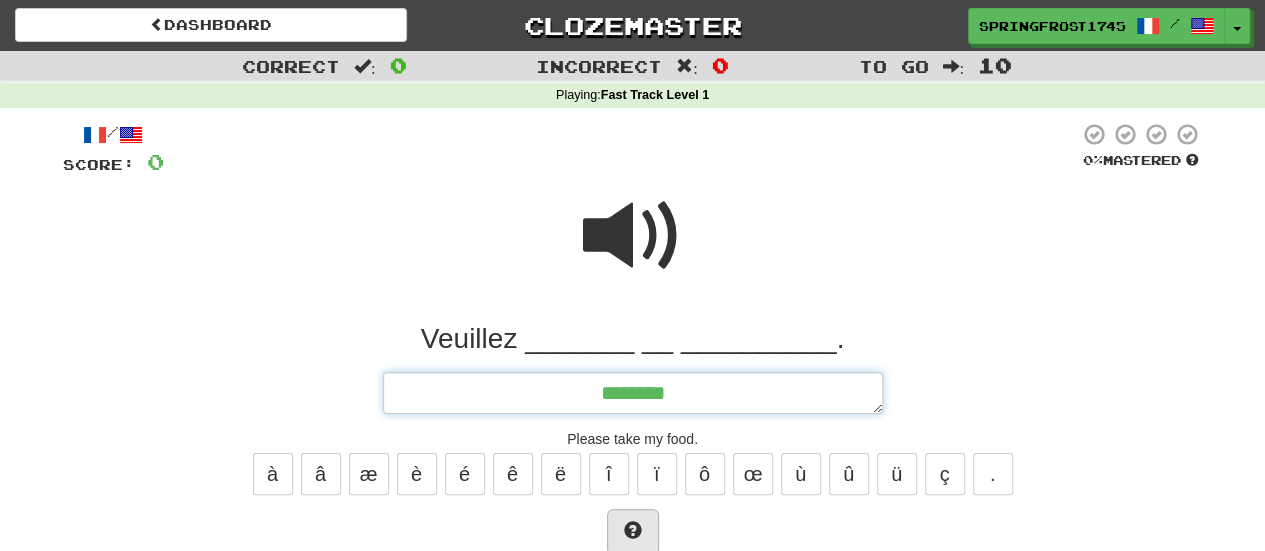 type on "*" 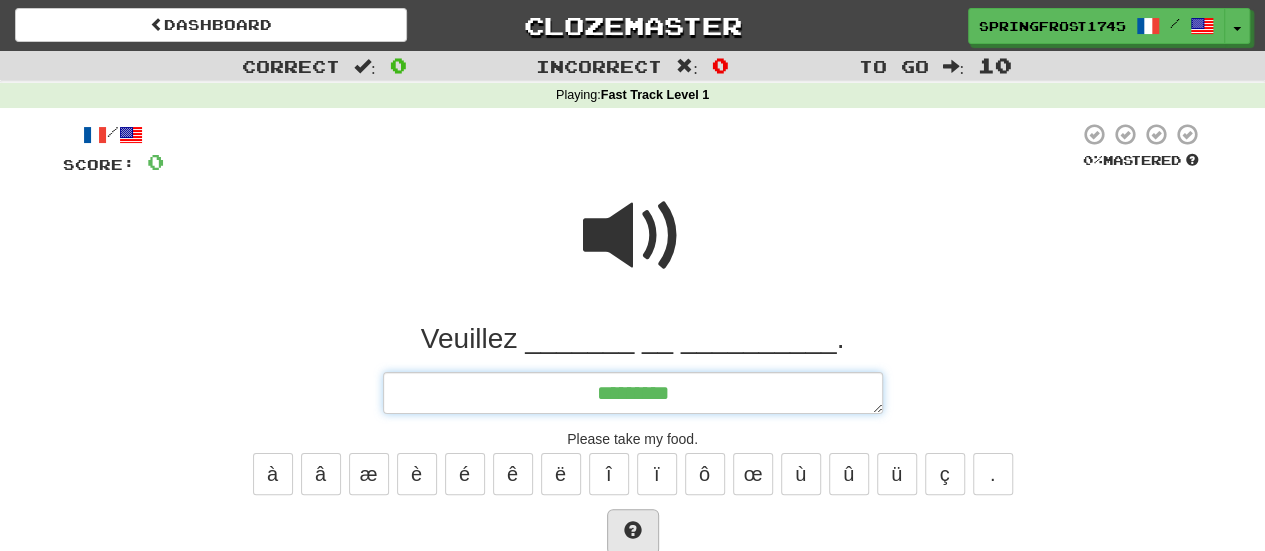 type on "*" 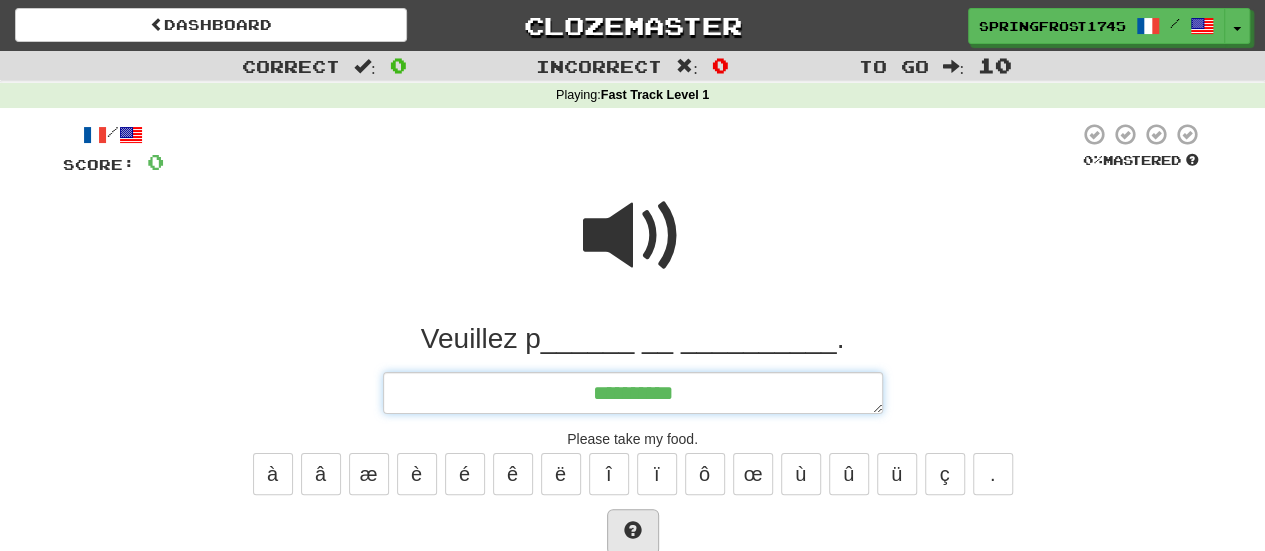 type on "*" 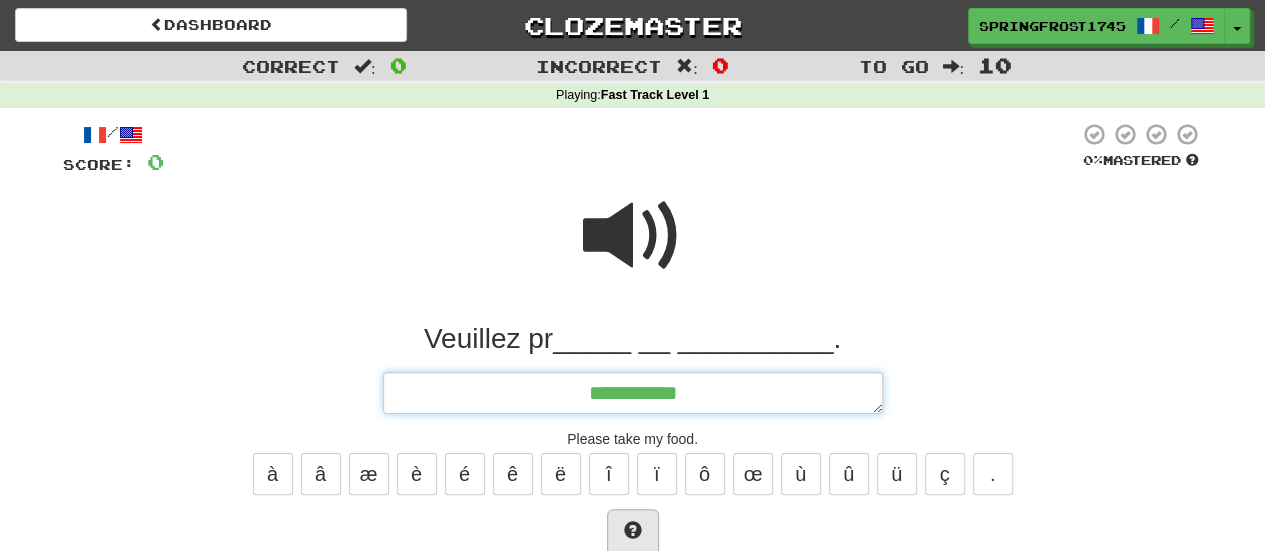 type on "*" 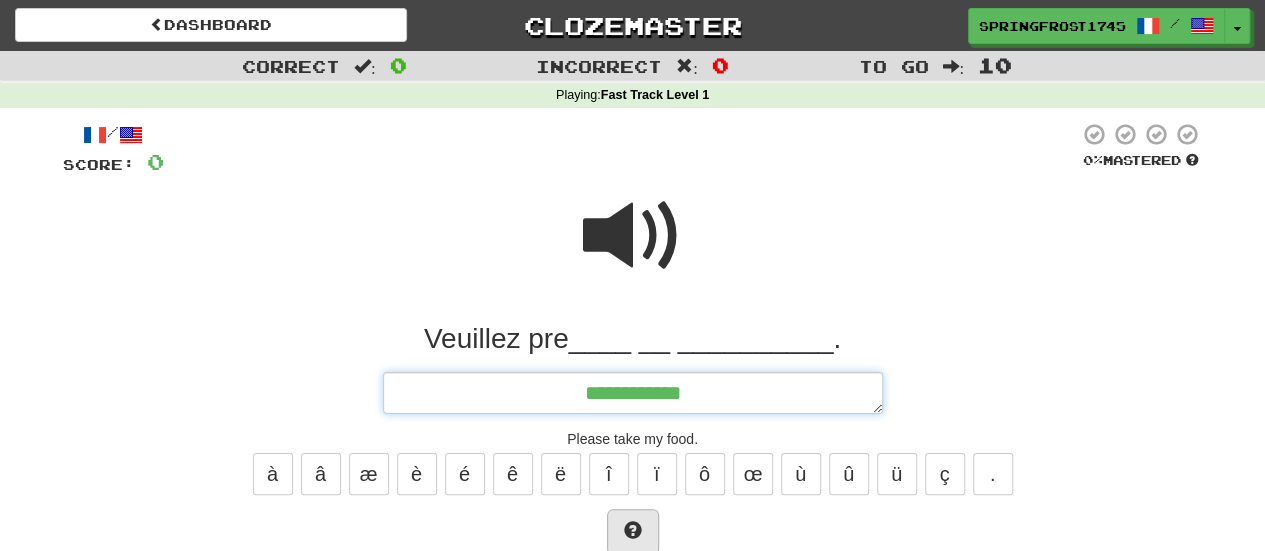 type on "*" 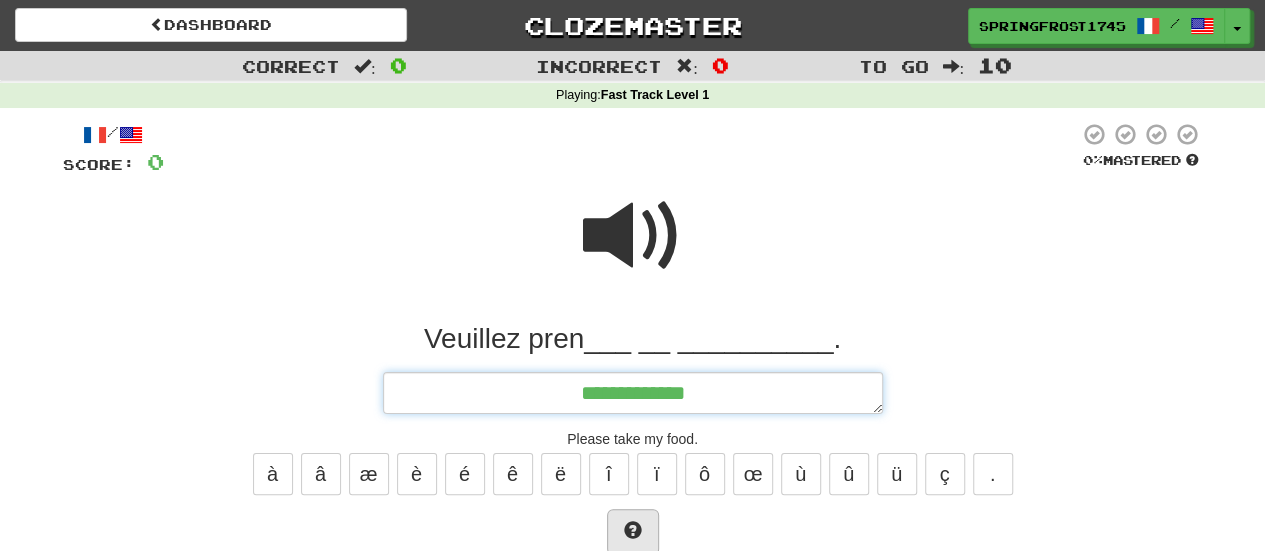 type on "*" 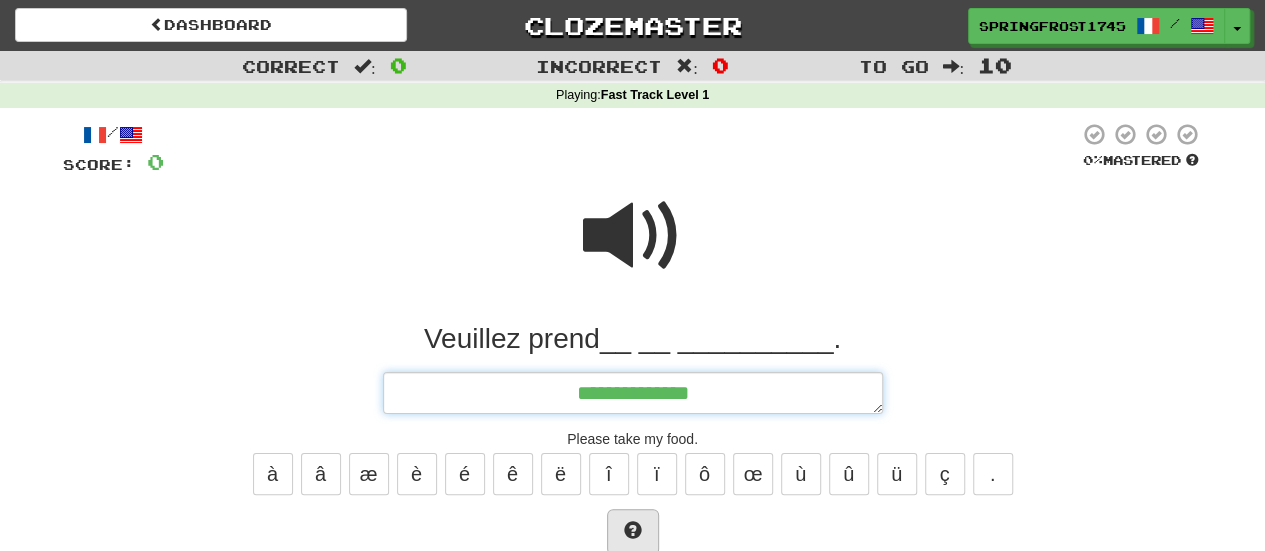 type on "*" 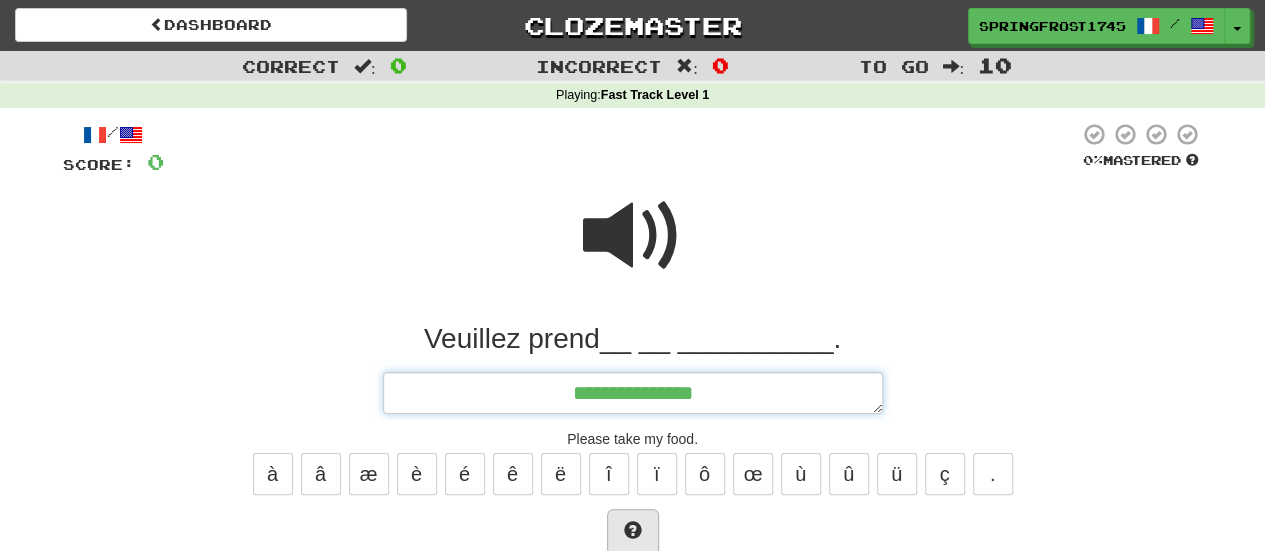 type on "*" 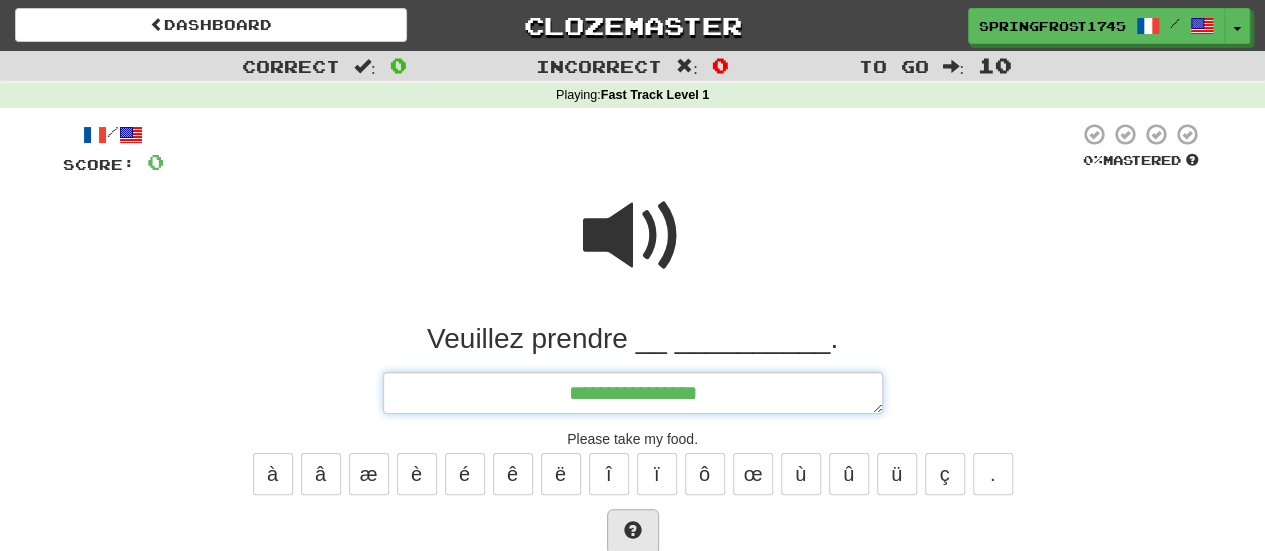 type on "*" 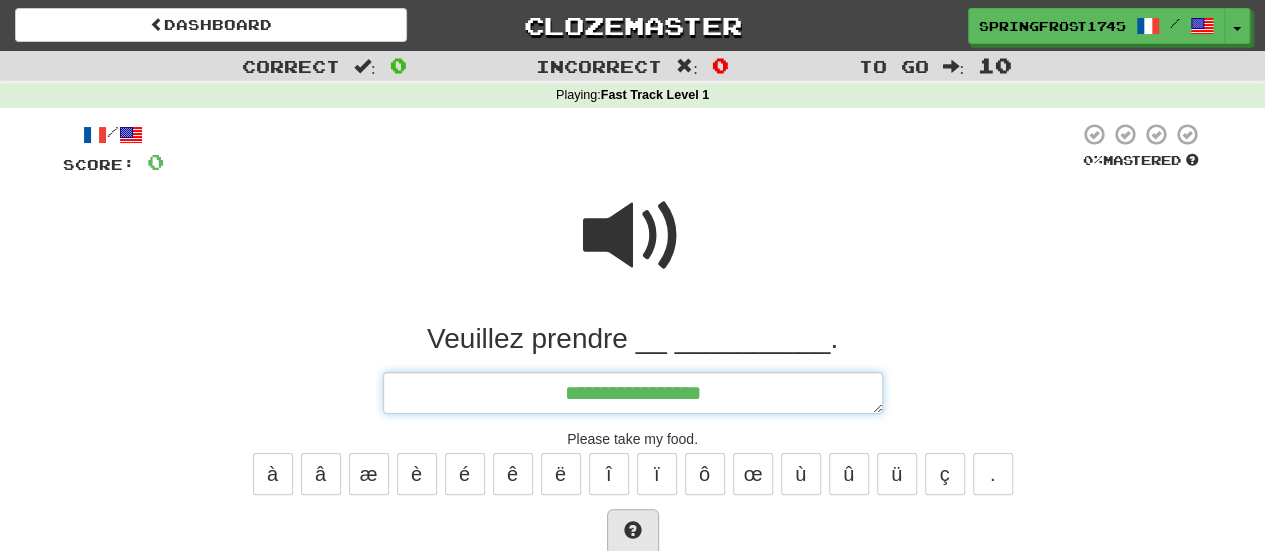 type on "*" 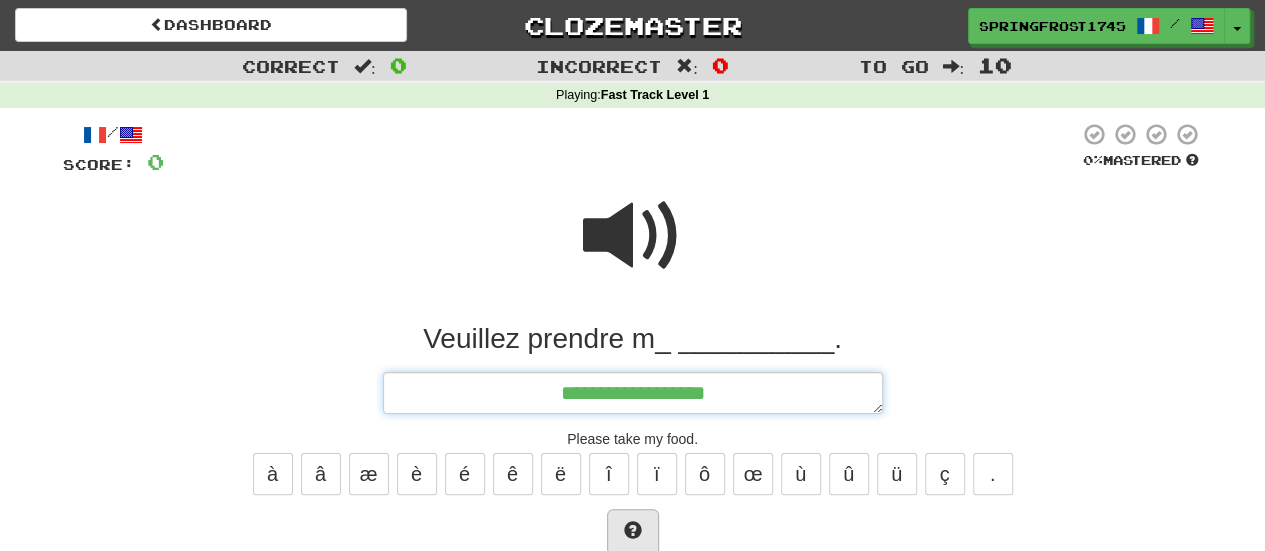 type on "*" 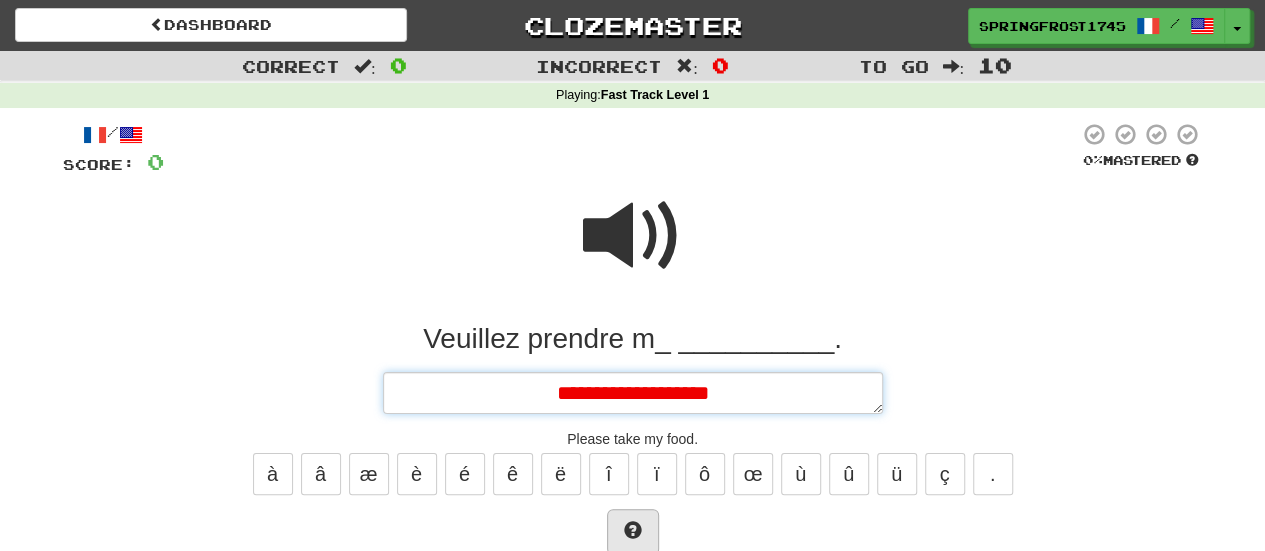 type on "*" 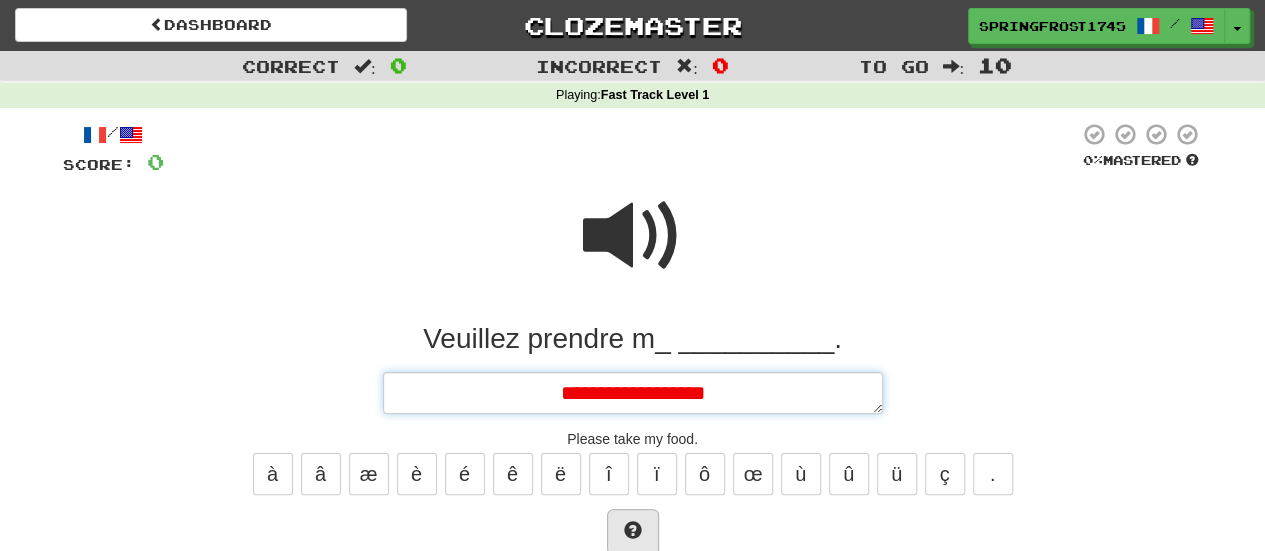 type on "*" 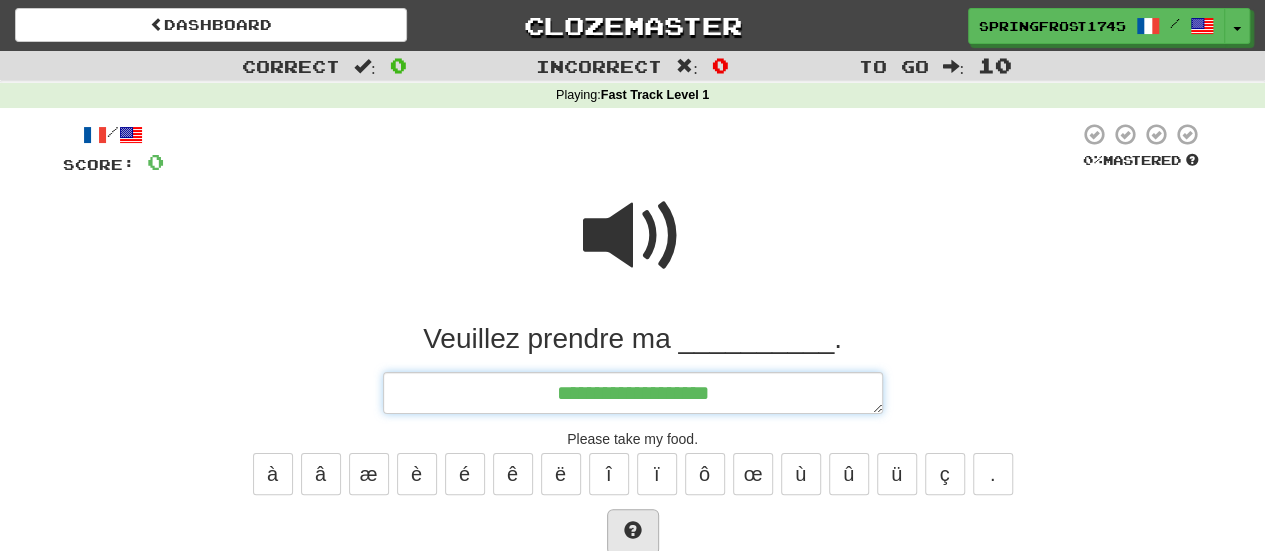 type on "*" 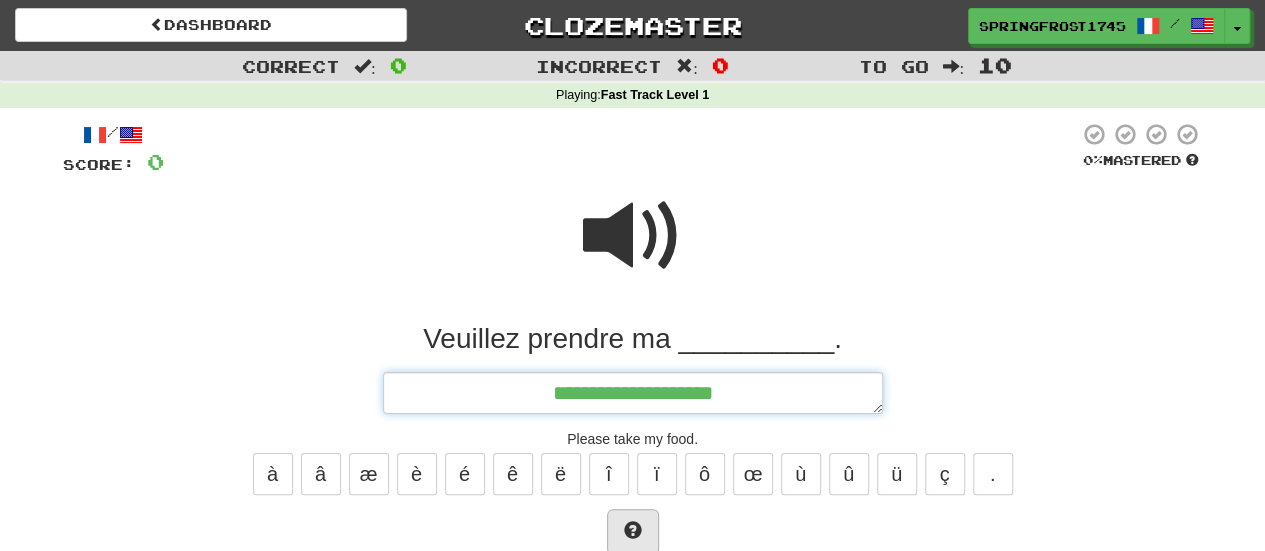 type on "*" 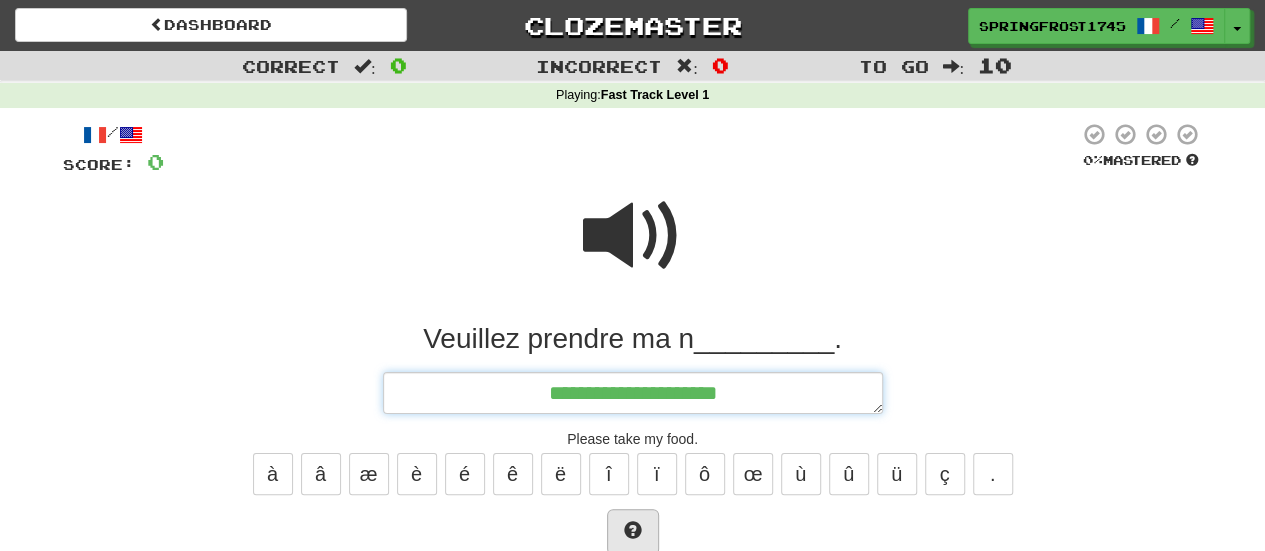 type on "*" 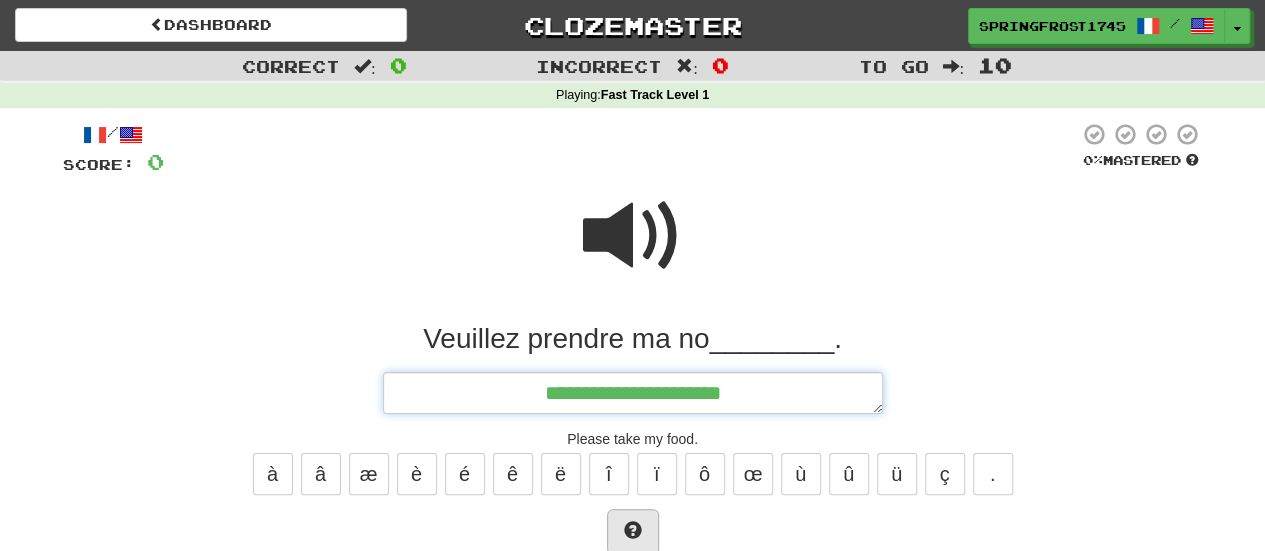 type on "*" 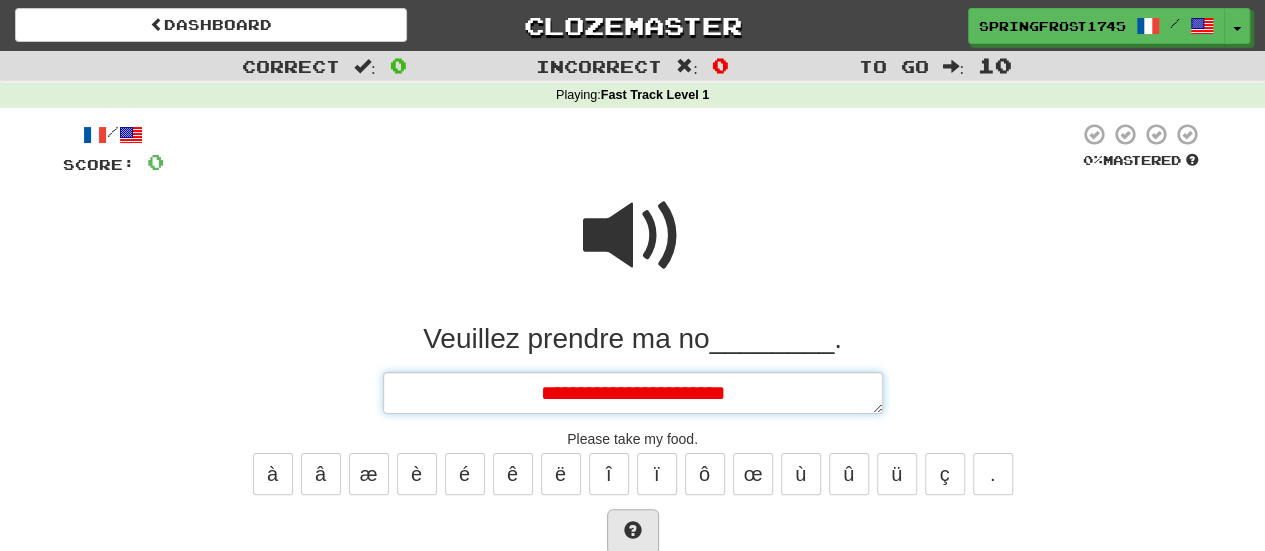 type on "*" 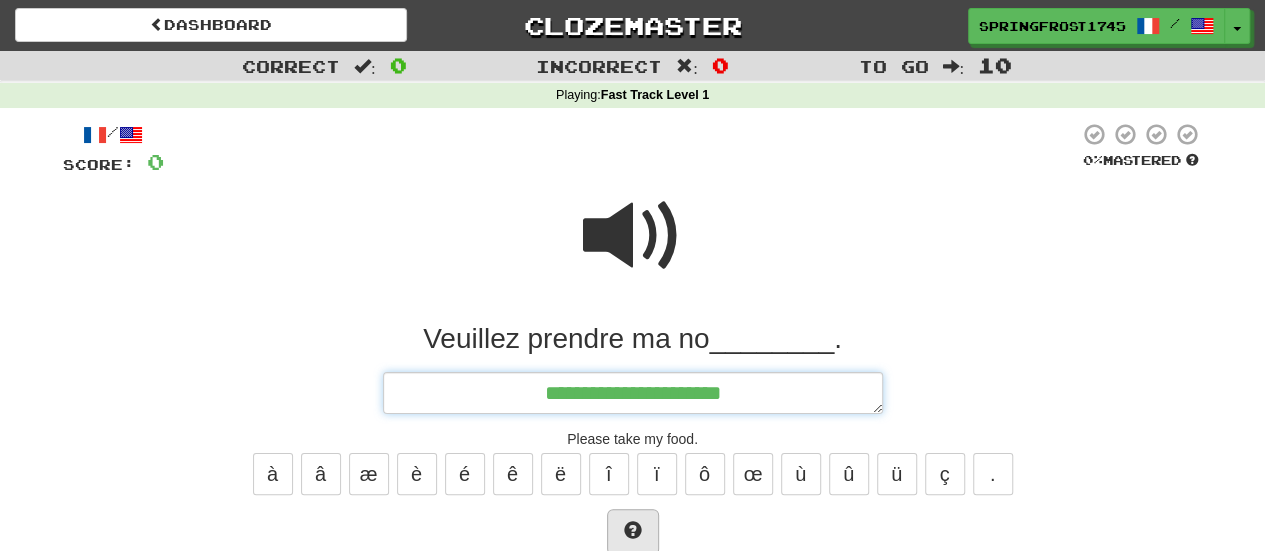 type on "*" 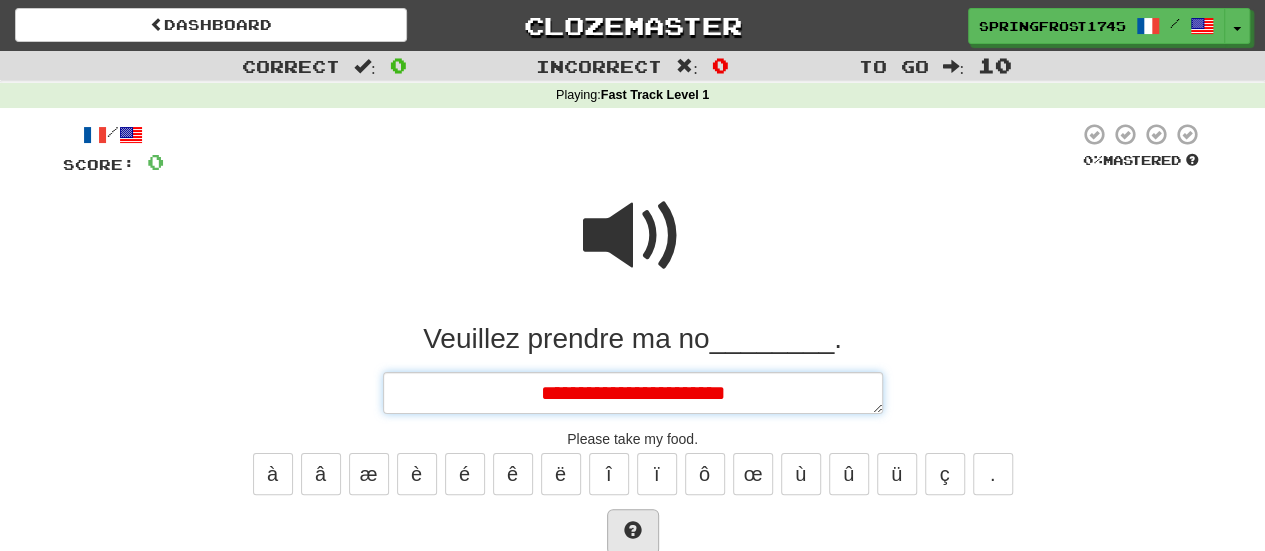 type on "*" 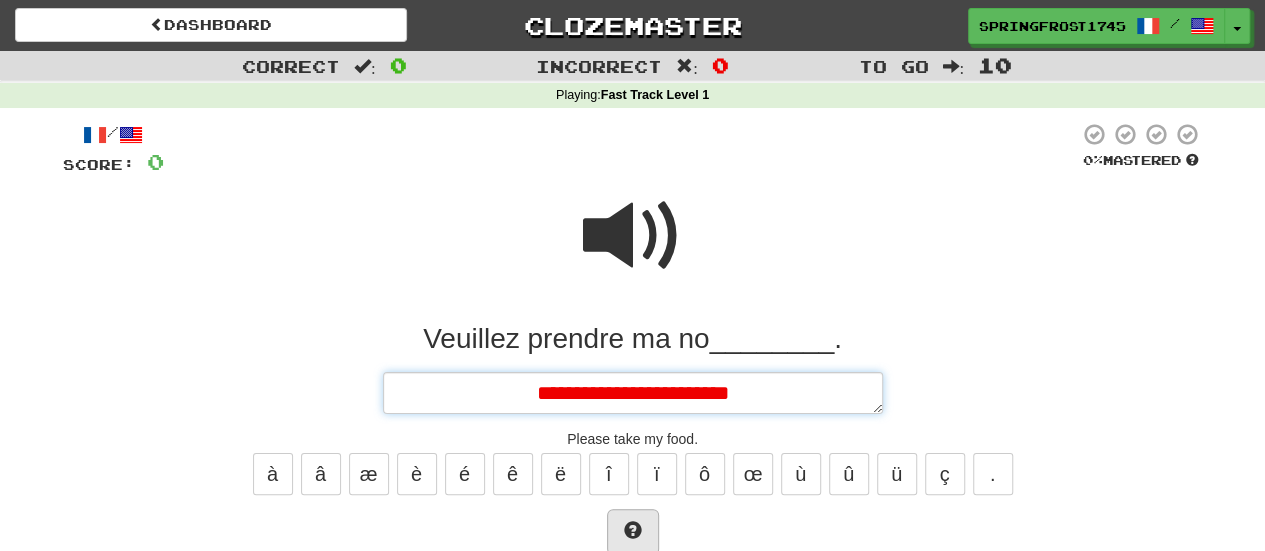 type on "*" 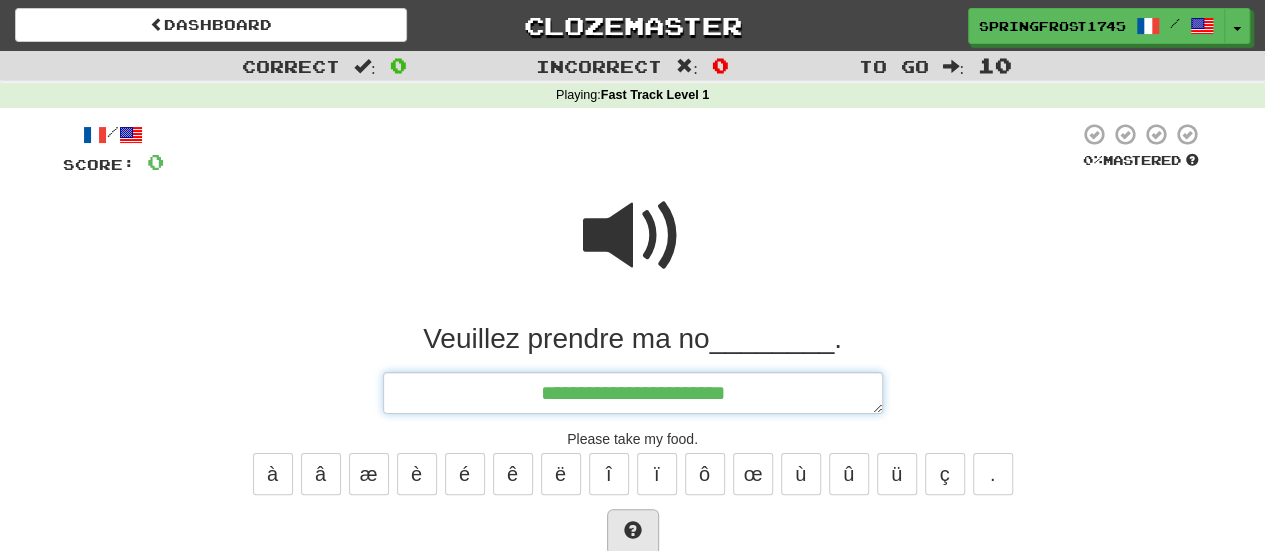 type on "*" 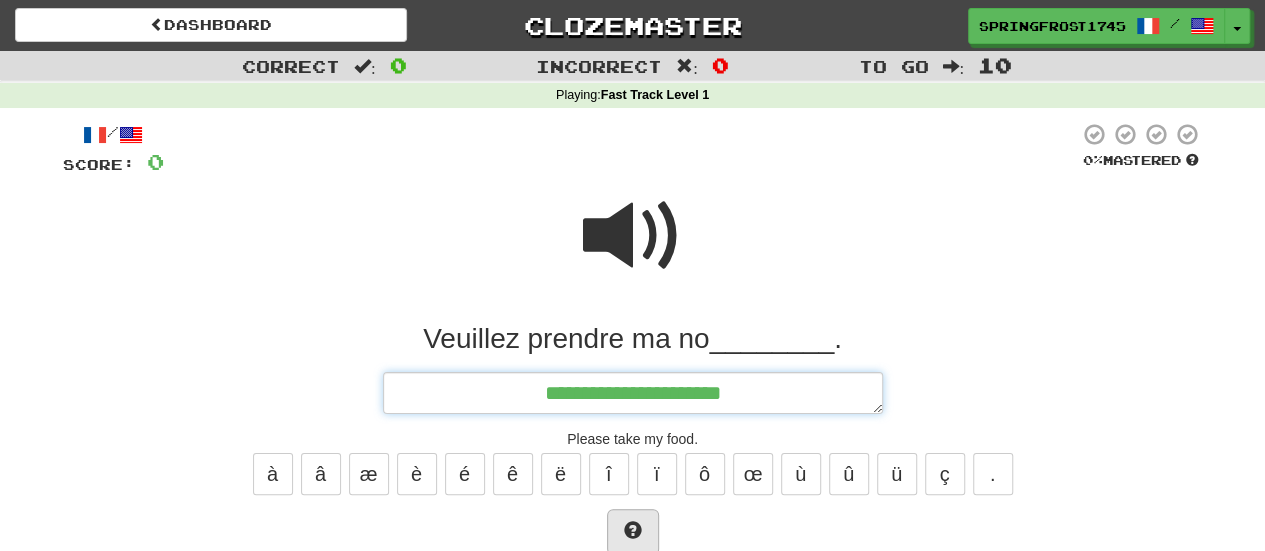 type on "*" 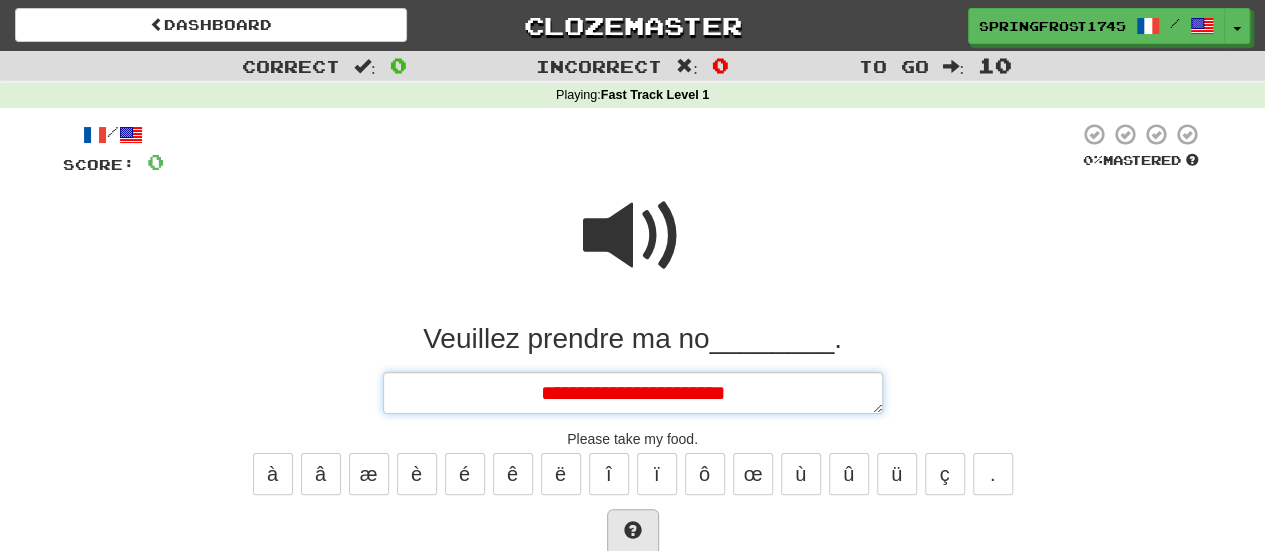 type on "*" 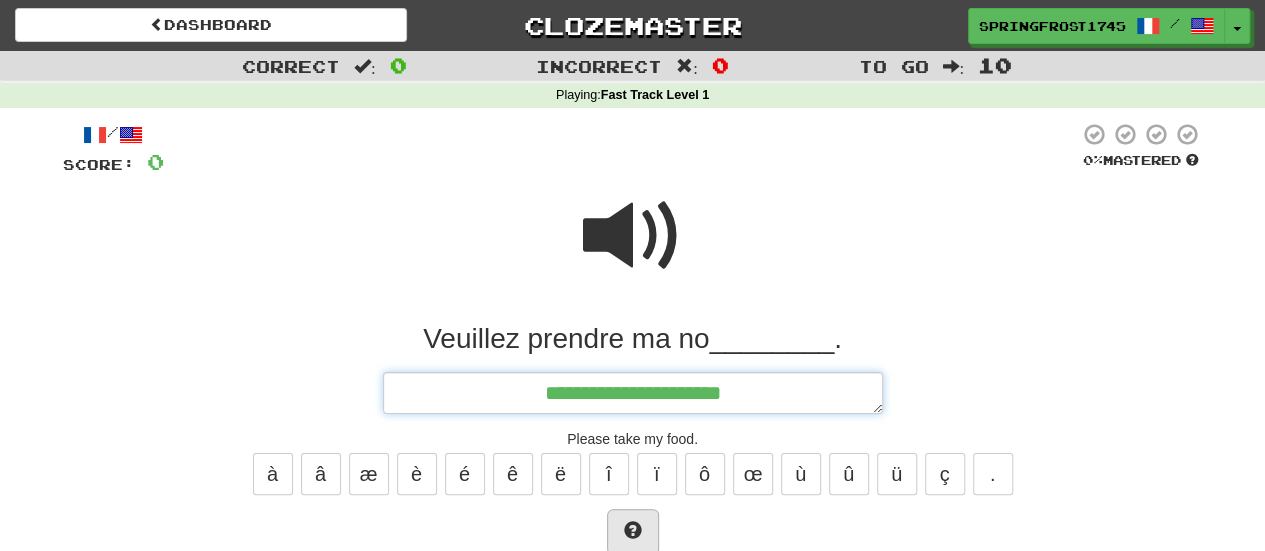 type on "*" 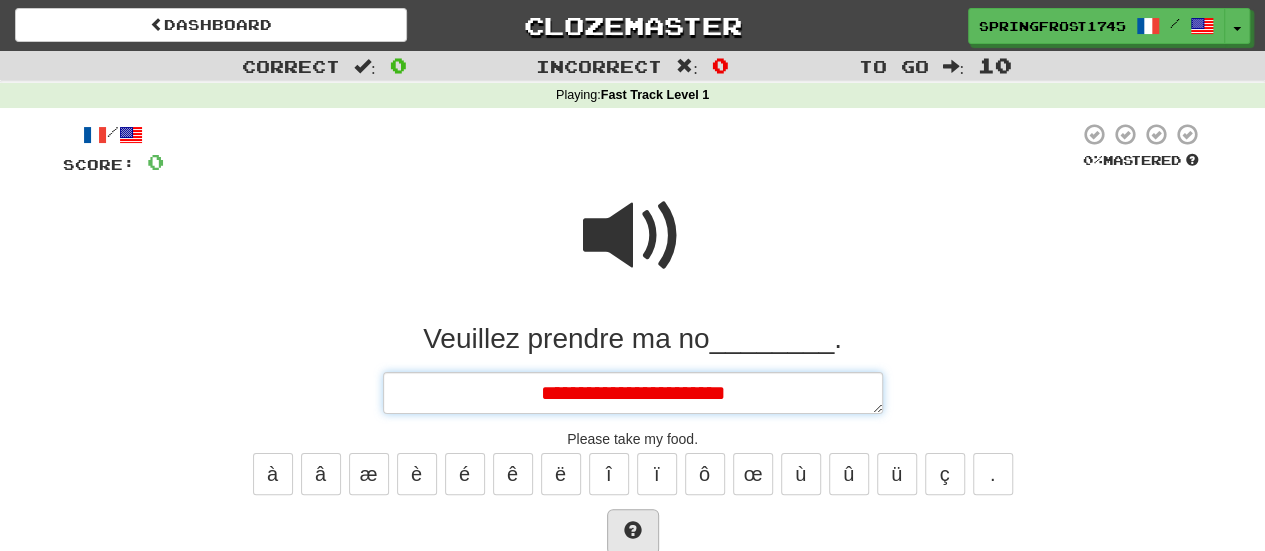type on "*" 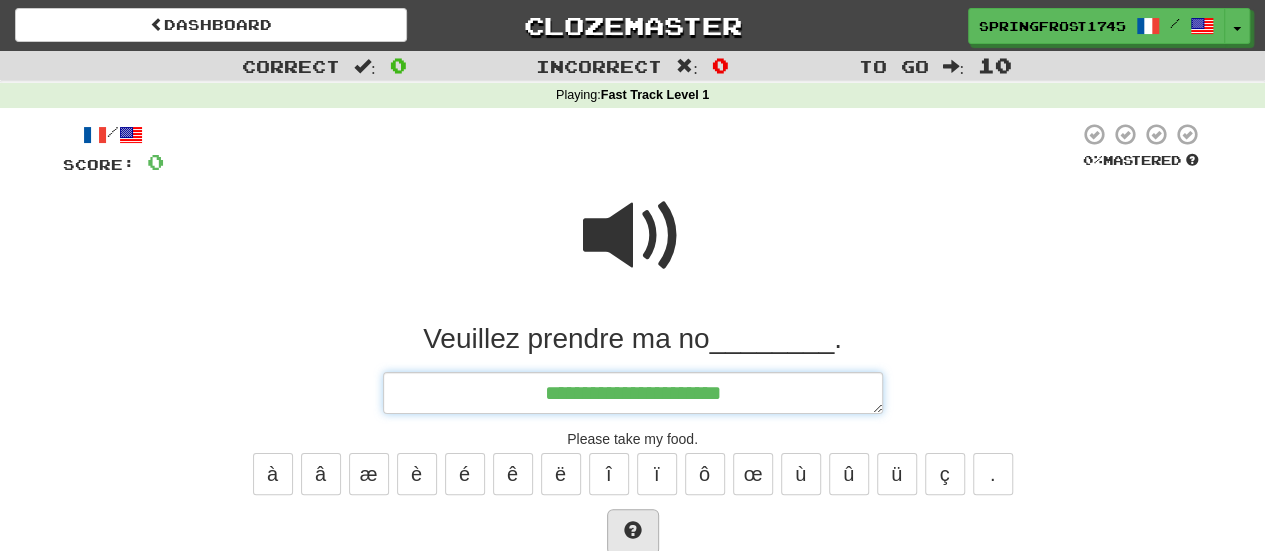 type on "*" 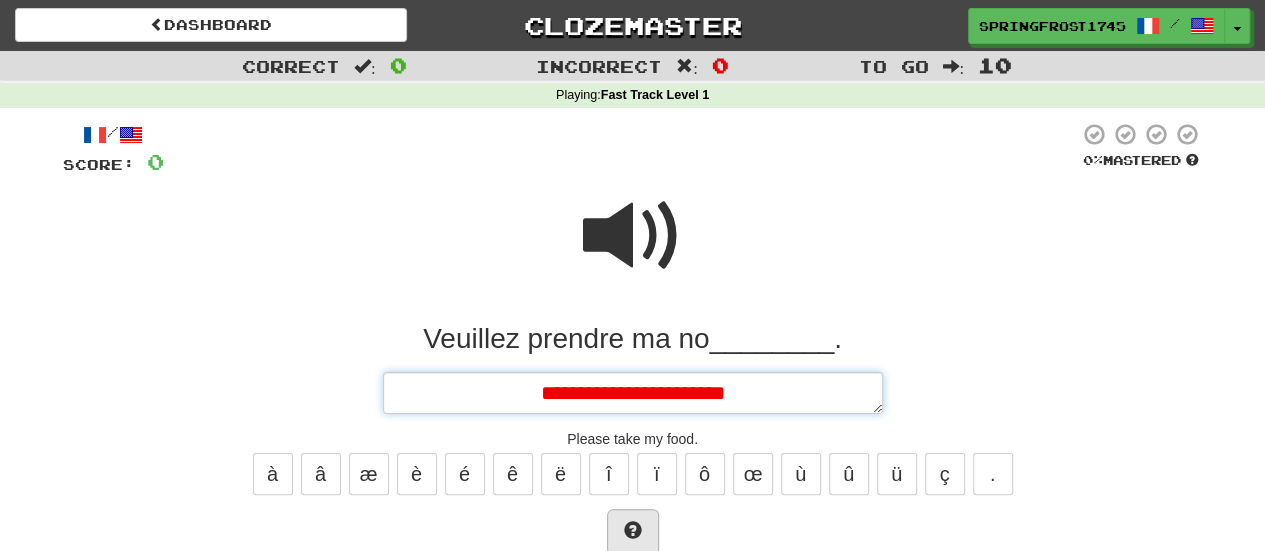 type on "*" 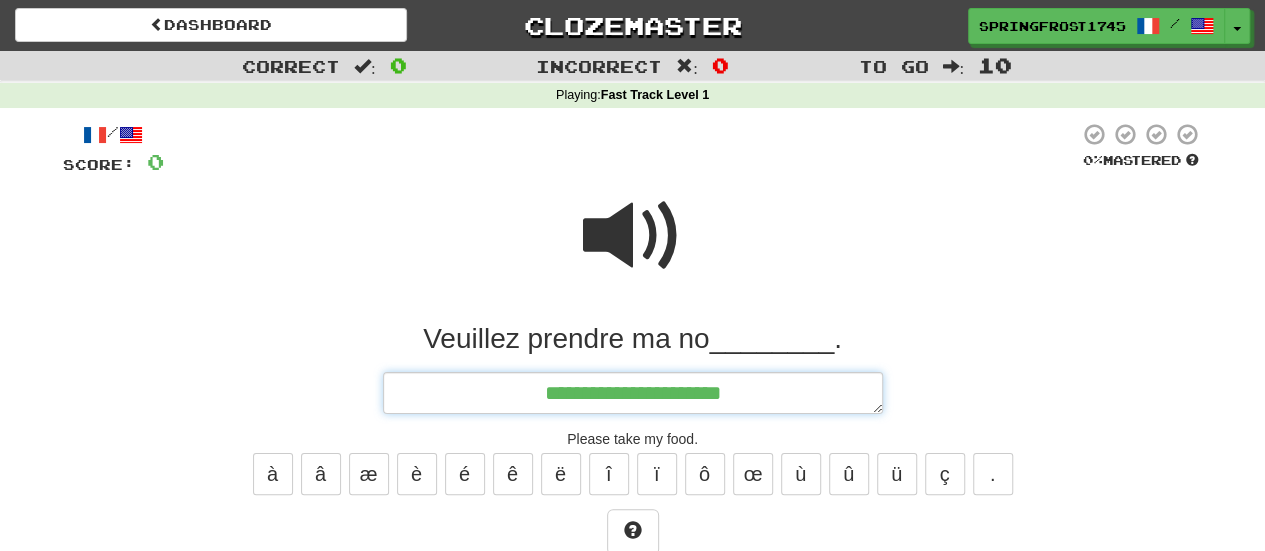 type on "**********" 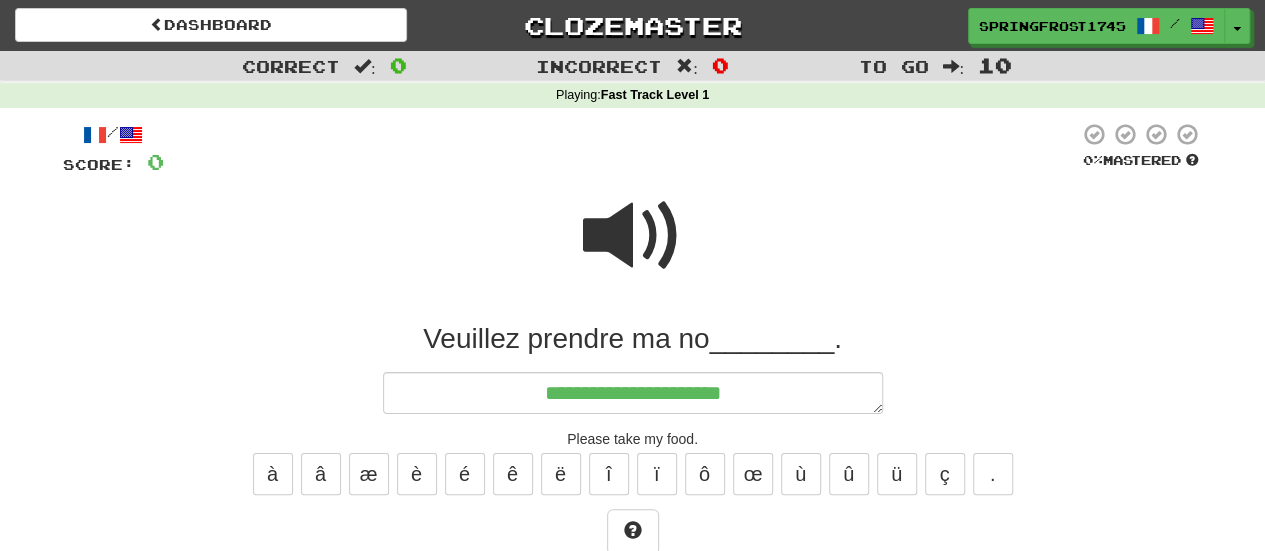 click at bounding box center (633, 236) 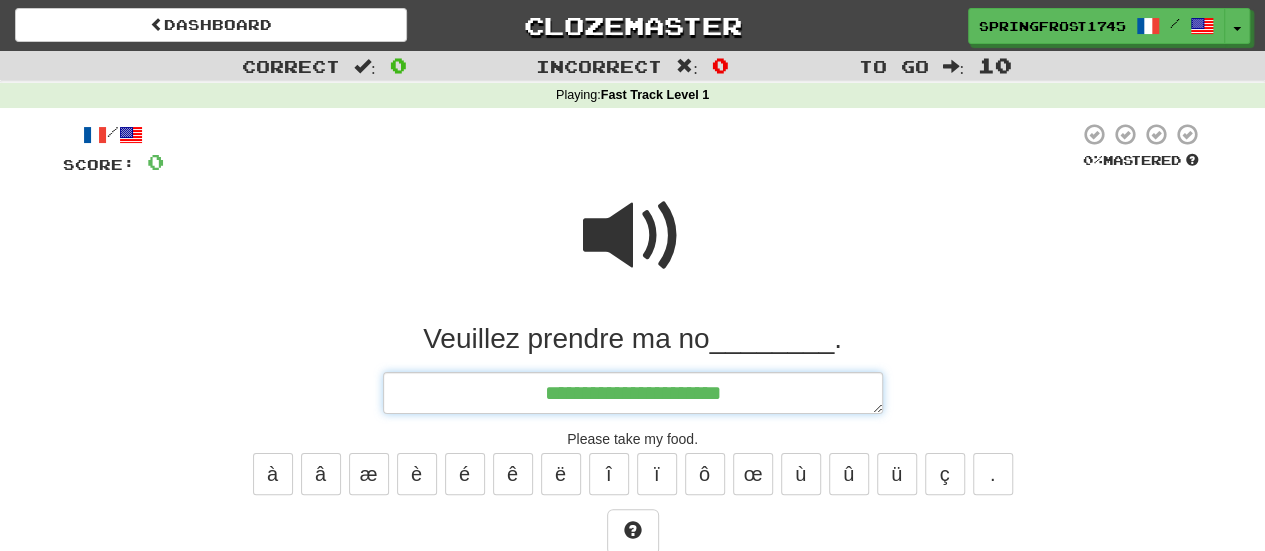 click on "**********" at bounding box center (633, 392) 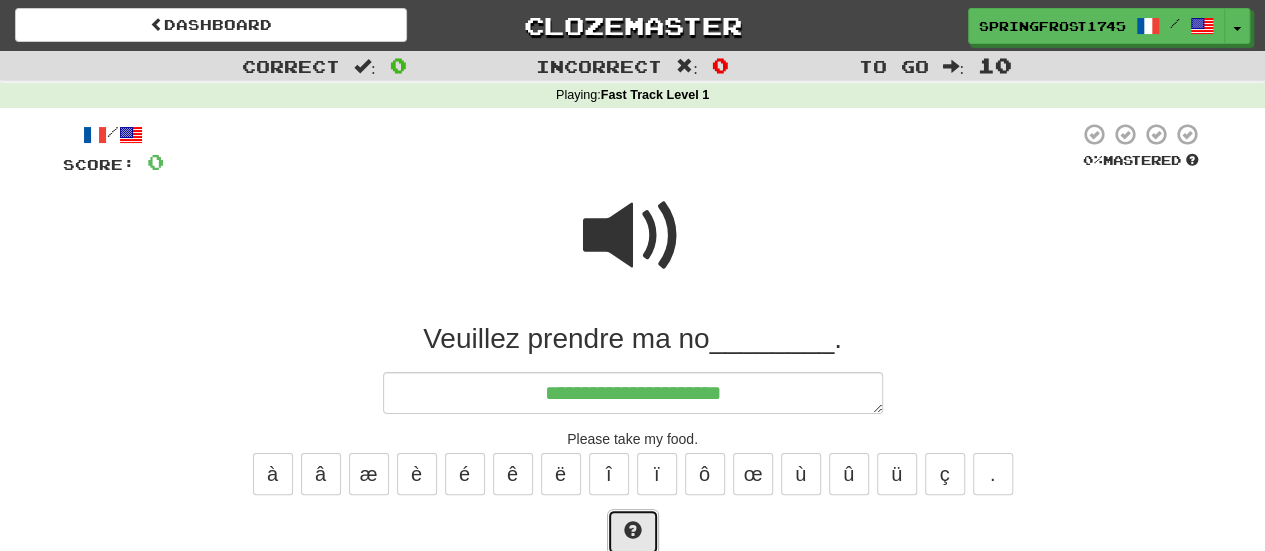 click at bounding box center (633, 532) 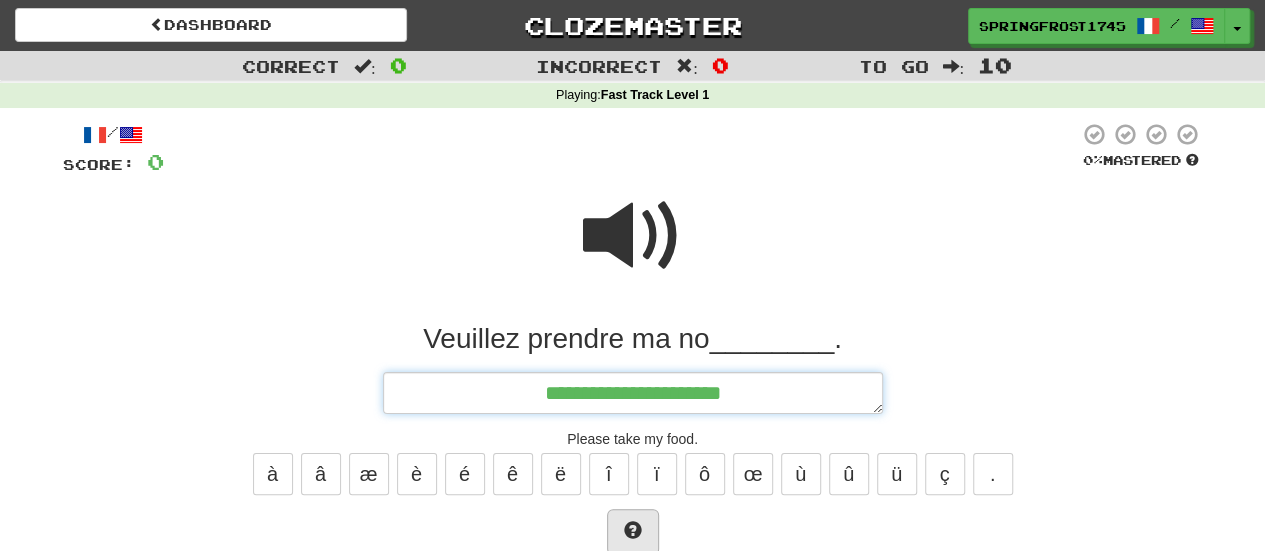 type on "*" 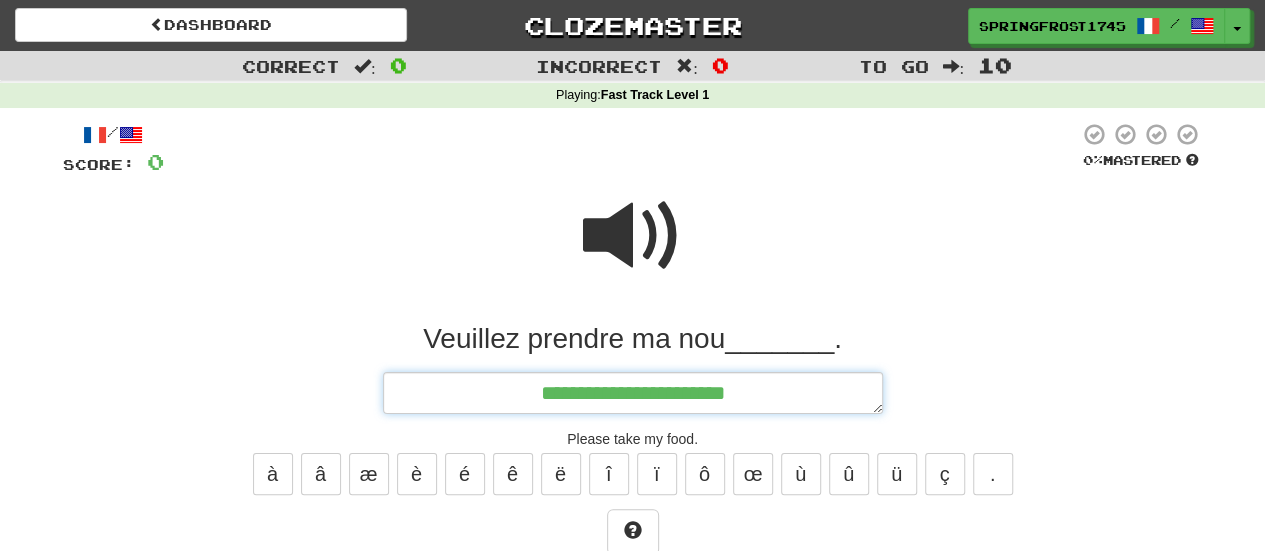 type on "*" 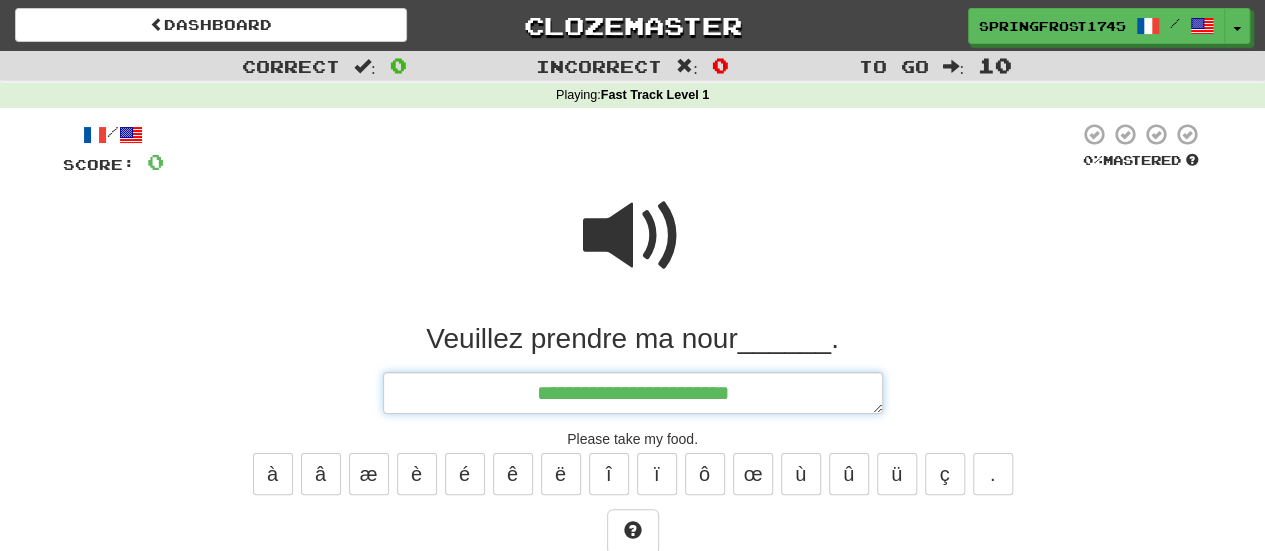 type on "*" 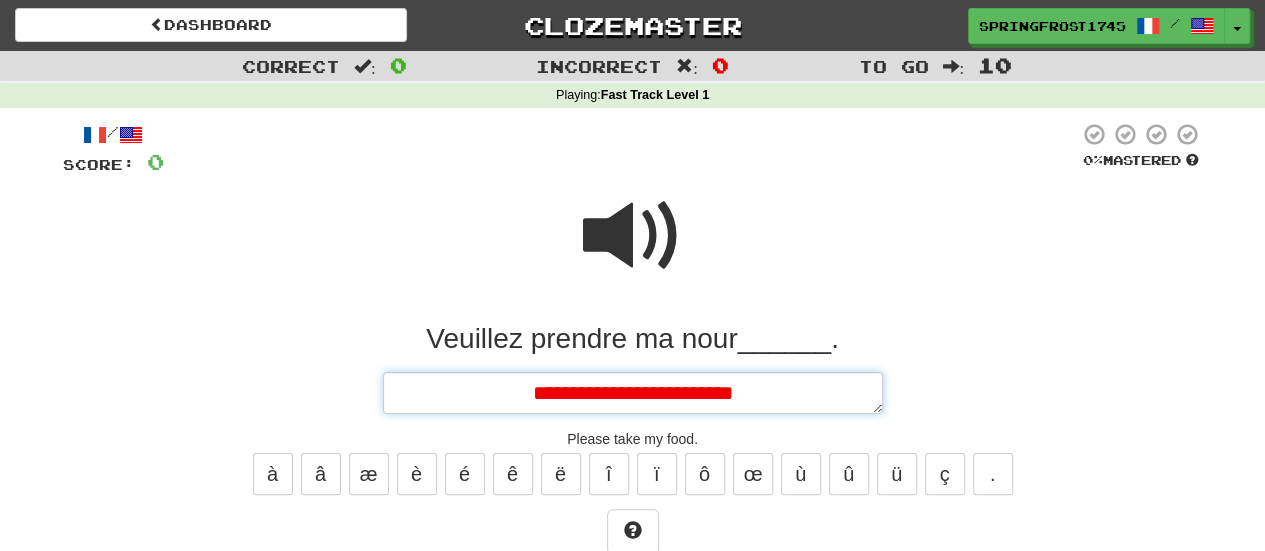type on "*" 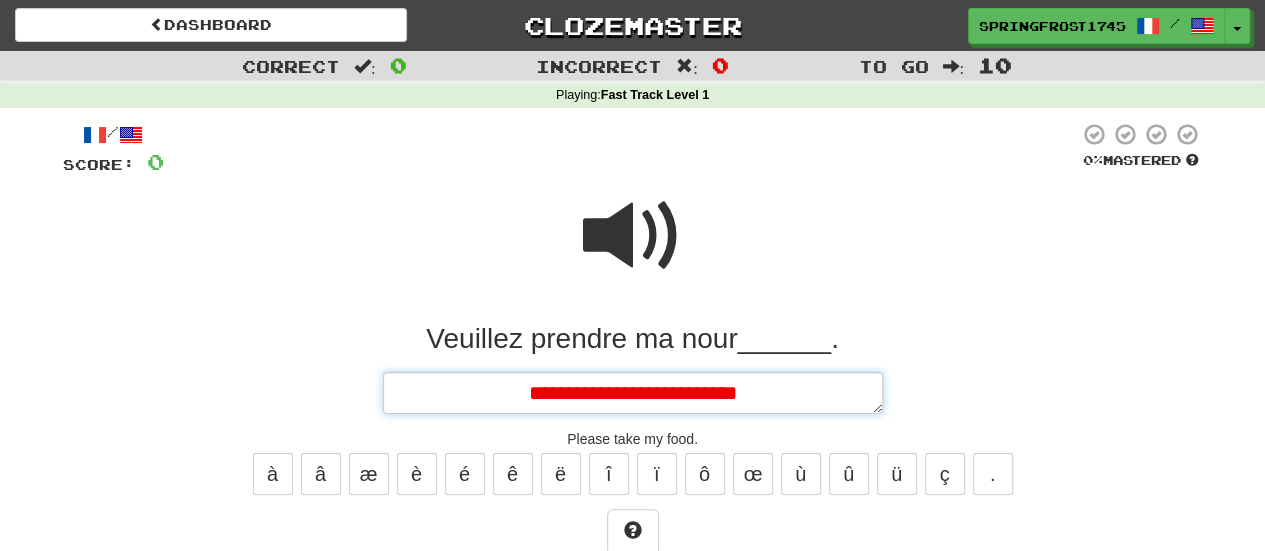 type on "*" 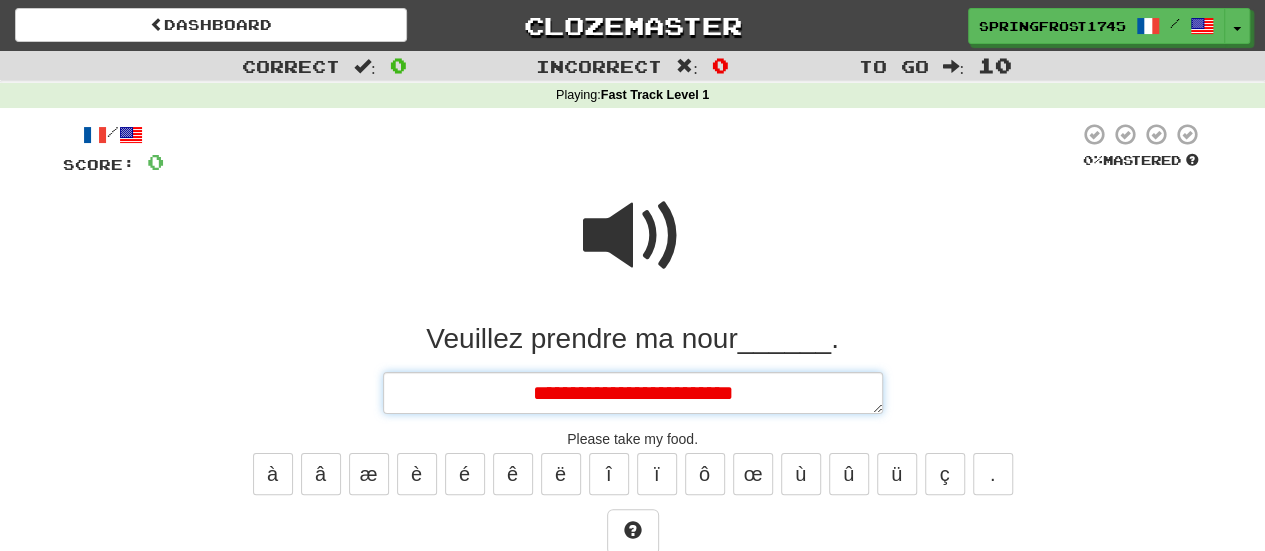 type on "*" 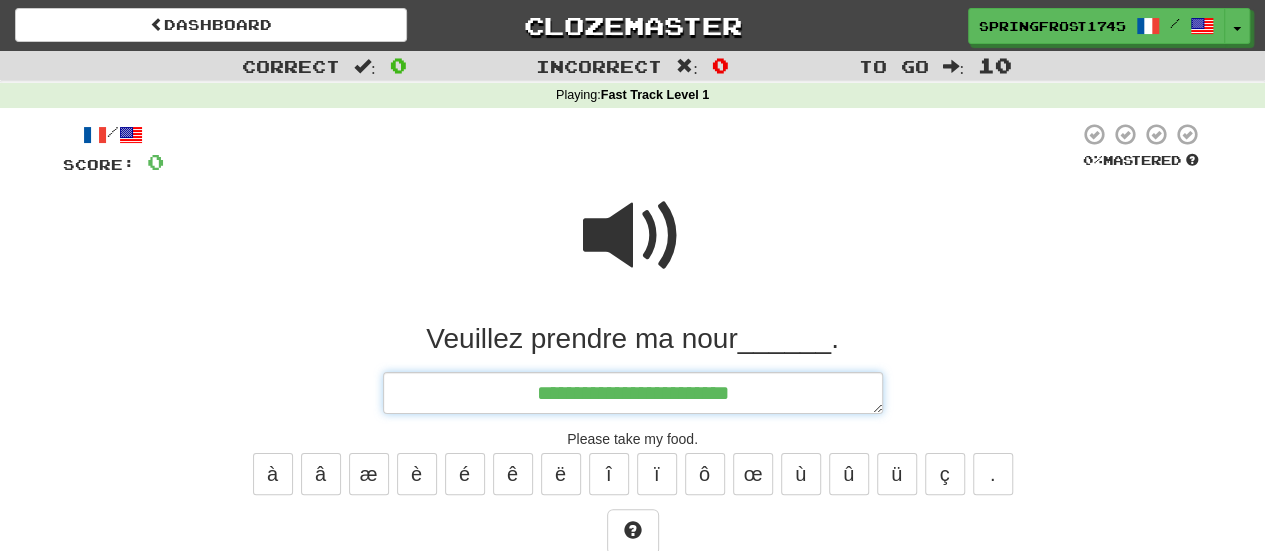 type on "*" 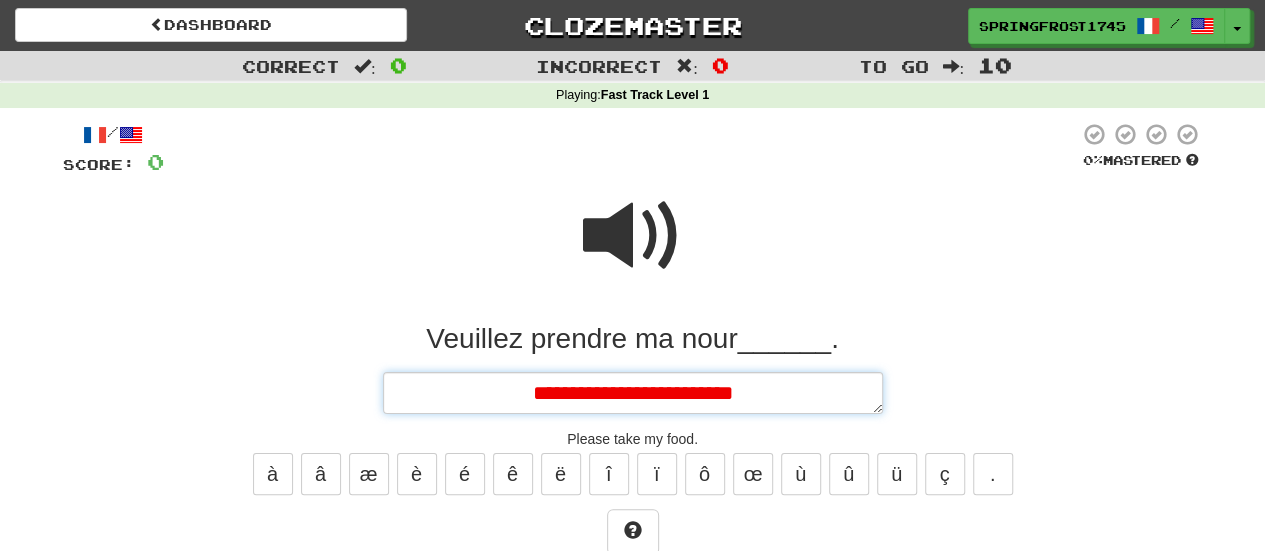 type on "*" 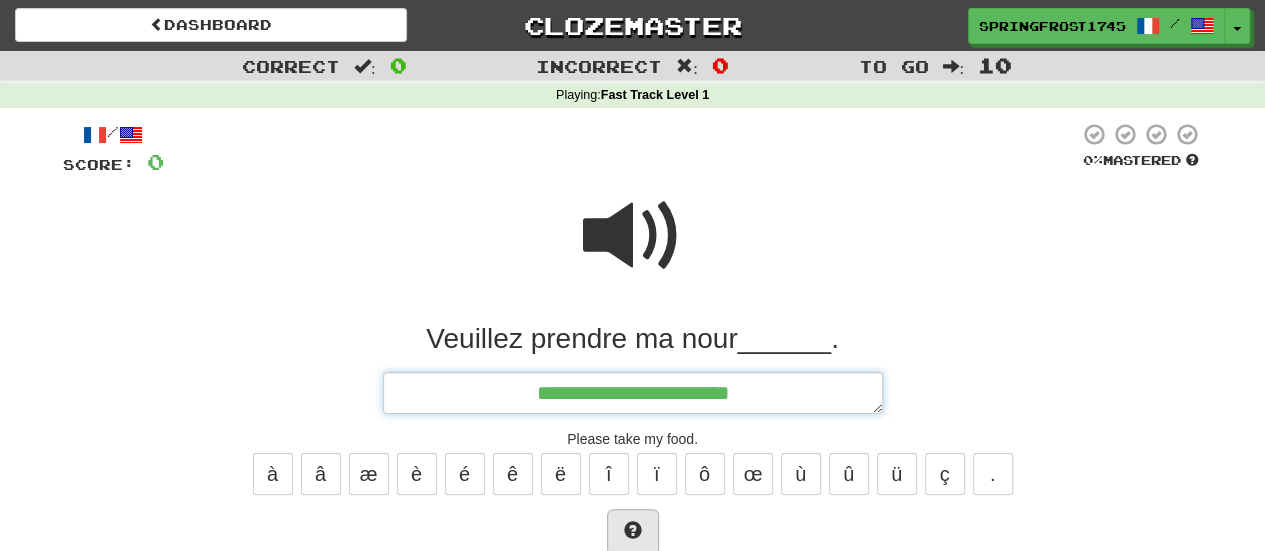 type on "**********" 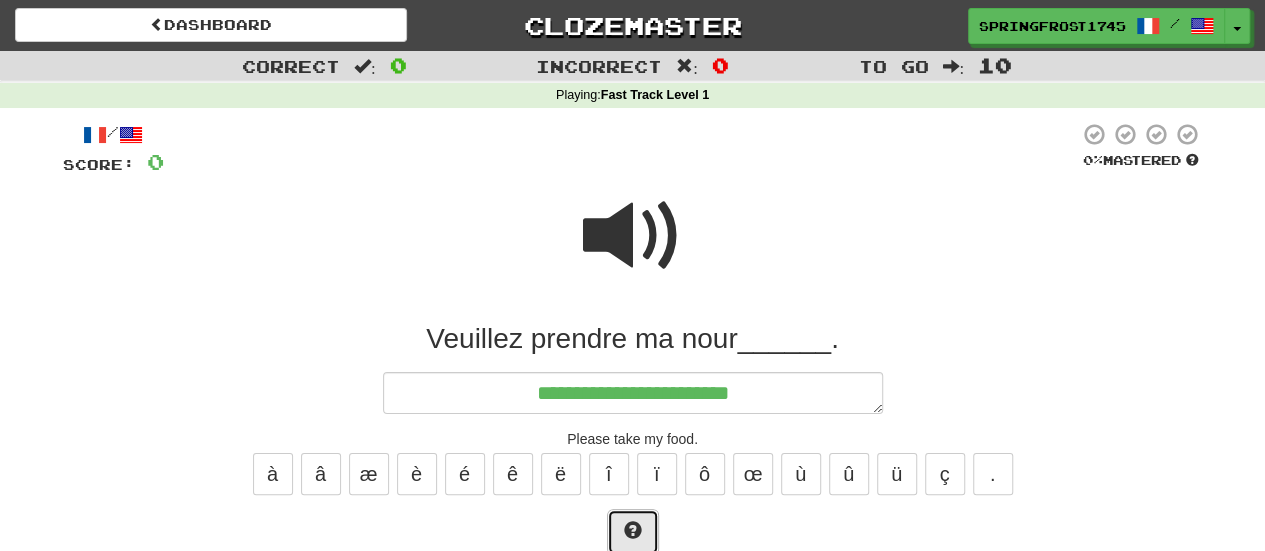 click at bounding box center (633, 530) 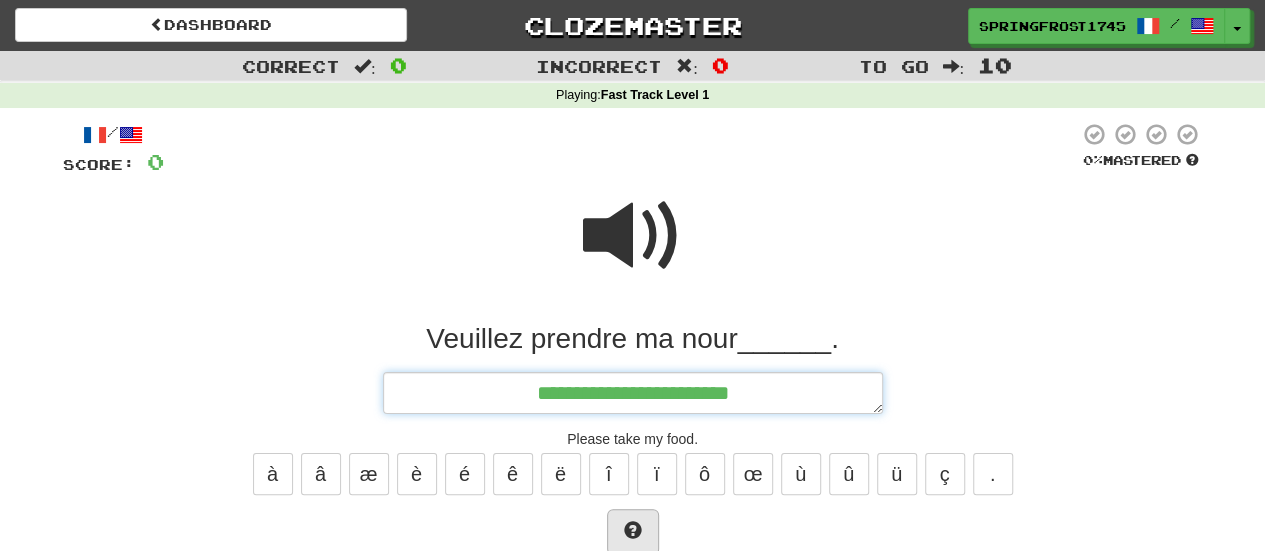 type on "*" 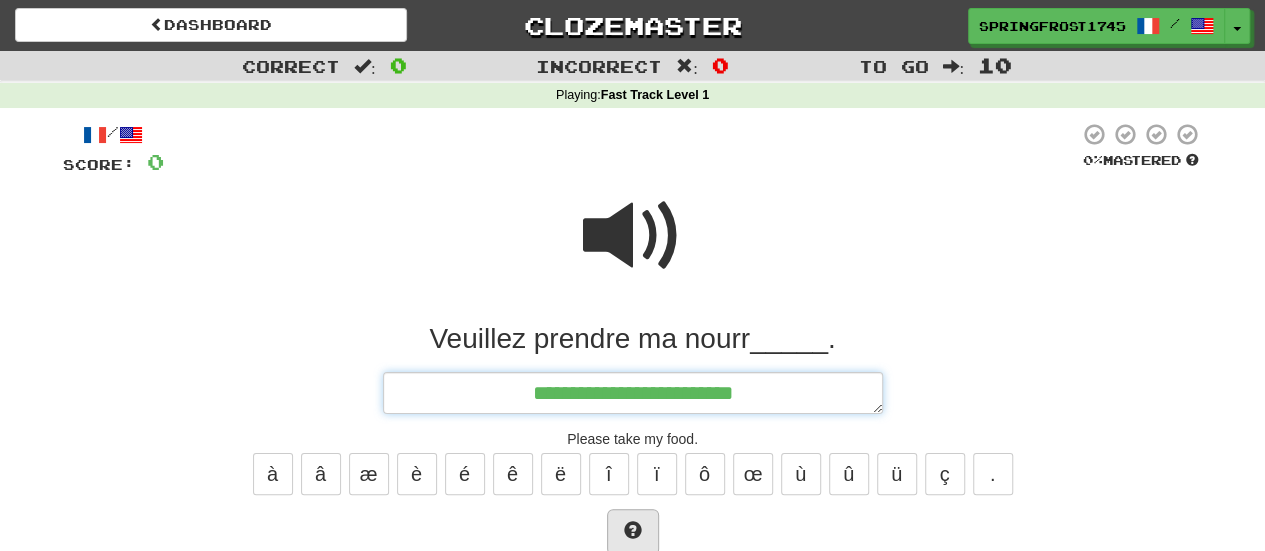 type on "*" 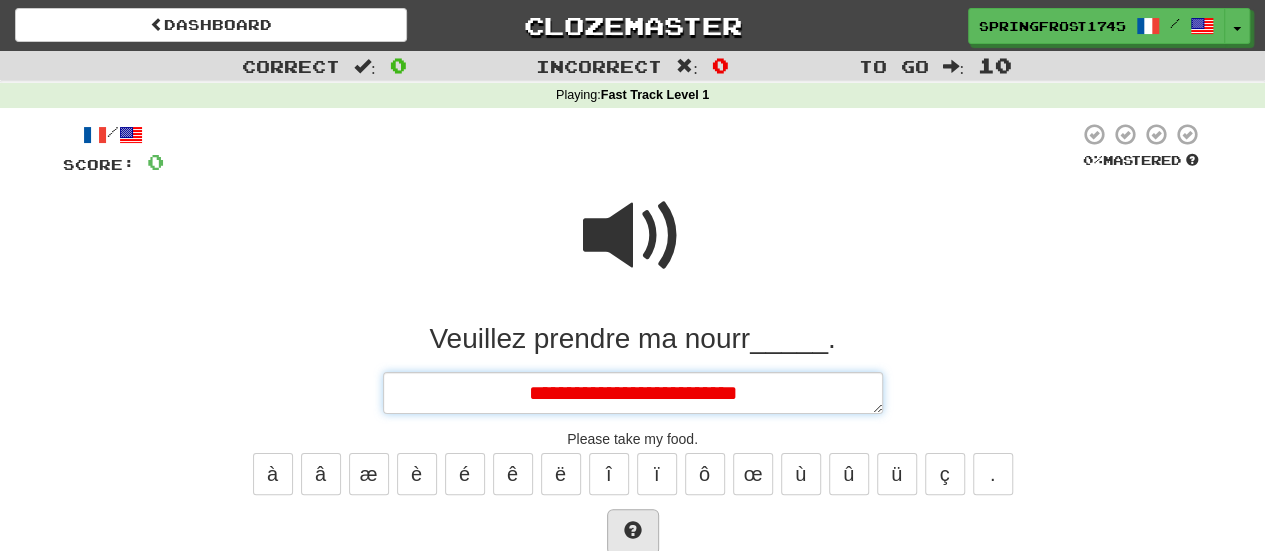 type on "*" 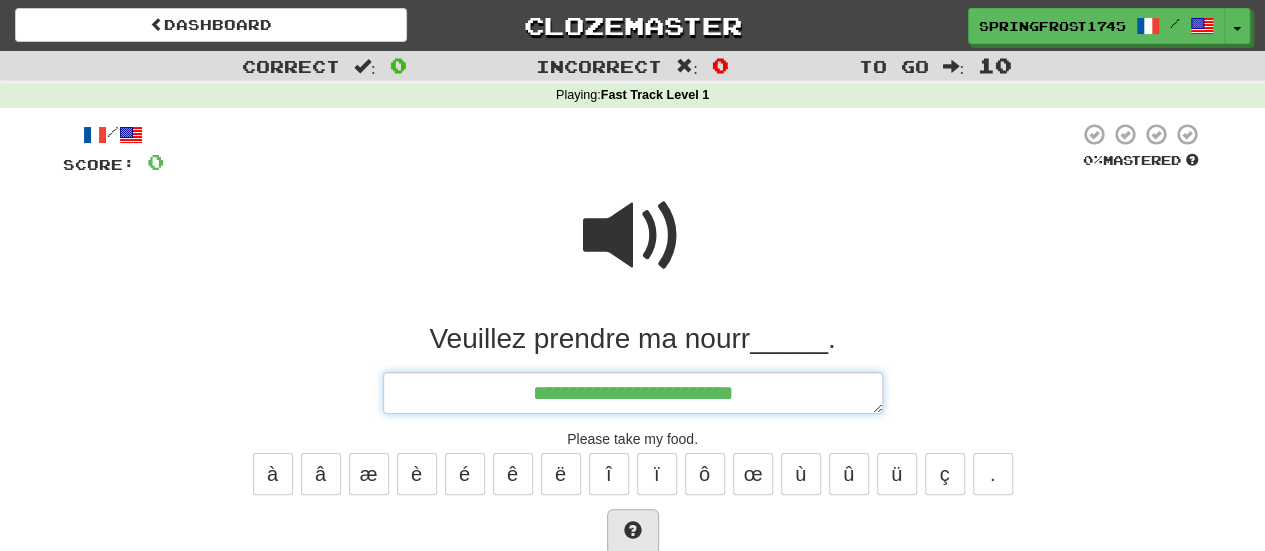 type on "*" 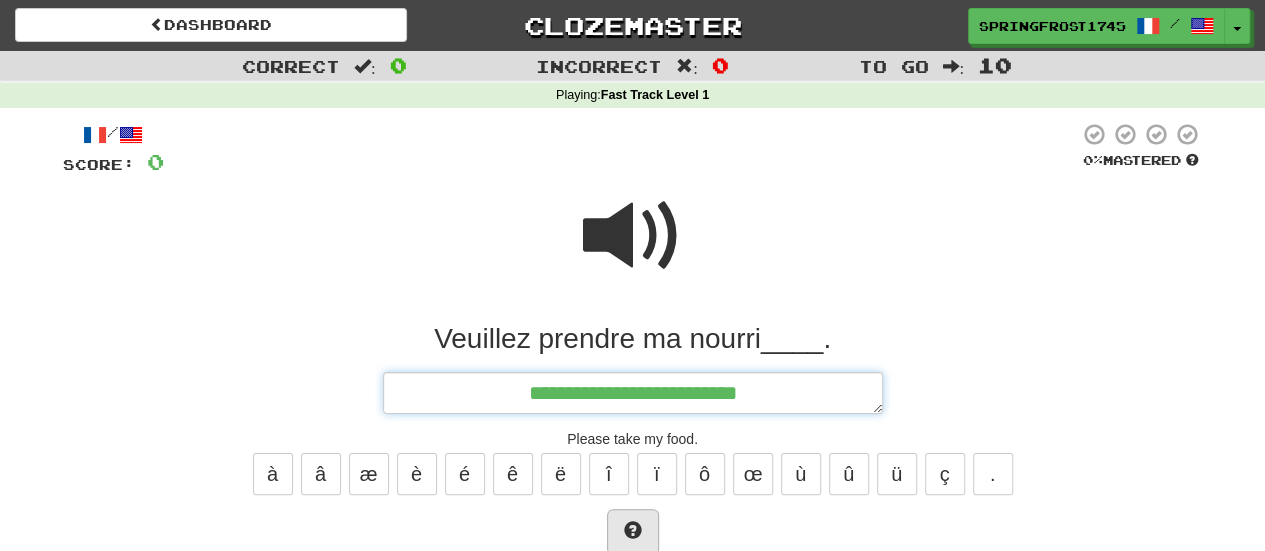 type on "*" 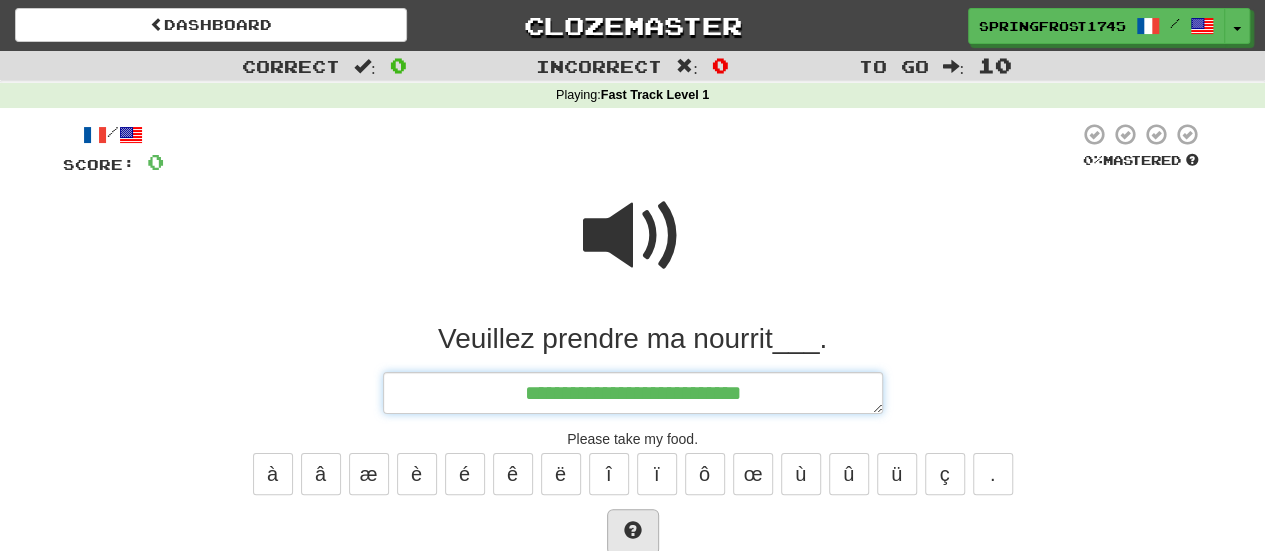 type on "*" 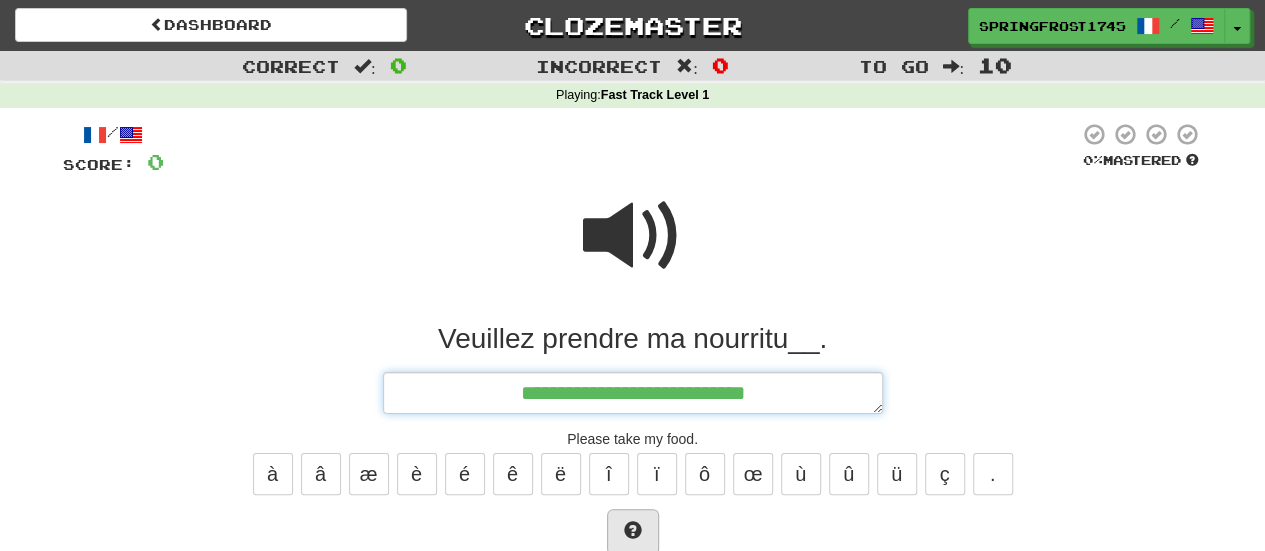 type on "*" 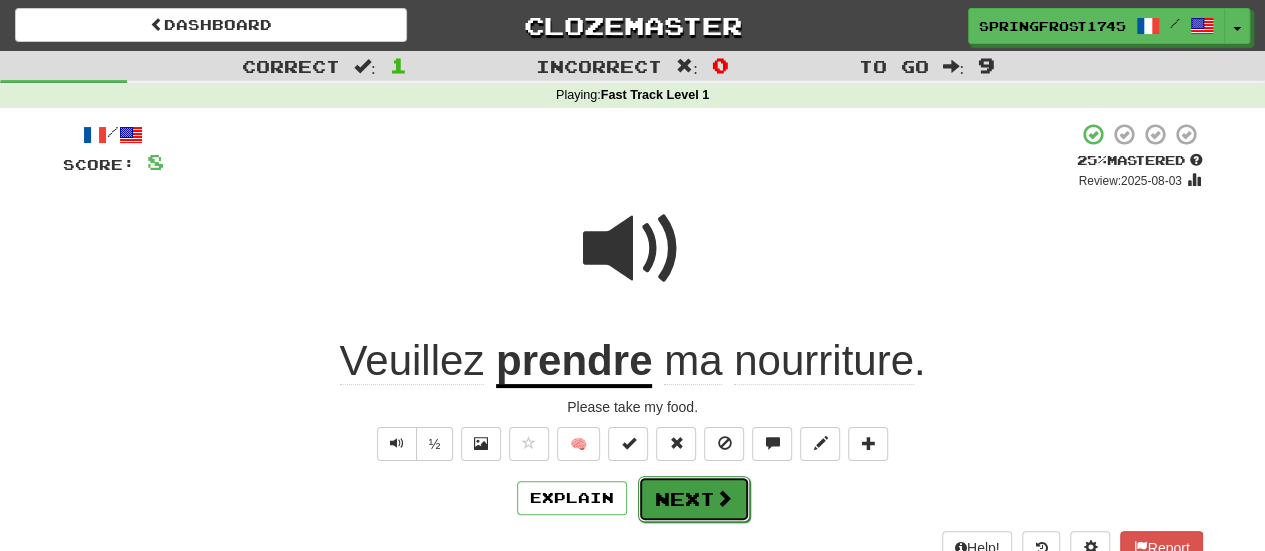 click on "Next" at bounding box center (694, 499) 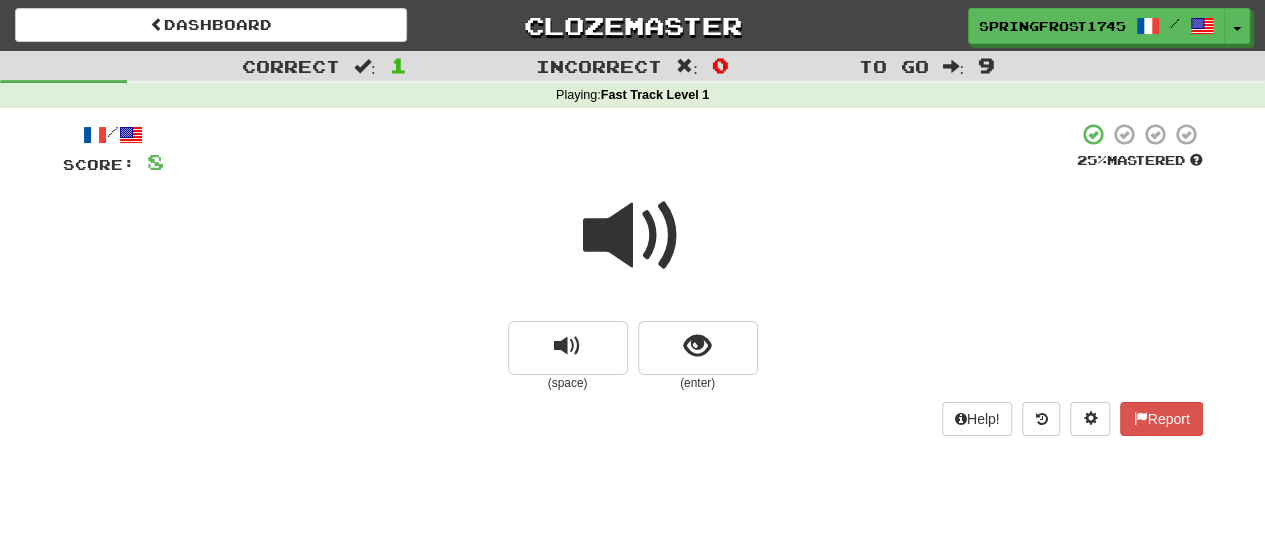 click at bounding box center (633, 236) 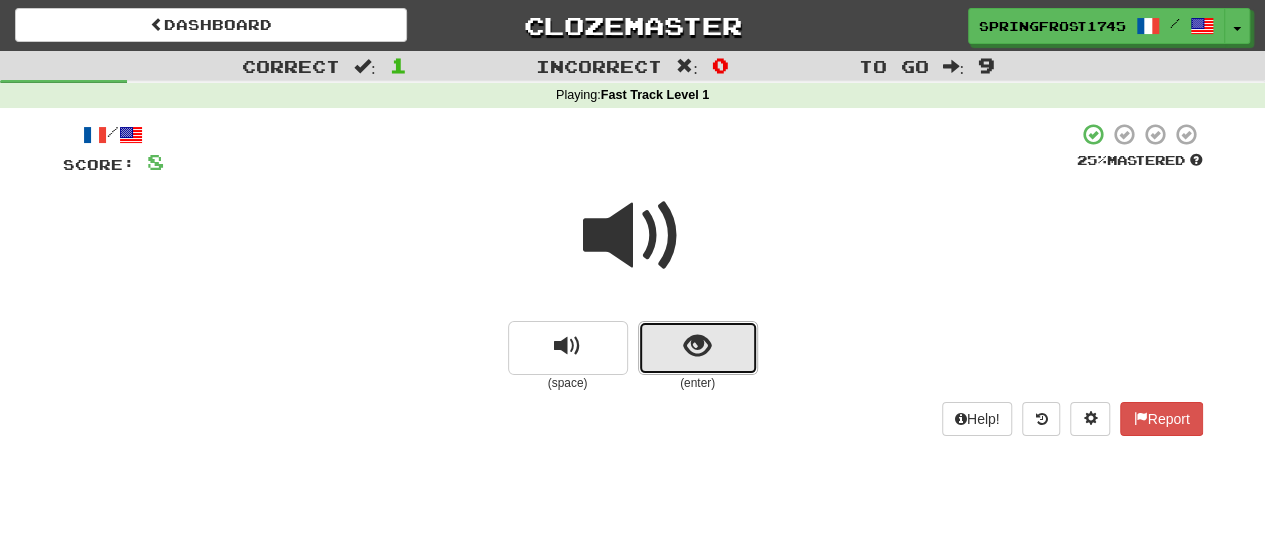 click at bounding box center (698, 348) 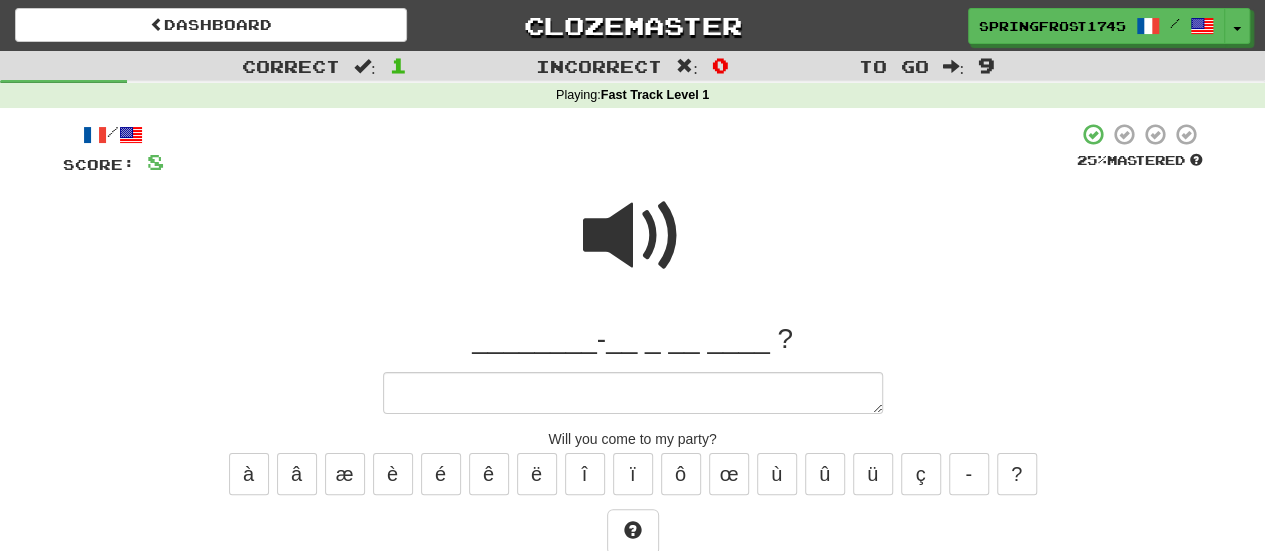 type on "*" 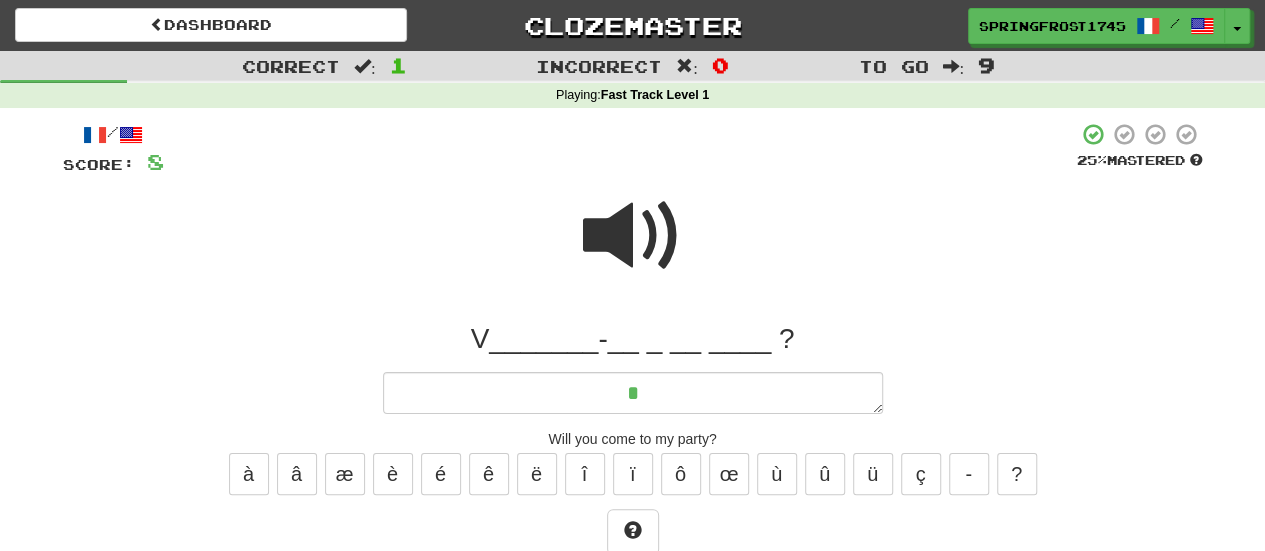 type on "*" 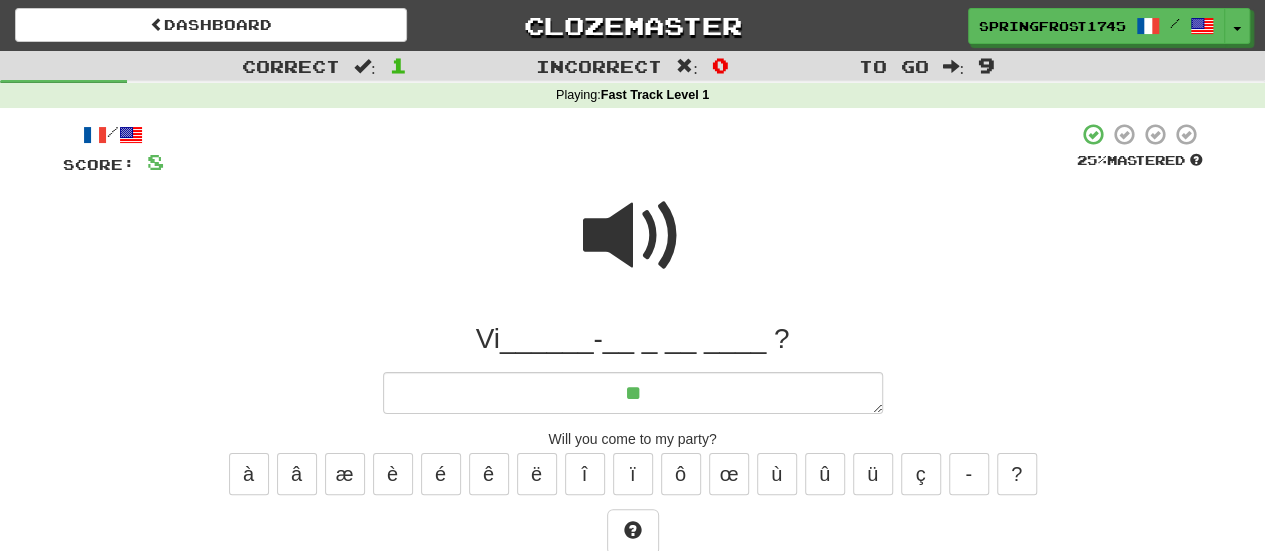 type on "*" 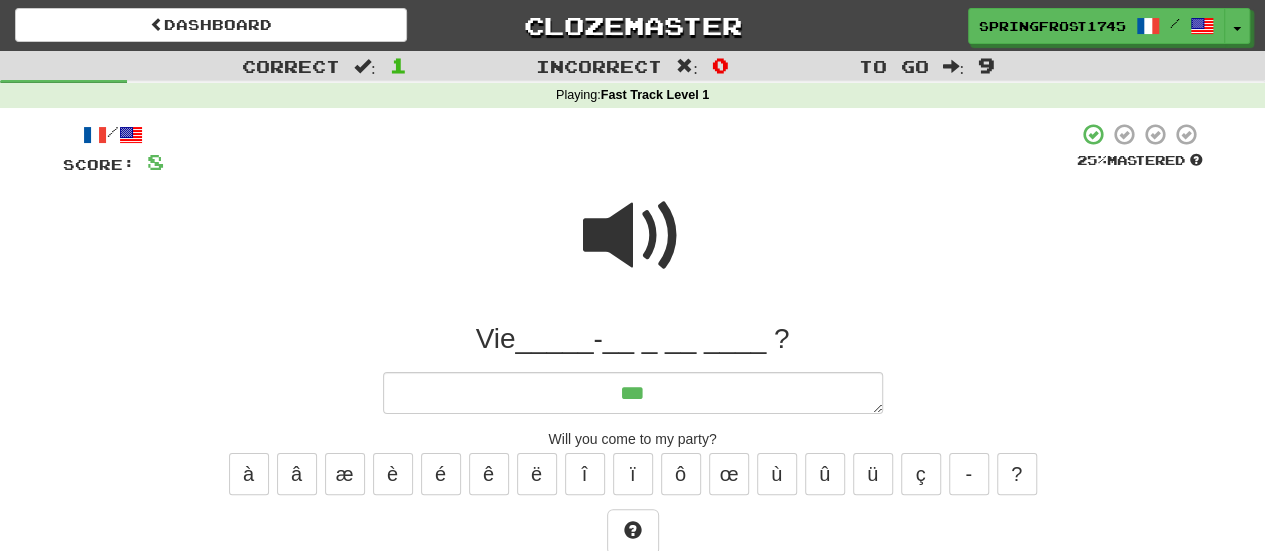 type on "*" 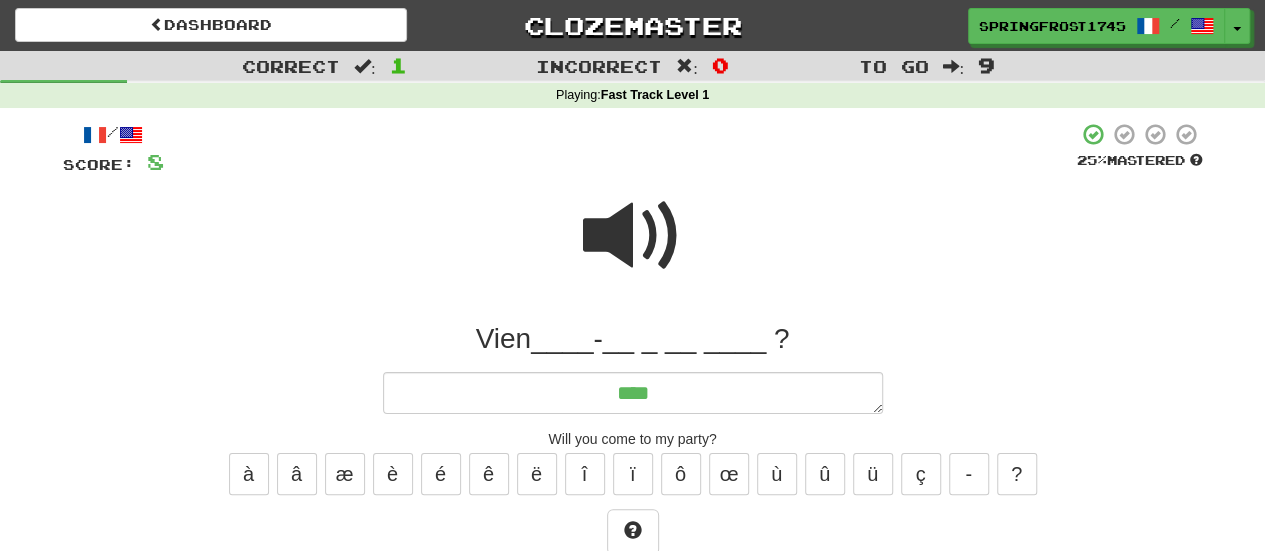 type 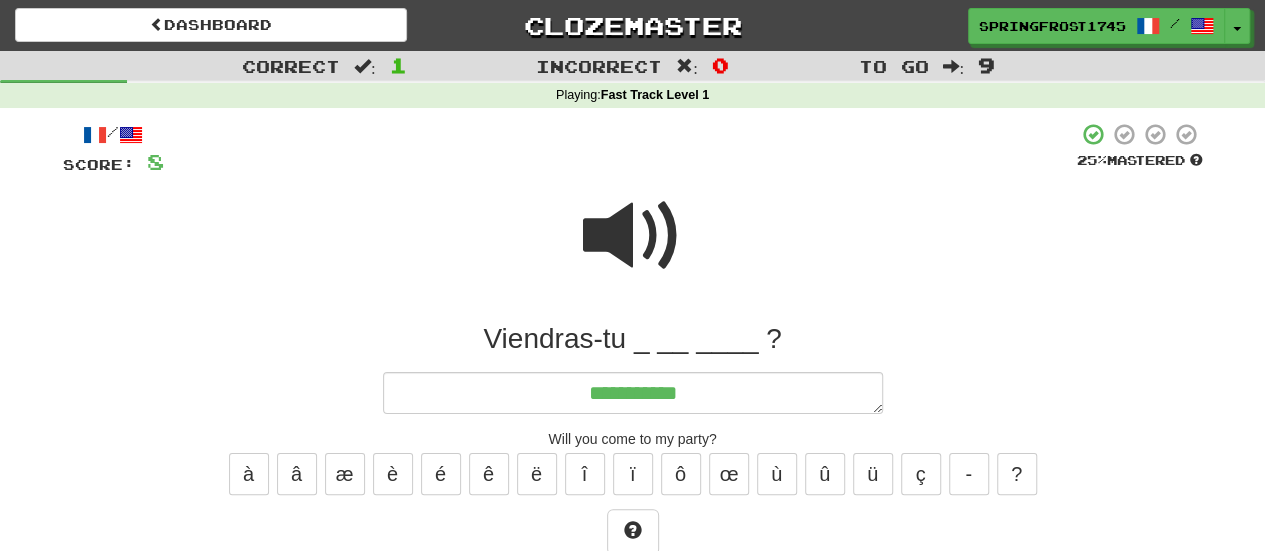 click at bounding box center [633, 236] 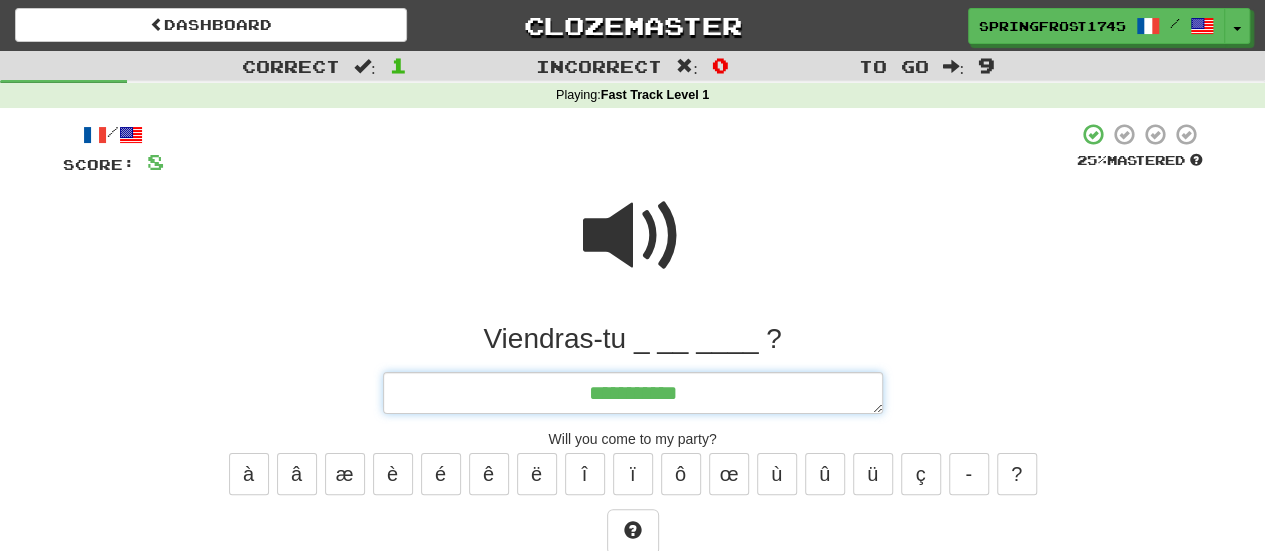 click on "**********" at bounding box center [633, 392] 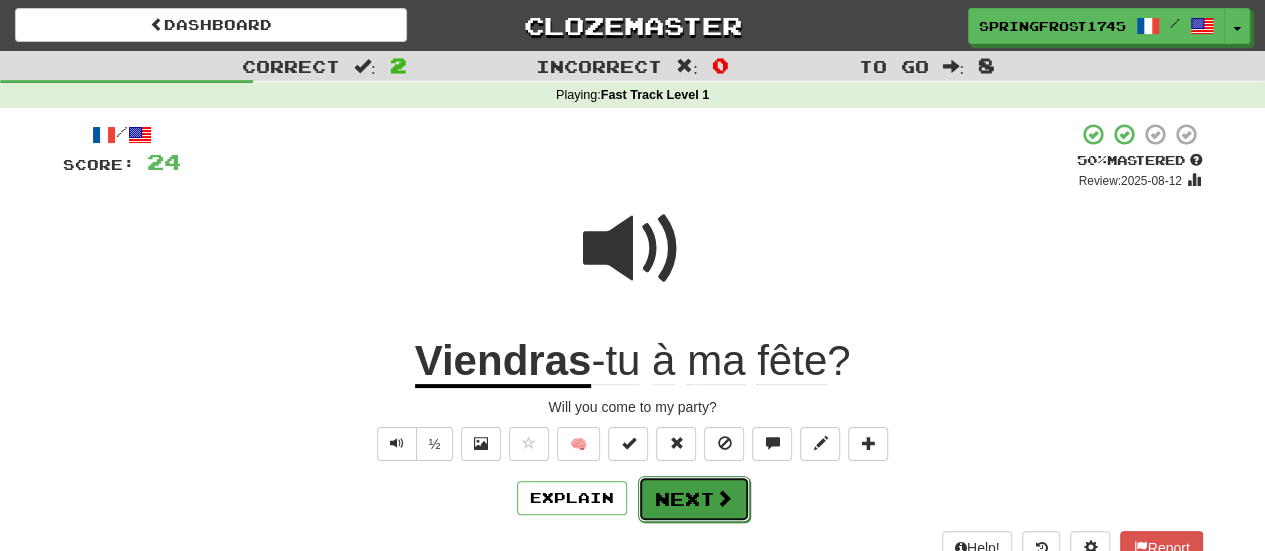 click on "Next" at bounding box center [694, 499] 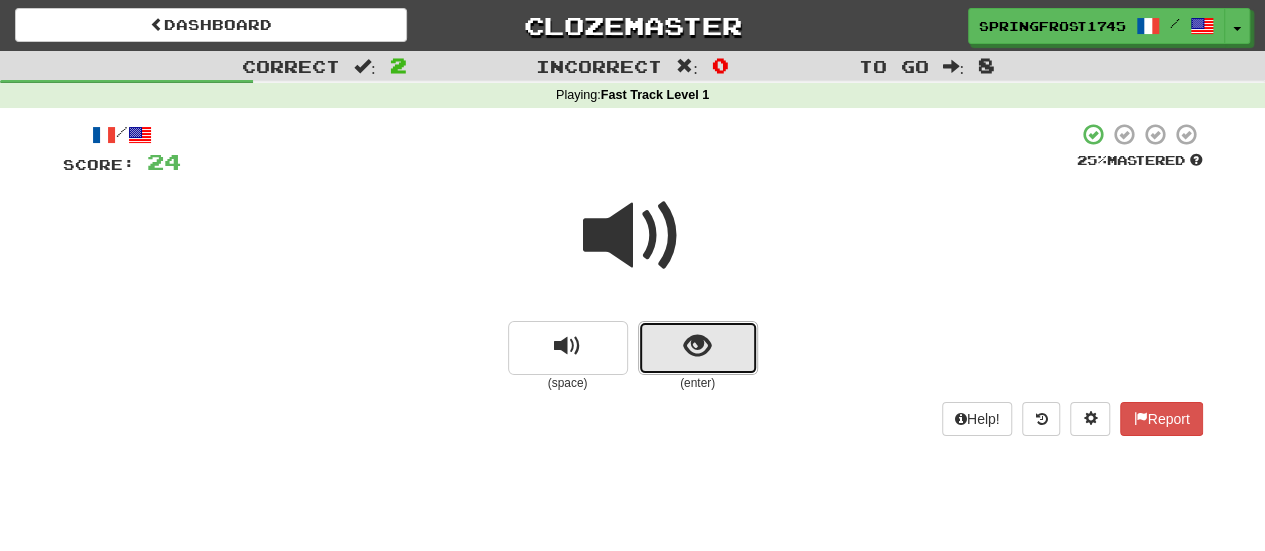 click at bounding box center (697, 346) 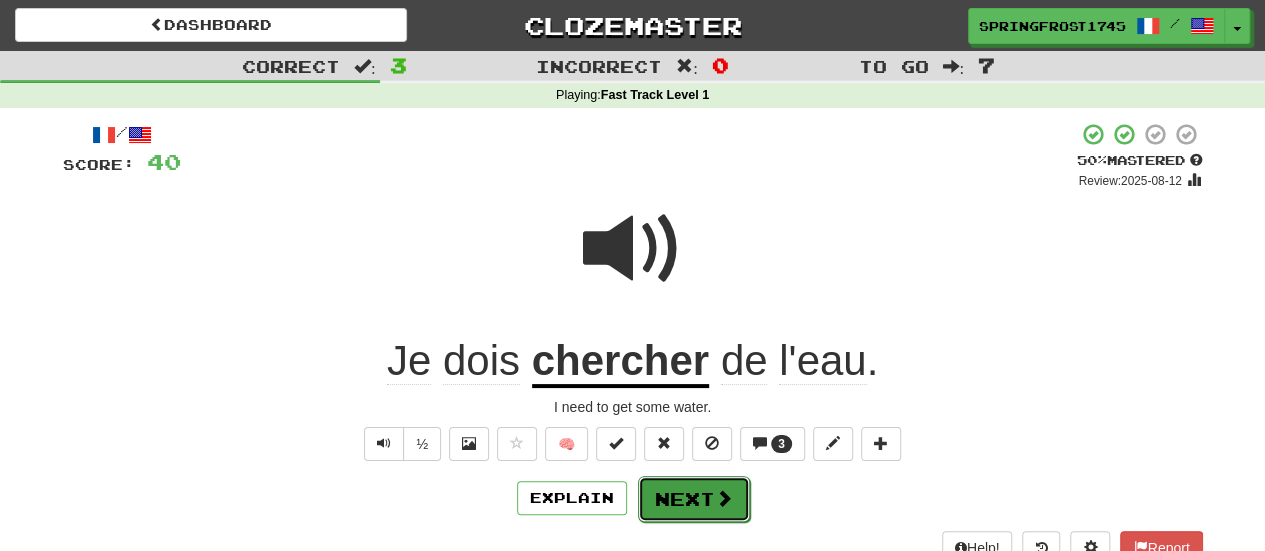 click on "Next" at bounding box center (694, 499) 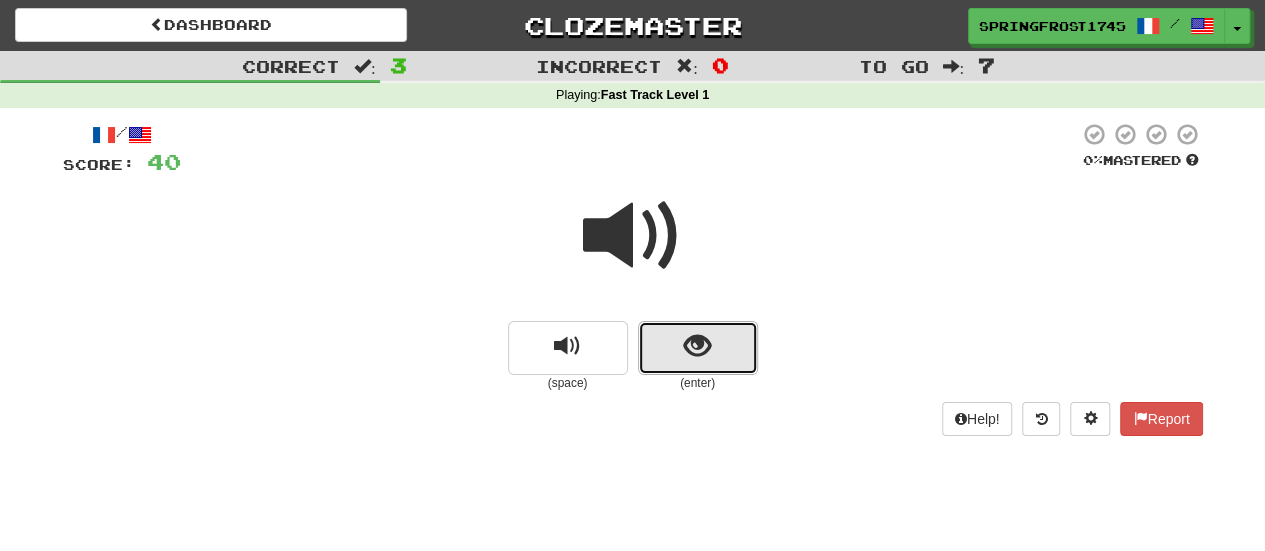 click at bounding box center [698, 348] 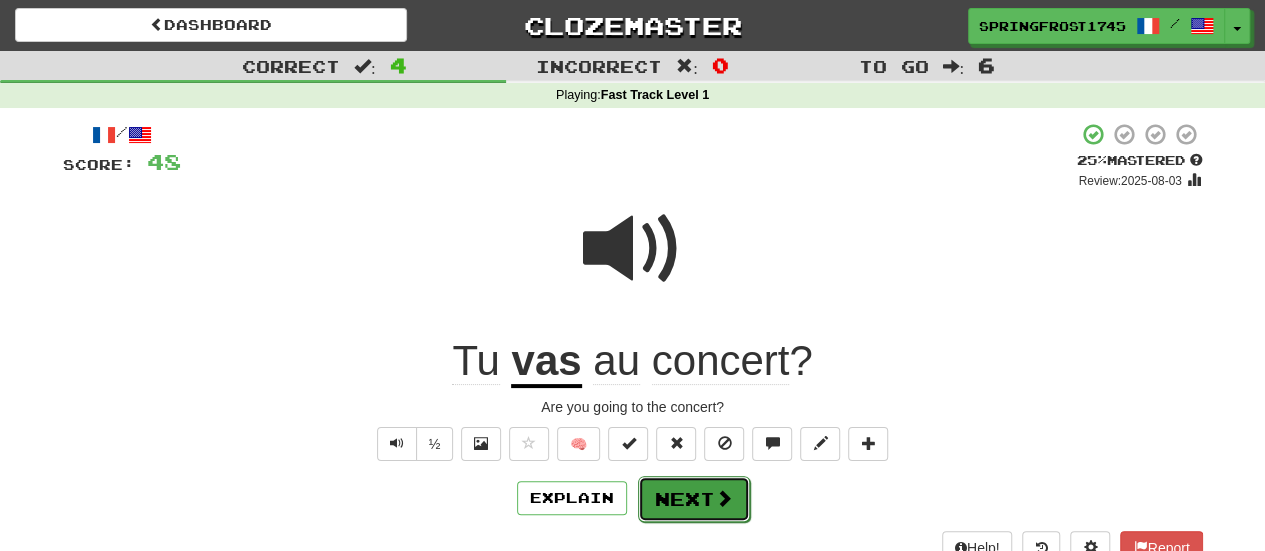 click on "Next" at bounding box center (694, 499) 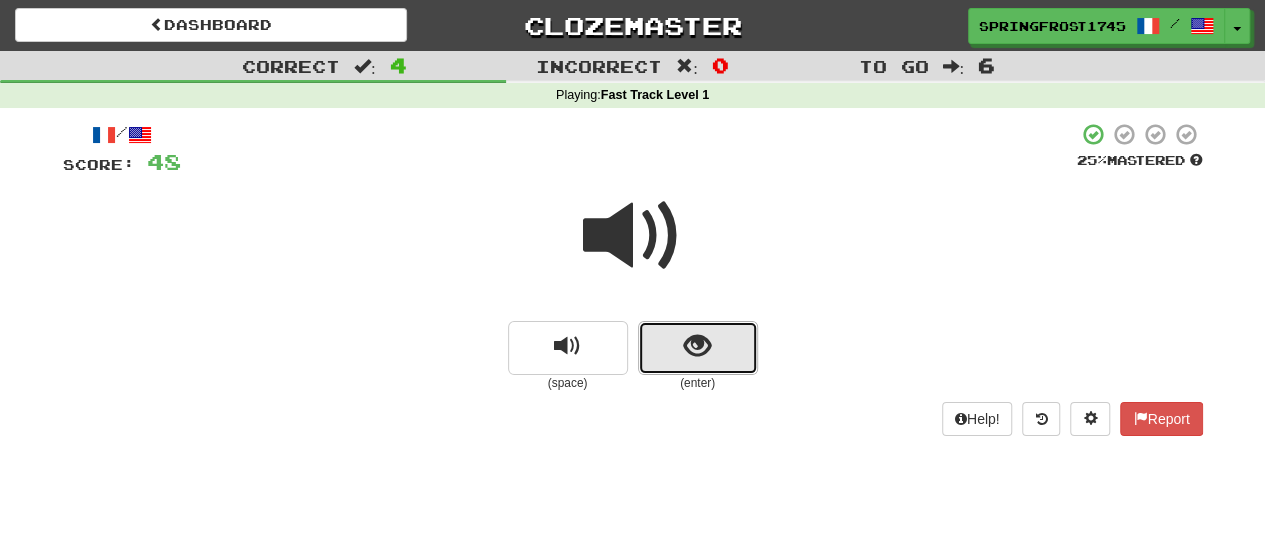 click at bounding box center [697, 346] 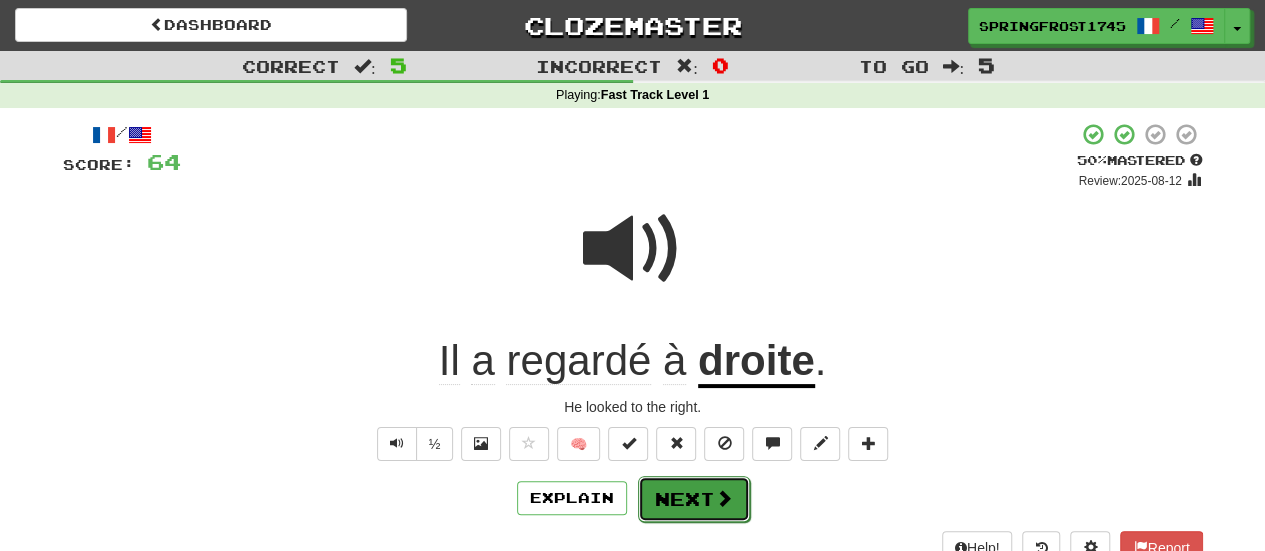 click on "Next" at bounding box center (694, 499) 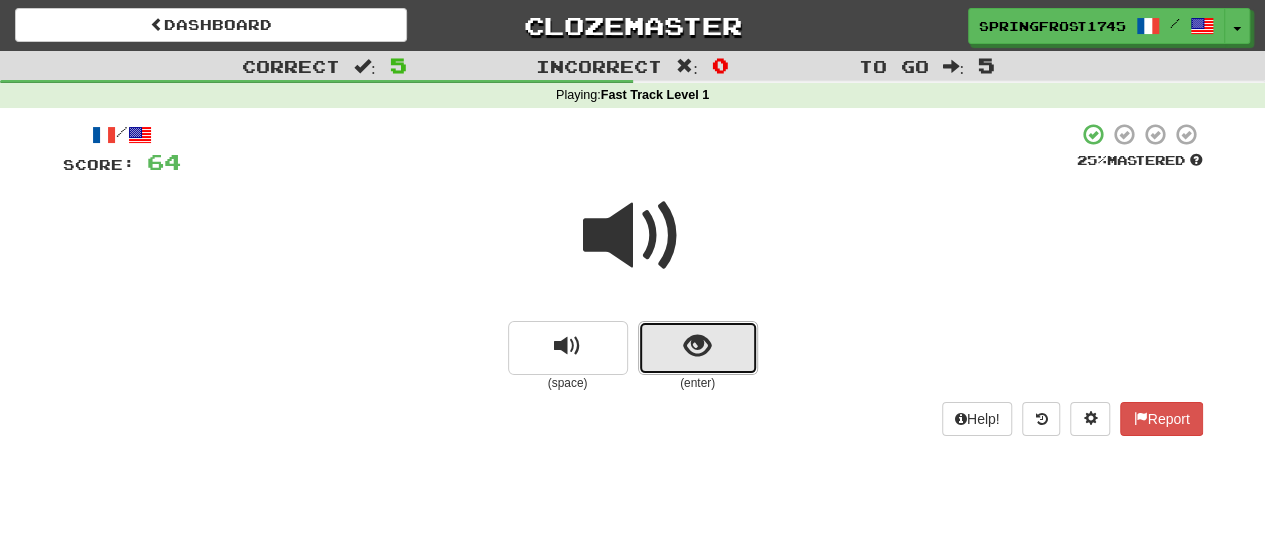 click at bounding box center (698, 348) 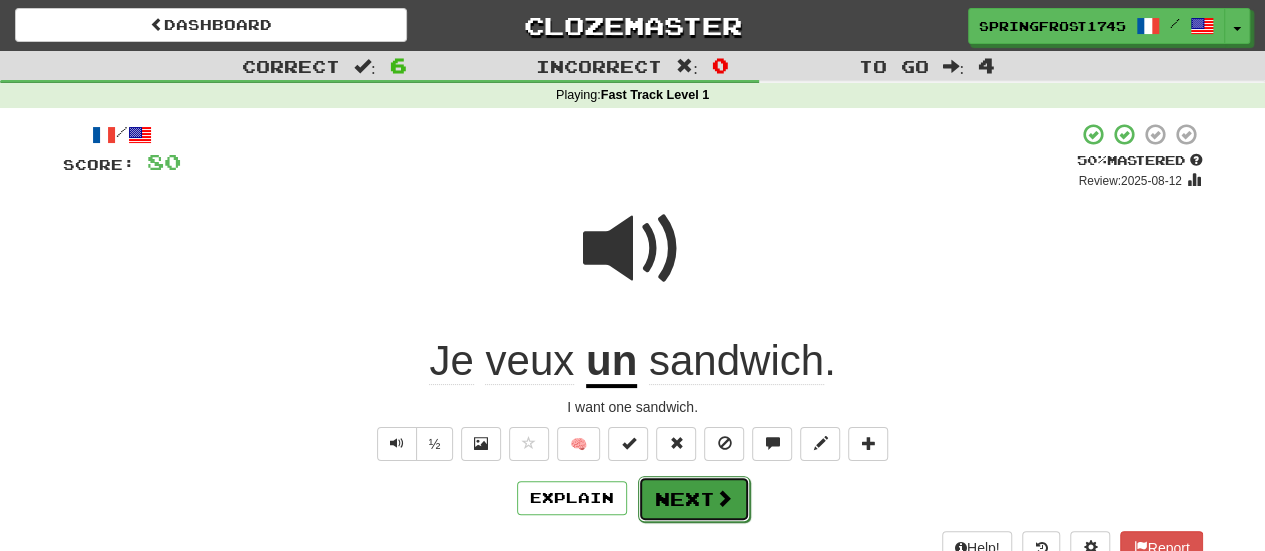 click on "Next" at bounding box center (694, 499) 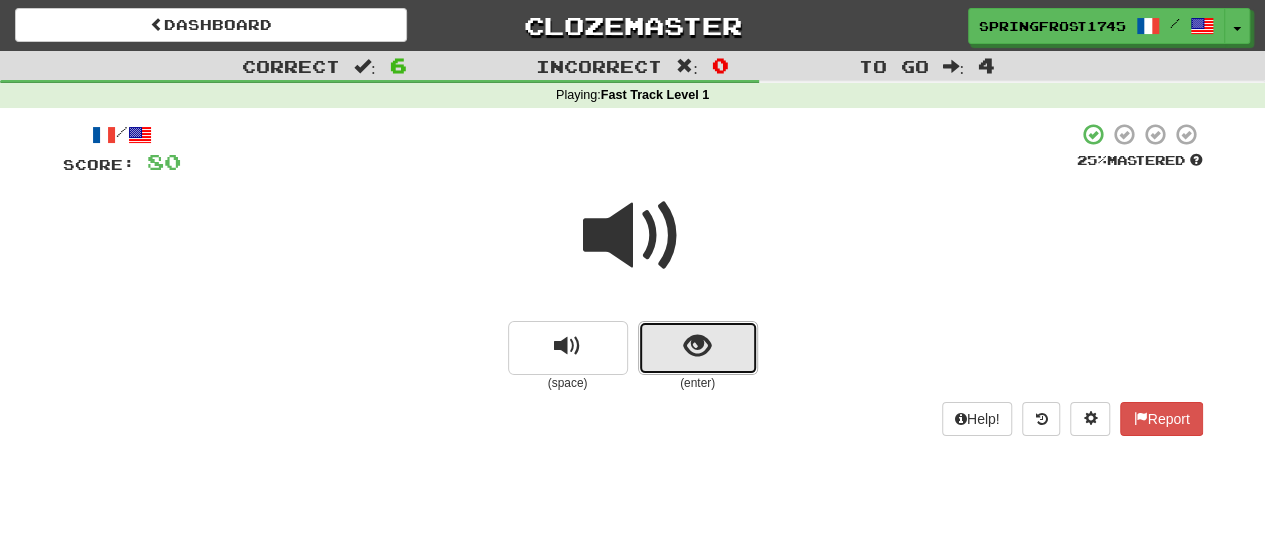 click at bounding box center [697, 346] 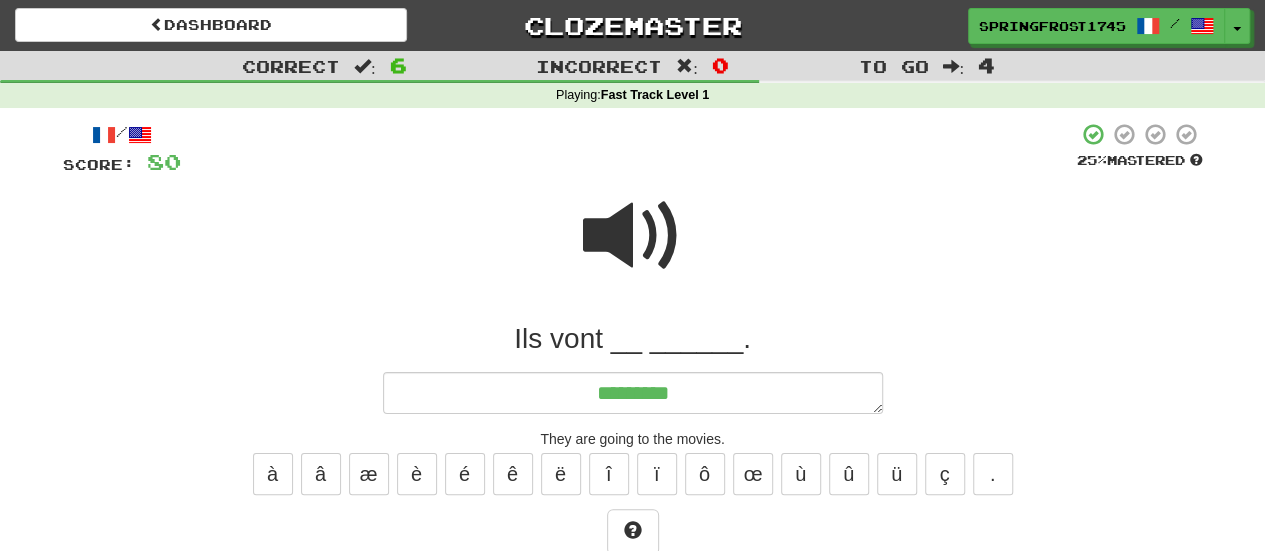 click at bounding box center (633, 236) 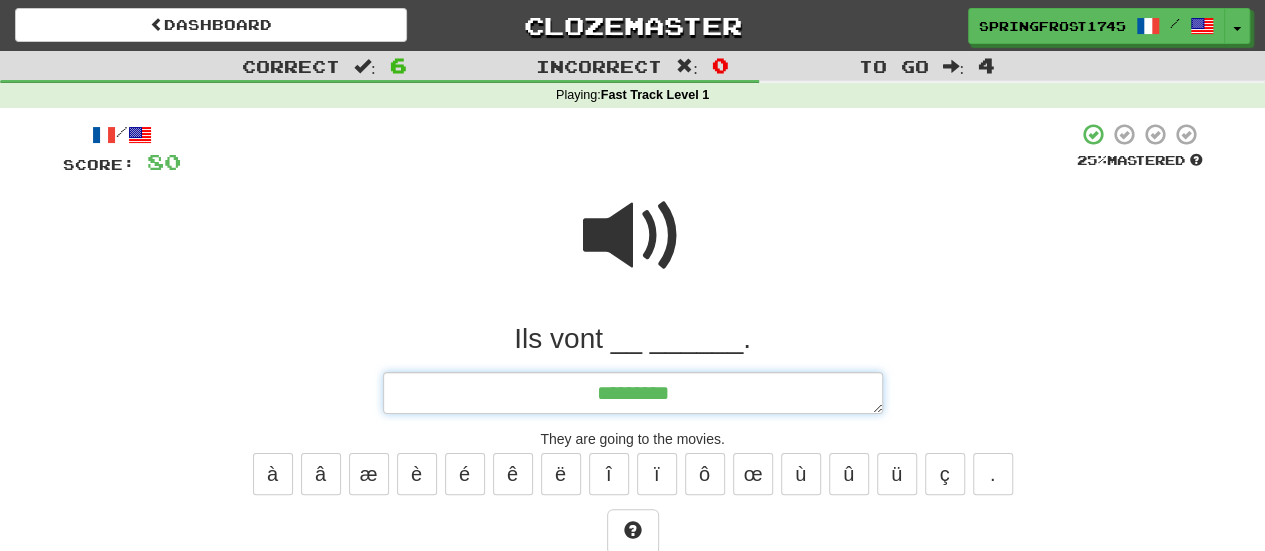 click on "********" at bounding box center (633, 392) 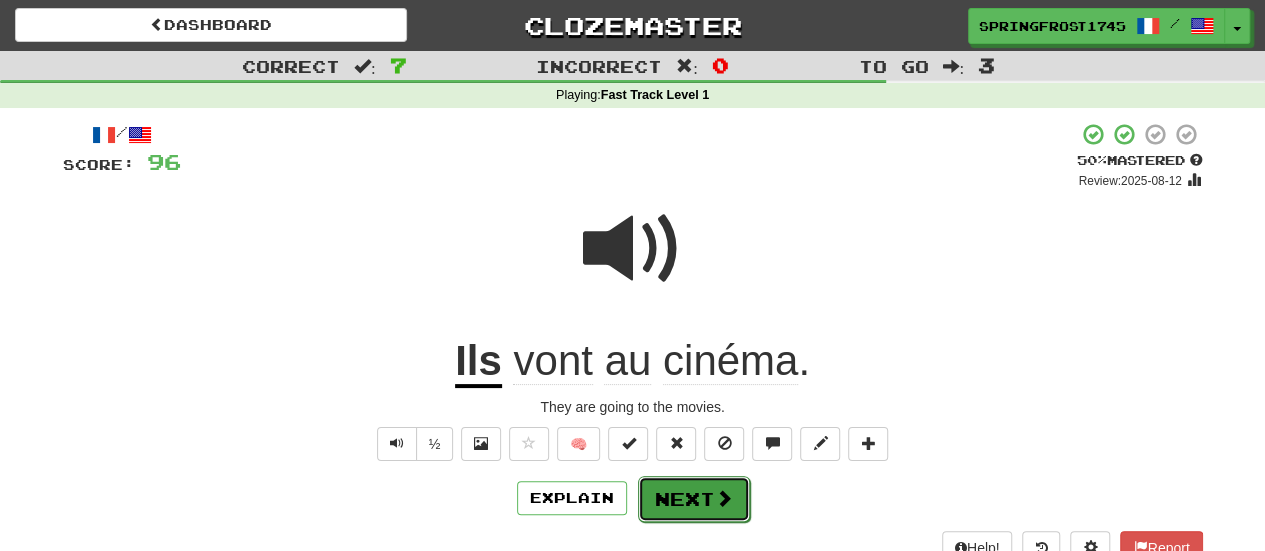click on "Next" at bounding box center (694, 499) 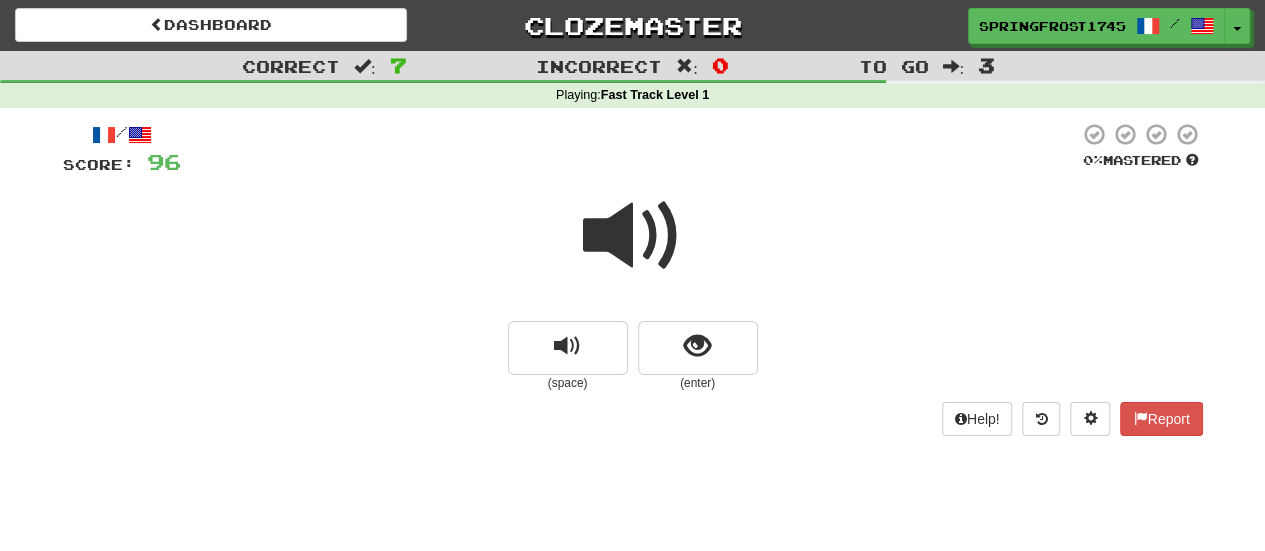 click at bounding box center [633, 236] 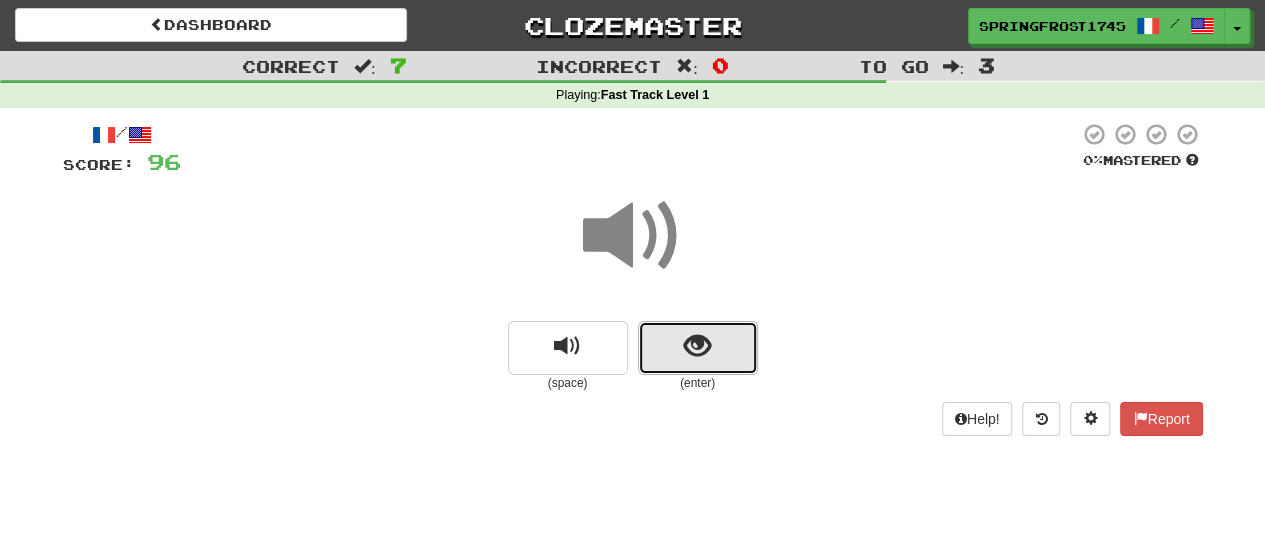 click at bounding box center (698, 348) 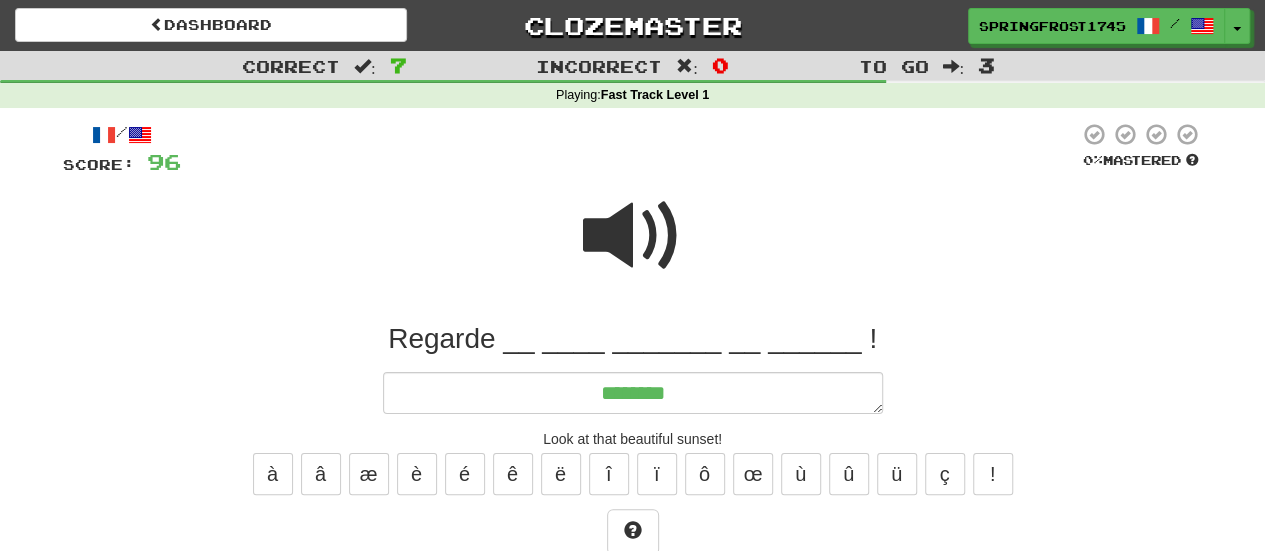 click at bounding box center (633, 236) 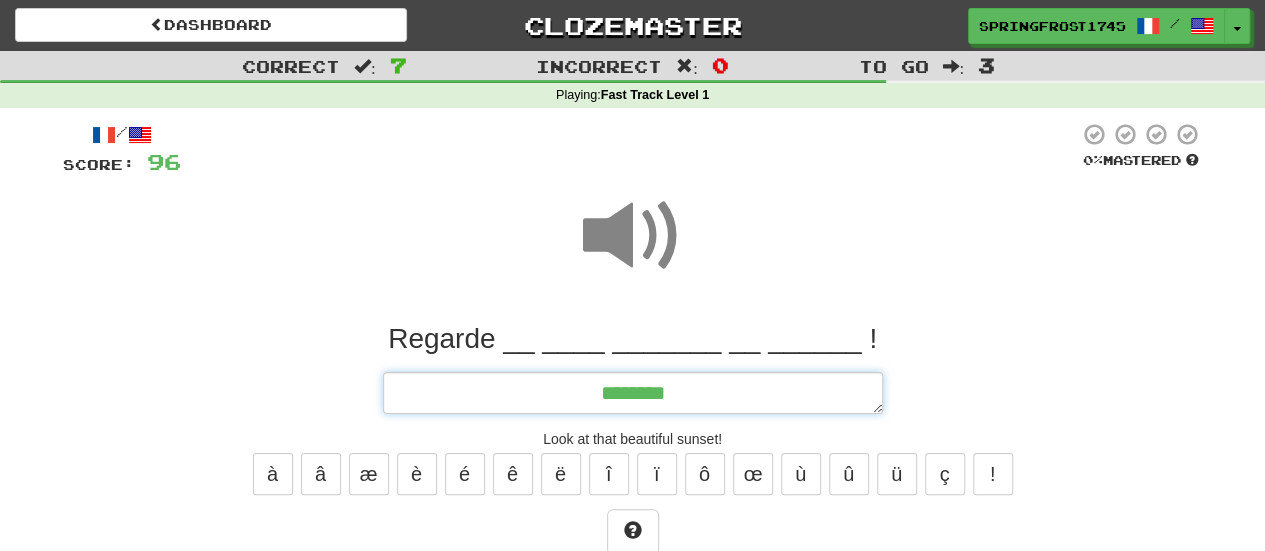 click on "*******" at bounding box center [633, 392] 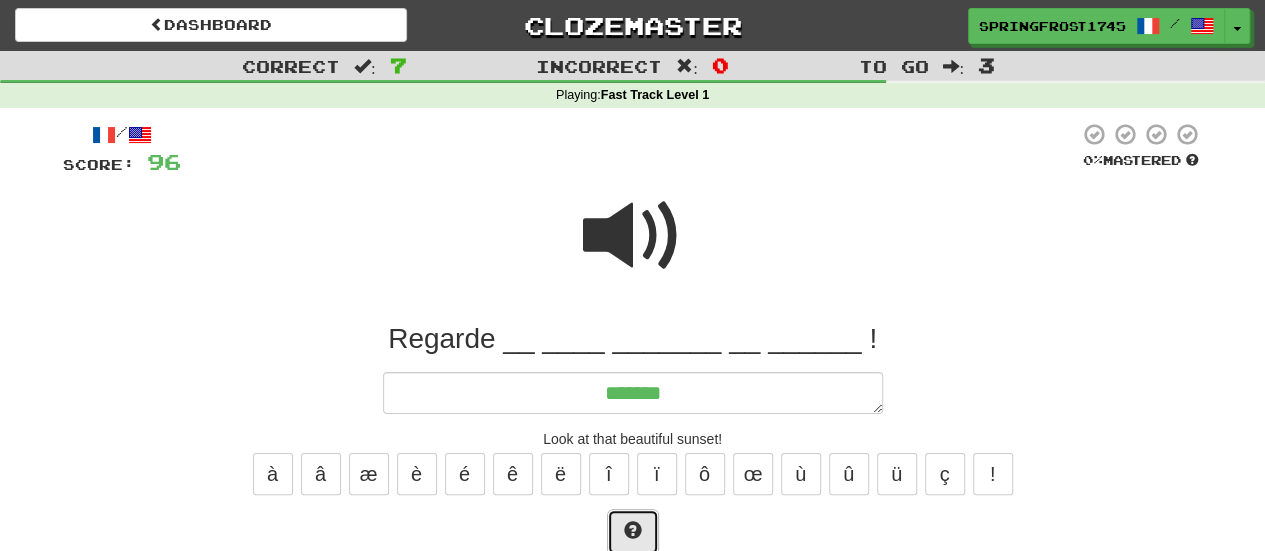 click at bounding box center (633, 532) 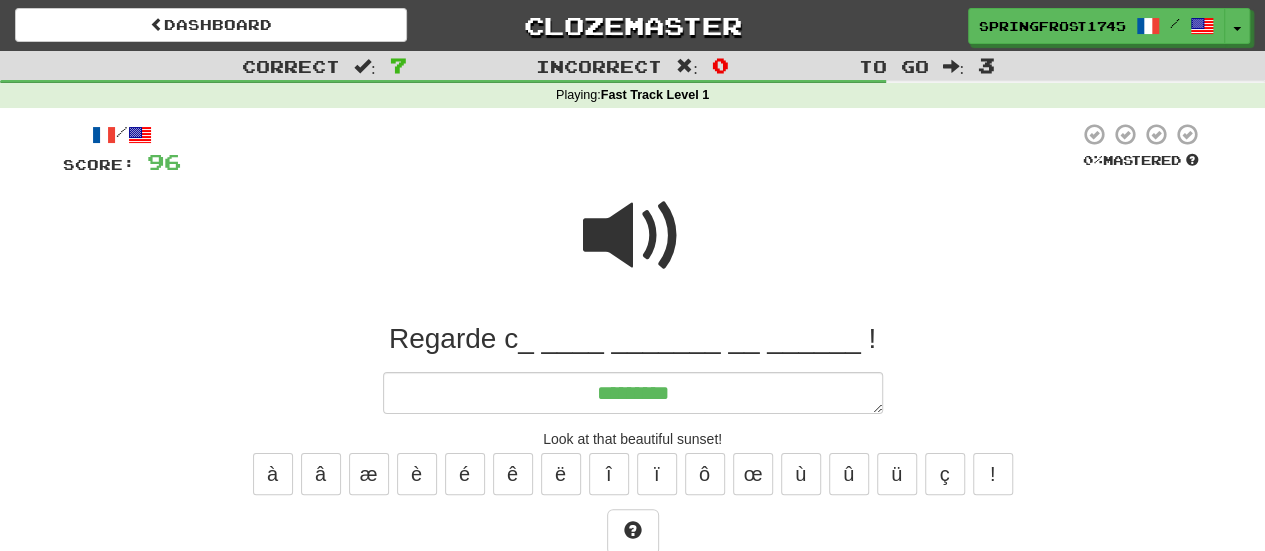 click on "Regarde c_ ____ _______ __ ______ ! ********* Look at that beautiful sunset! à â æ è é ê ë î ï ô œ ù û ü ç ! Submit" at bounding box center (633, 466) 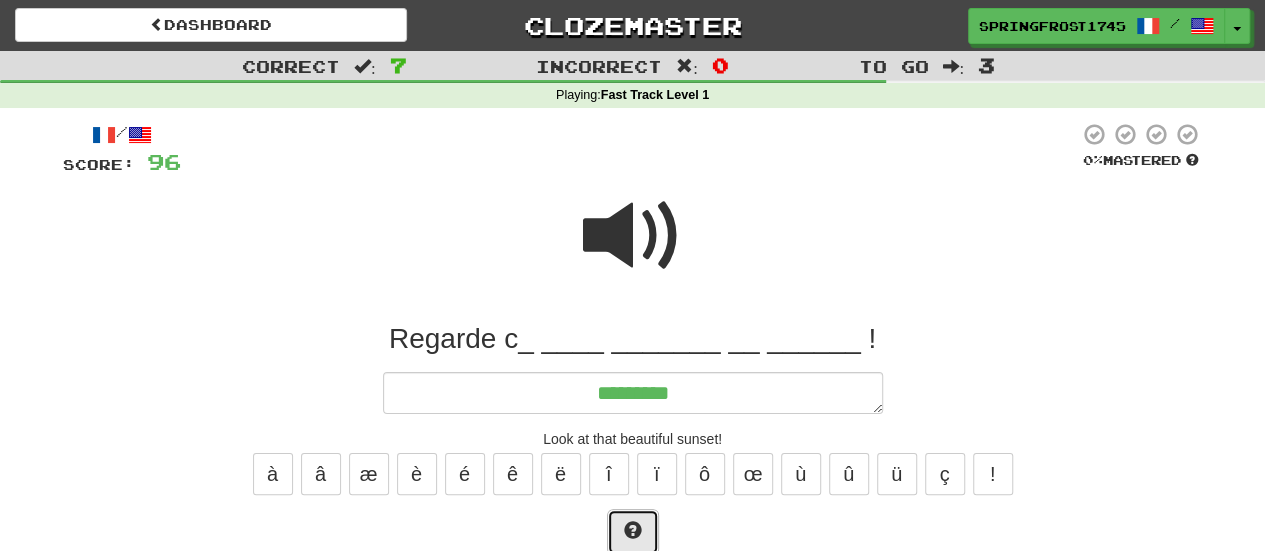 click at bounding box center [633, 532] 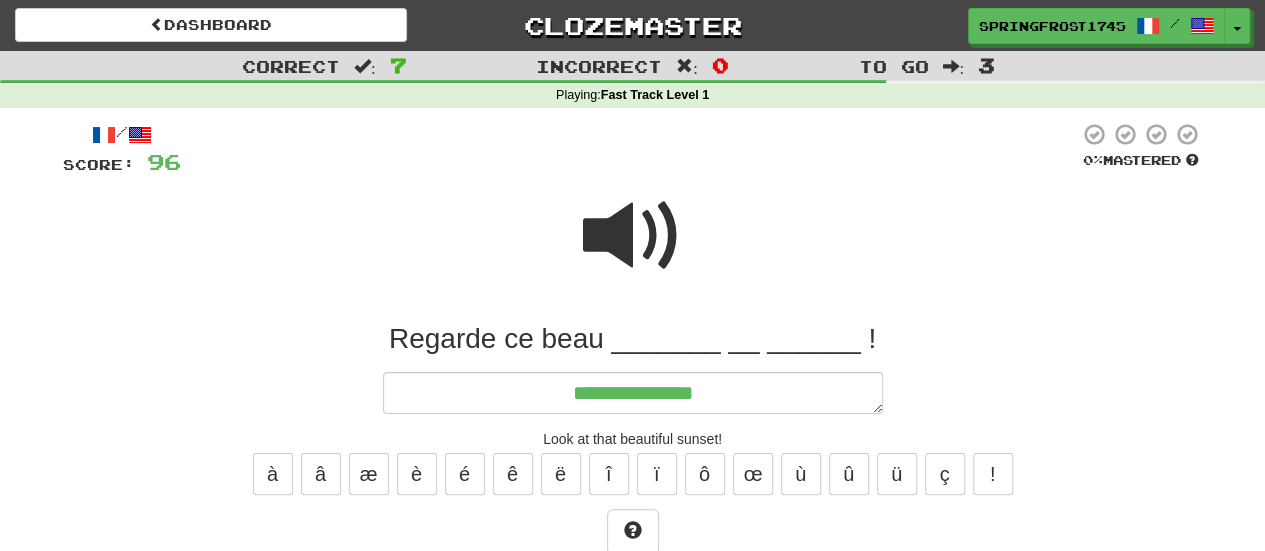 click at bounding box center [633, 236] 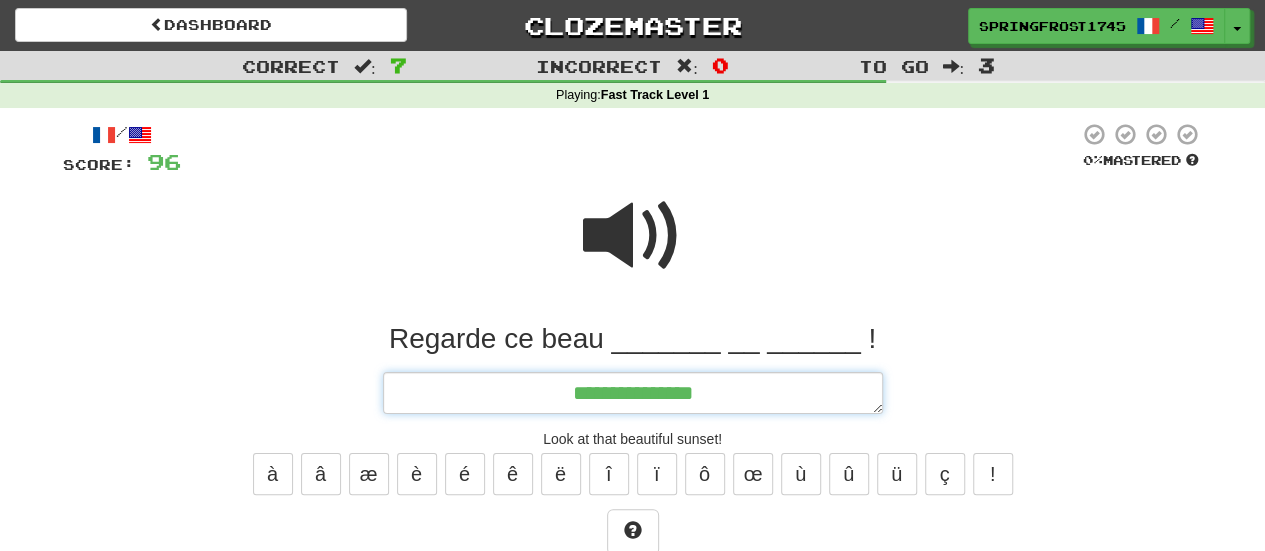 click on "**********" at bounding box center (633, 392) 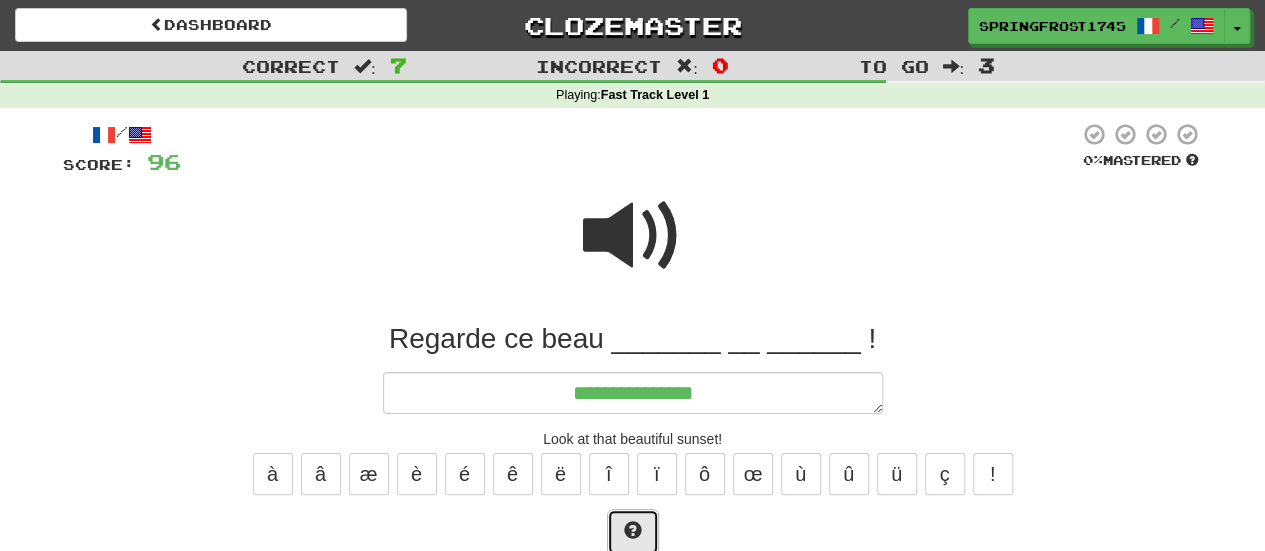 click at bounding box center (633, 532) 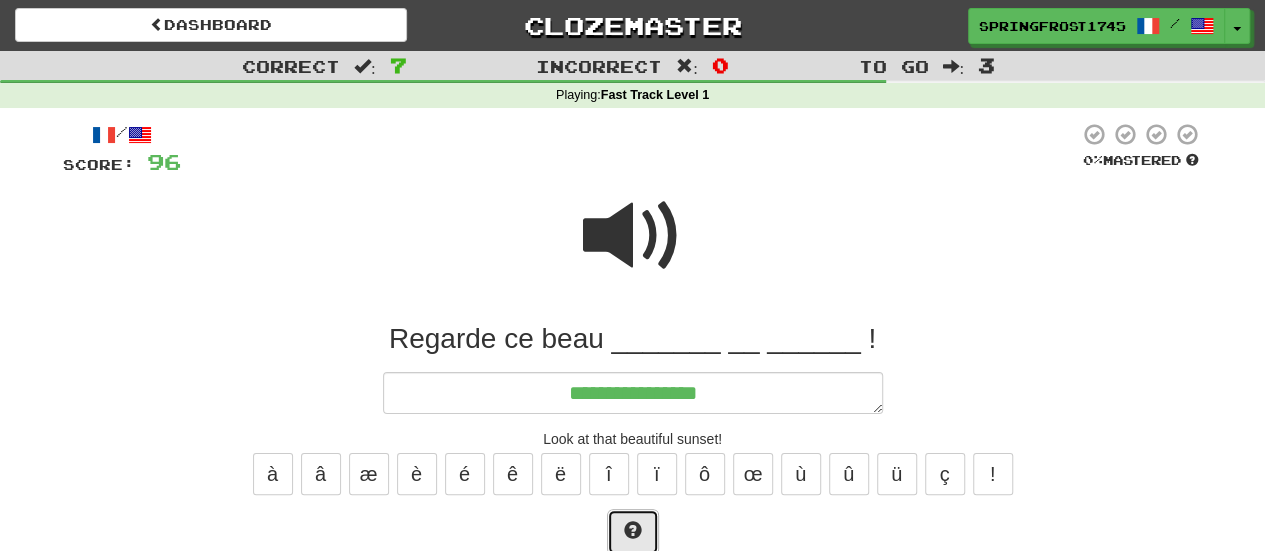click at bounding box center (633, 532) 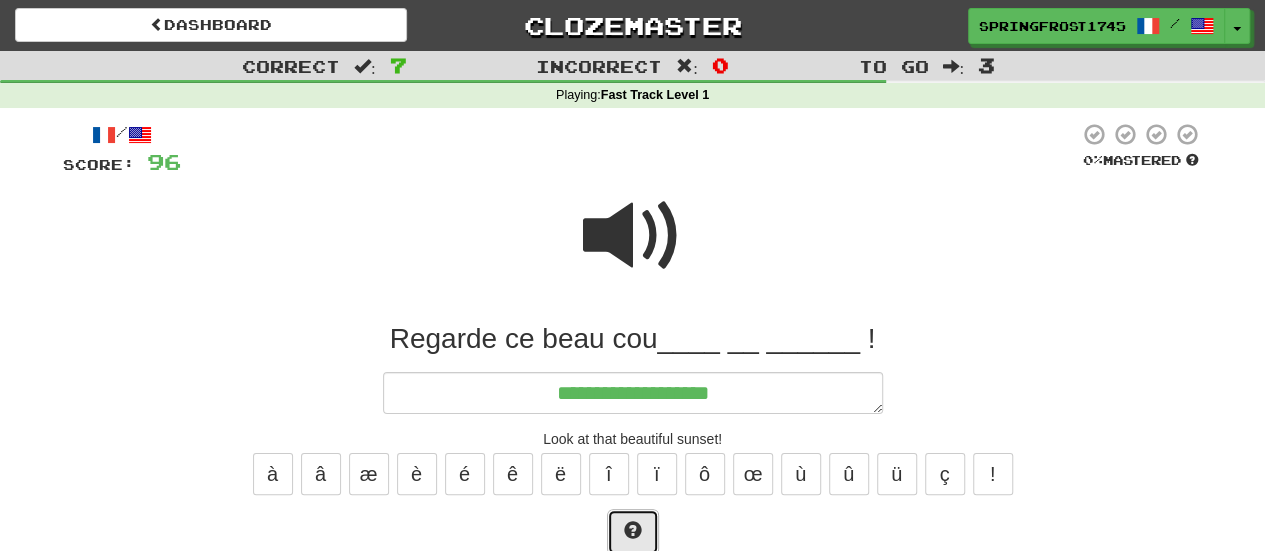 click at bounding box center [633, 532] 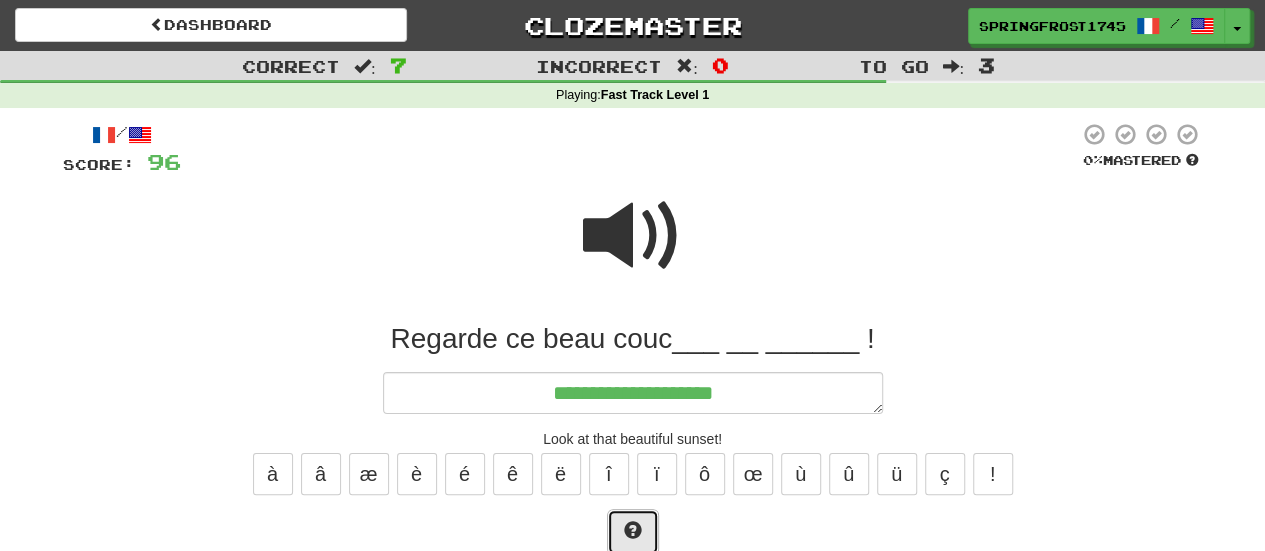 click at bounding box center (633, 532) 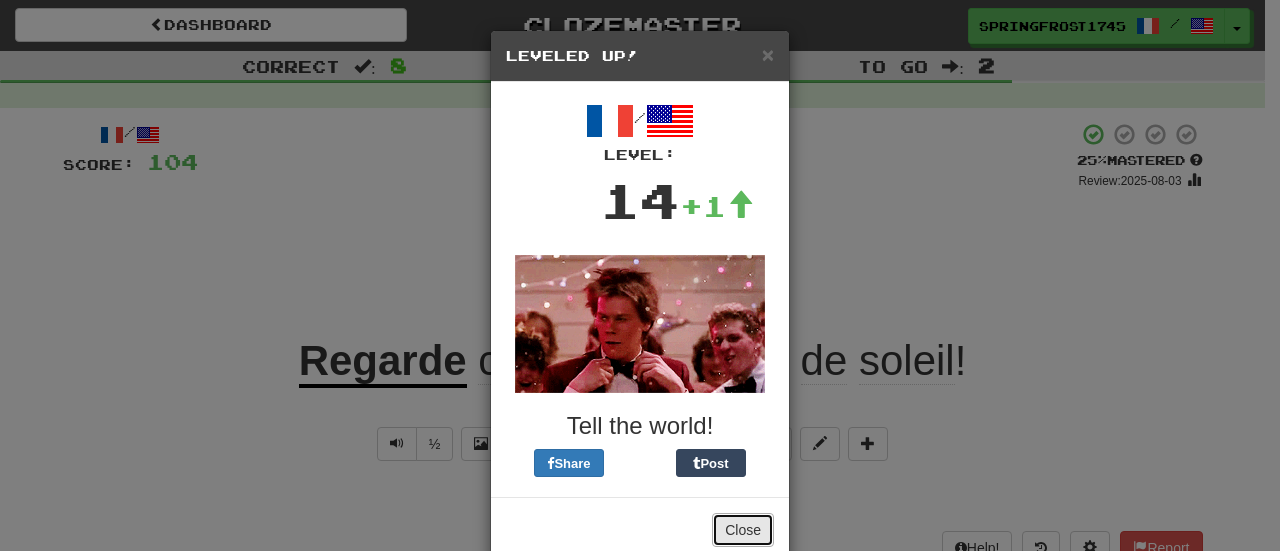 click on "Close" at bounding box center (743, 530) 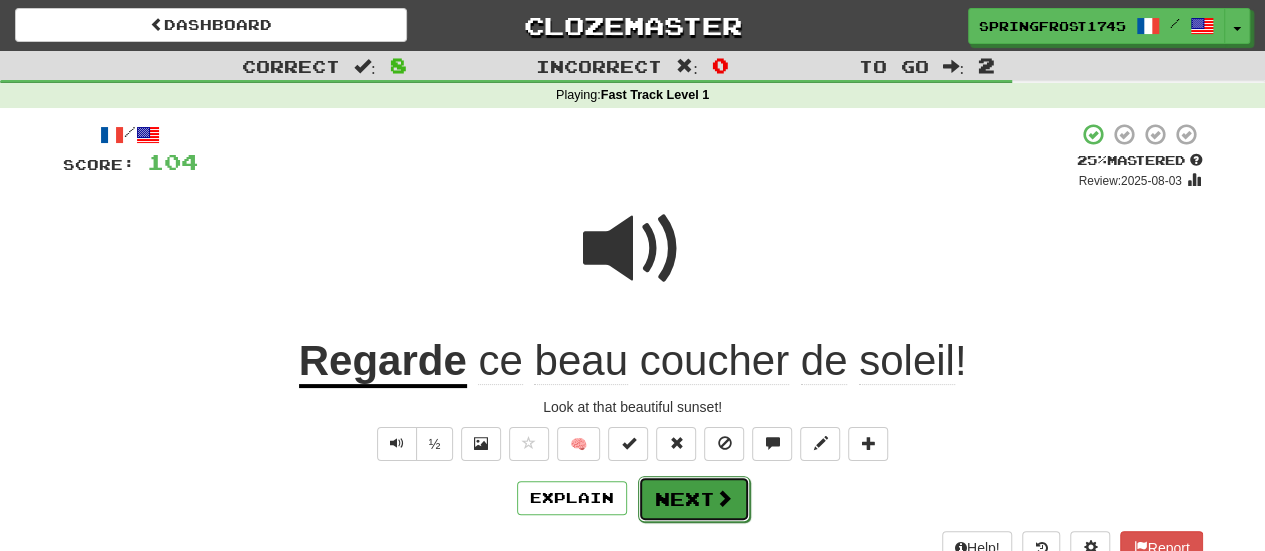 click on "Next" at bounding box center [694, 499] 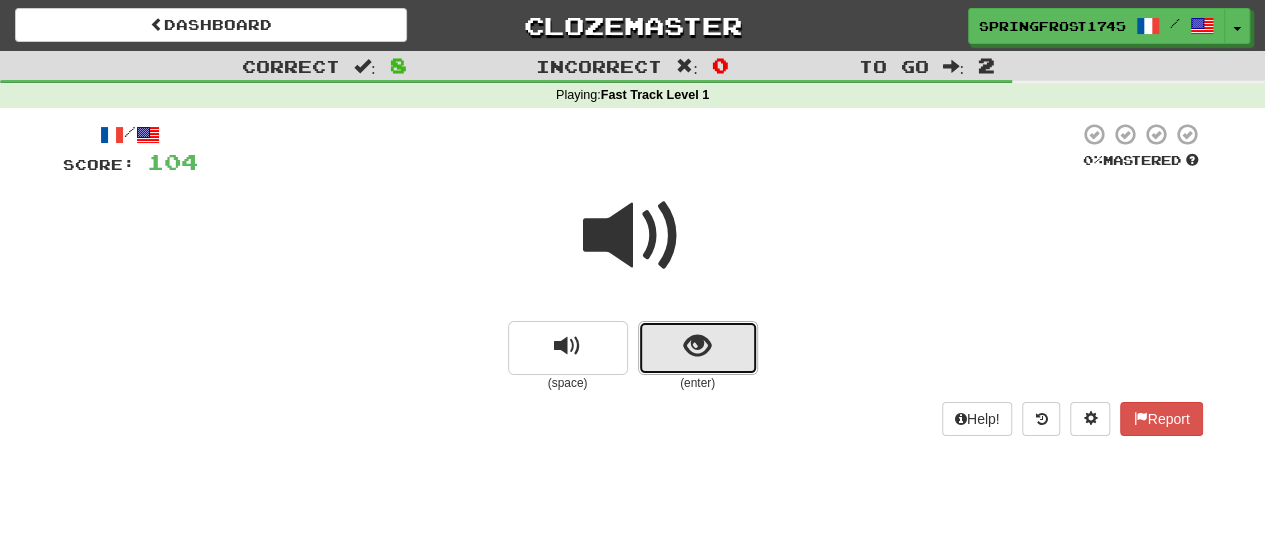 click at bounding box center [698, 348] 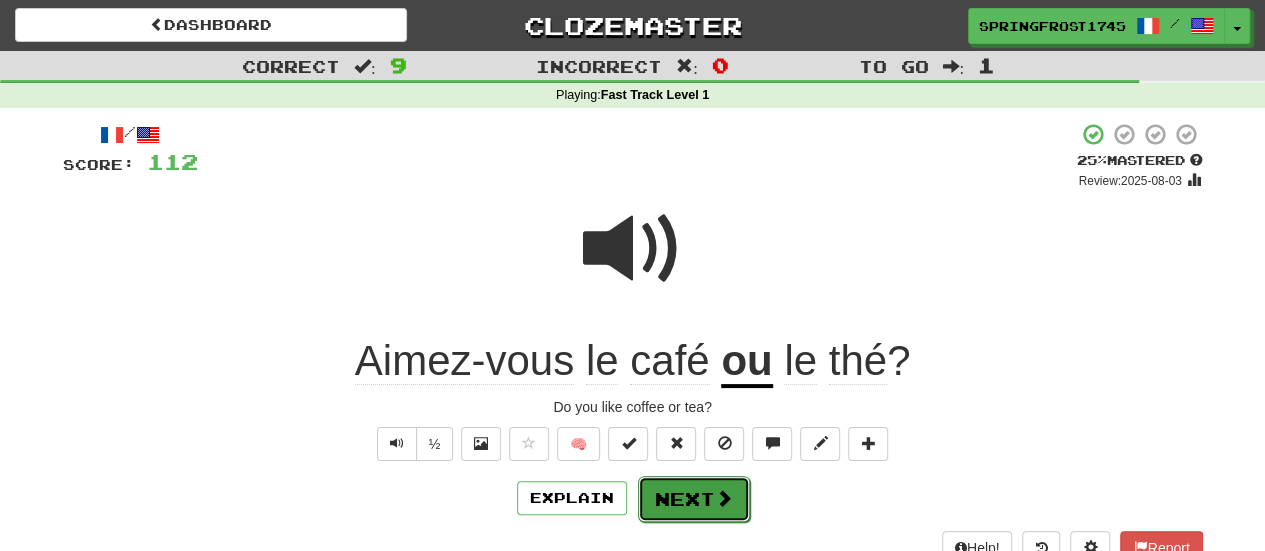 click on "Next" at bounding box center (694, 499) 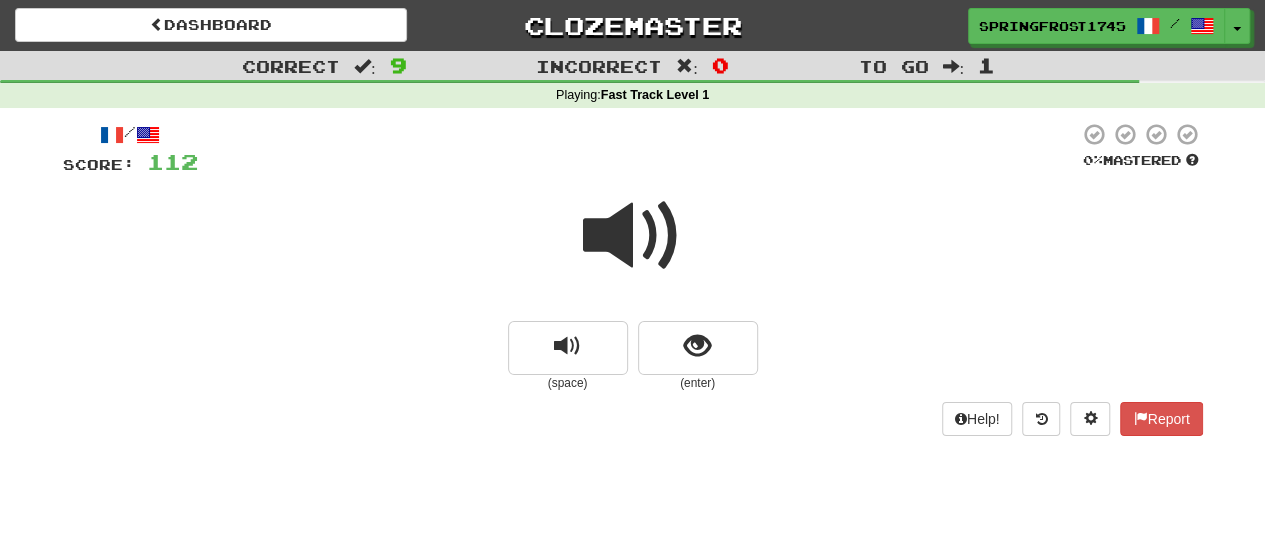 click at bounding box center (633, 236) 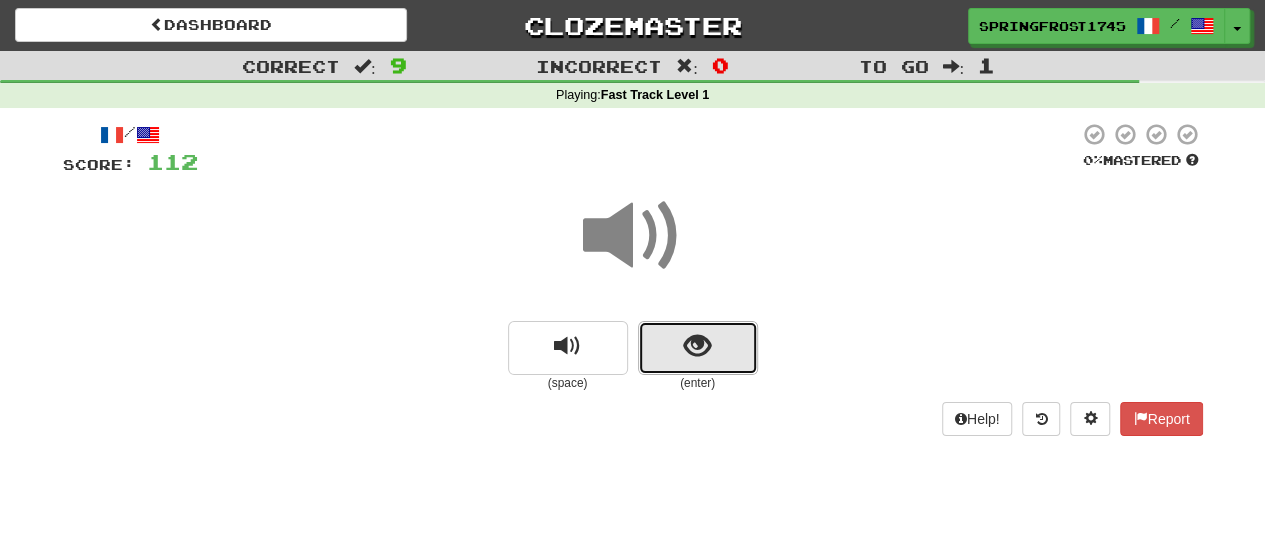 click at bounding box center [697, 346] 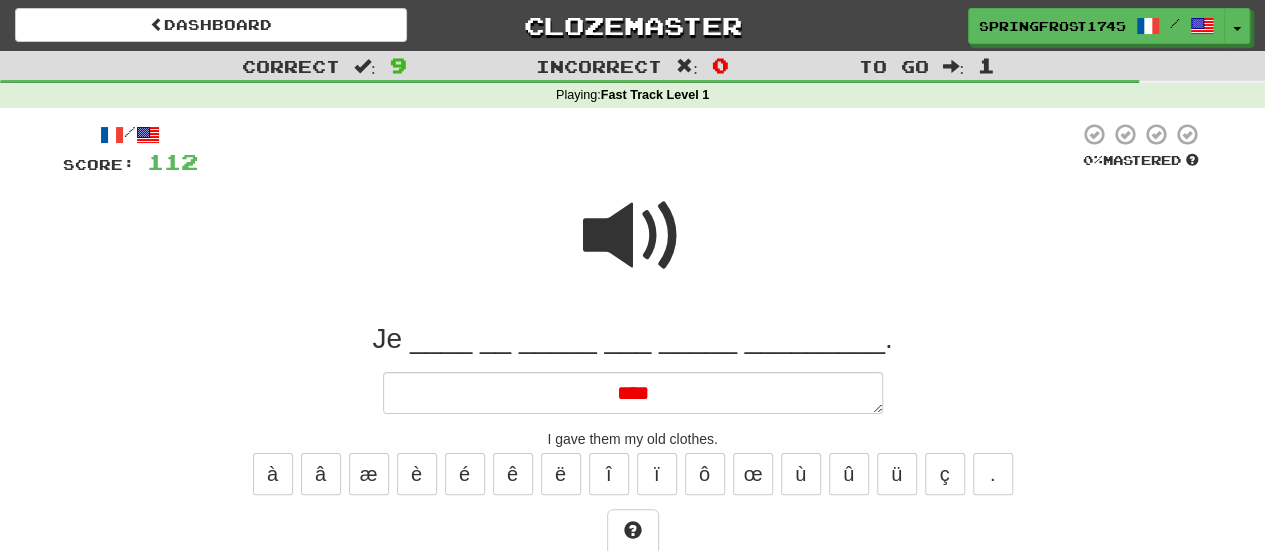click at bounding box center (633, 236) 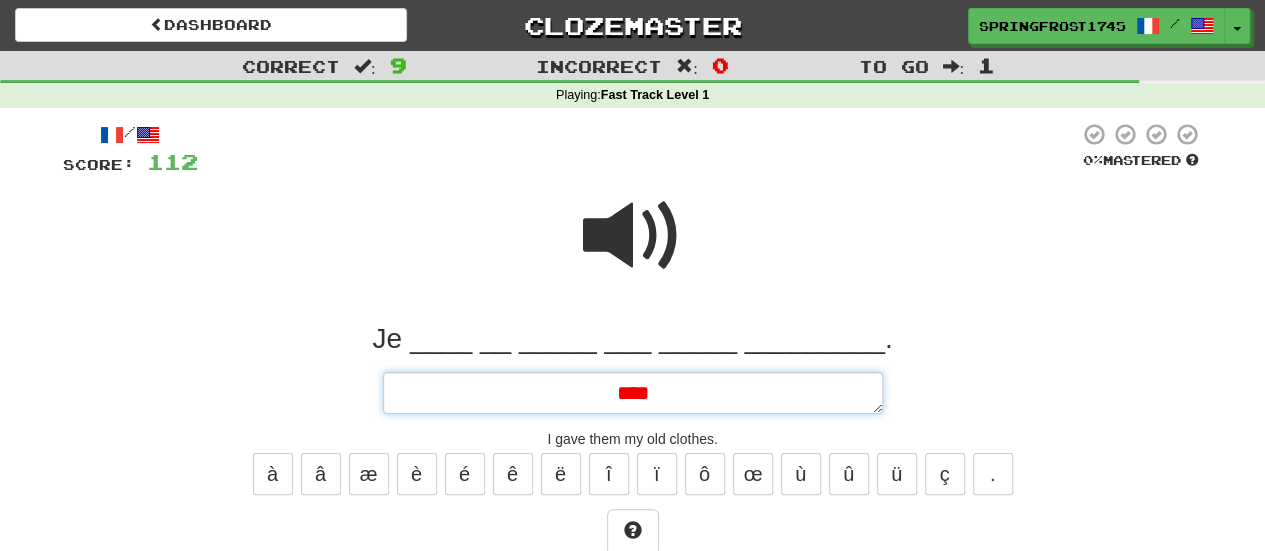 click on "****" at bounding box center (633, 392) 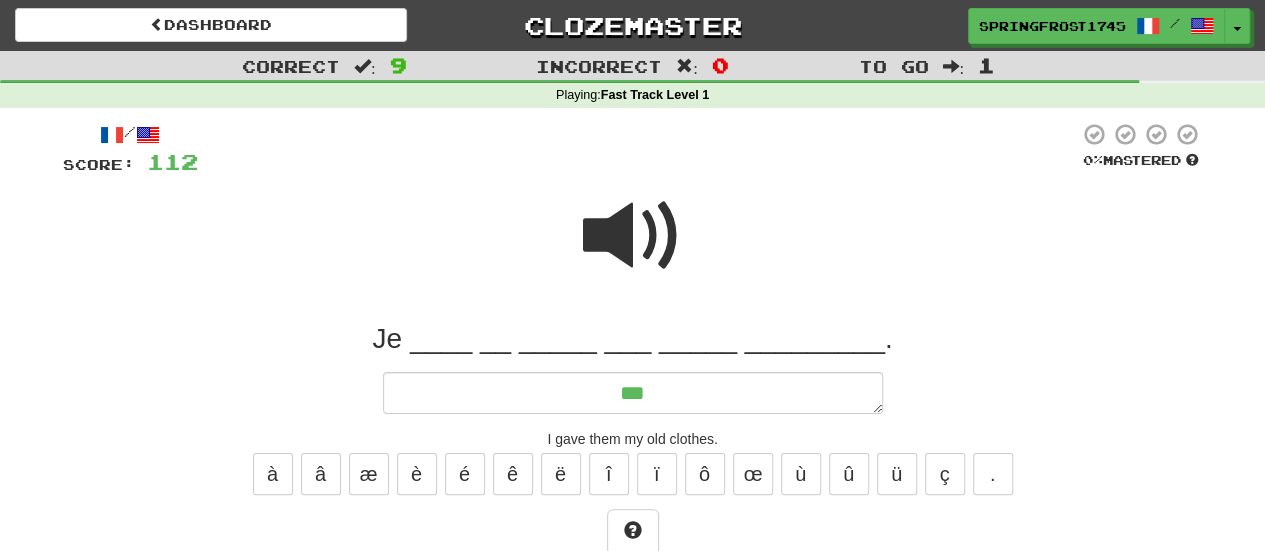 click at bounding box center (633, 532) 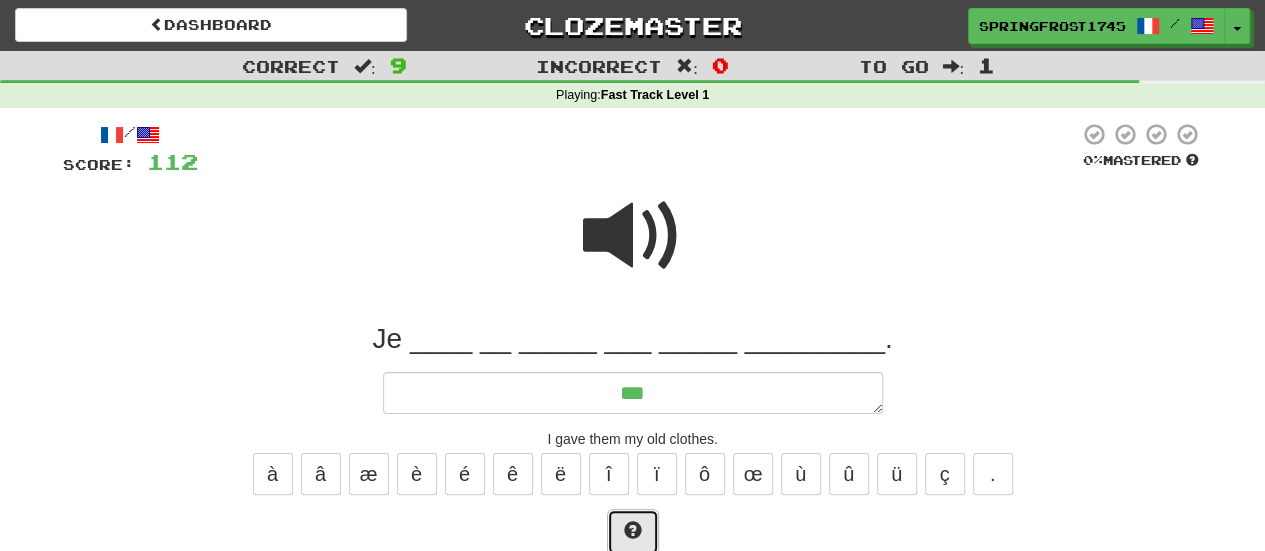 click at bounding box center (633, 532) 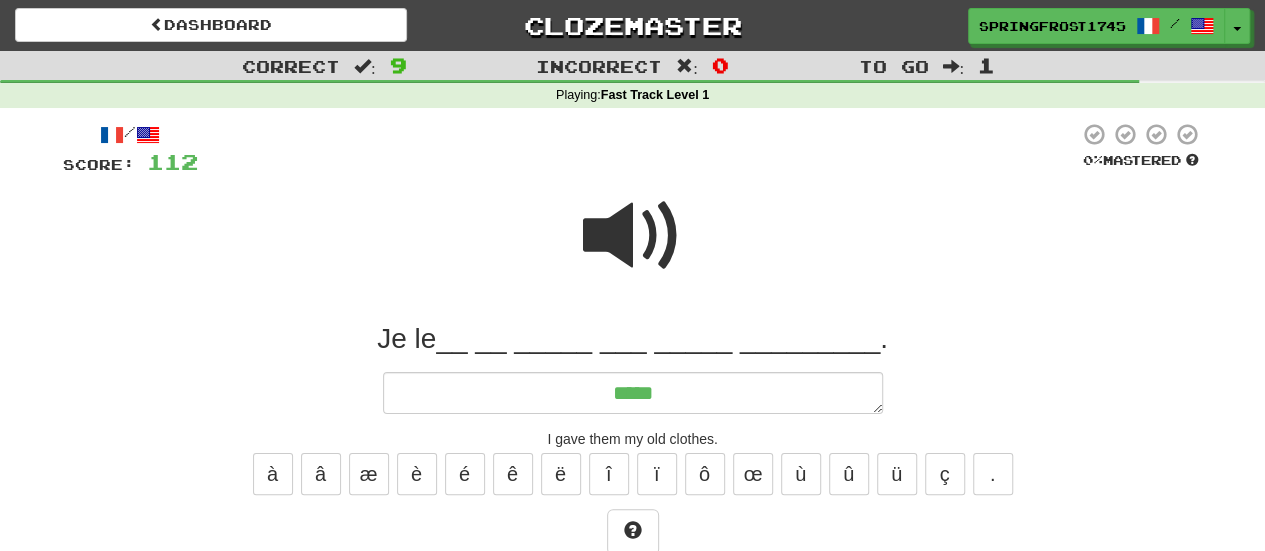 click at bounding box center [633, 236] 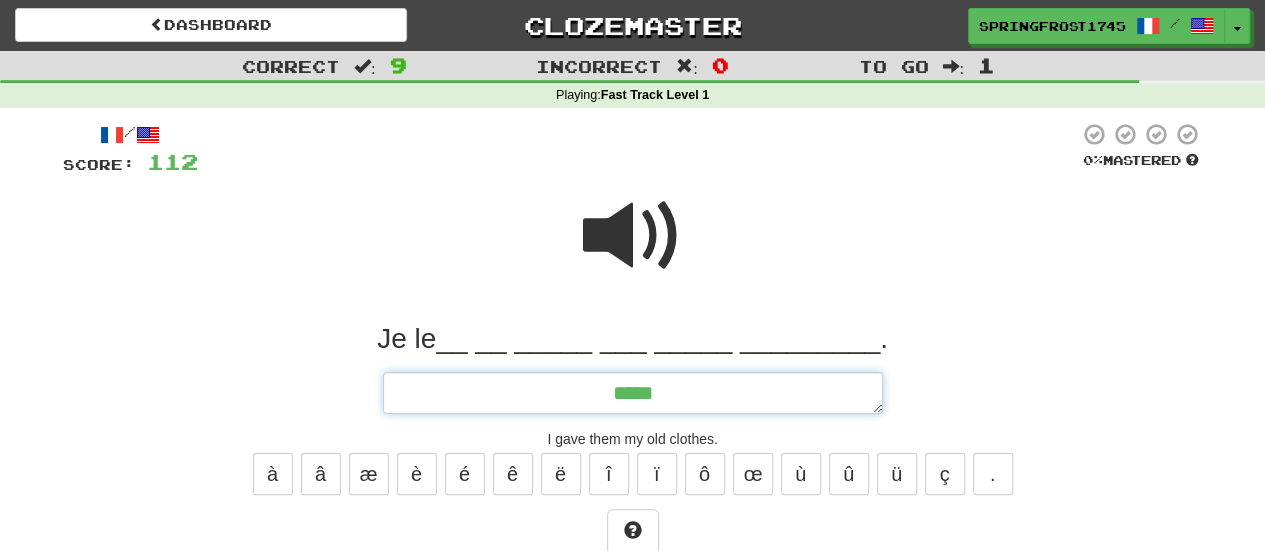 click on "*****" at bounding box center [633, 392] 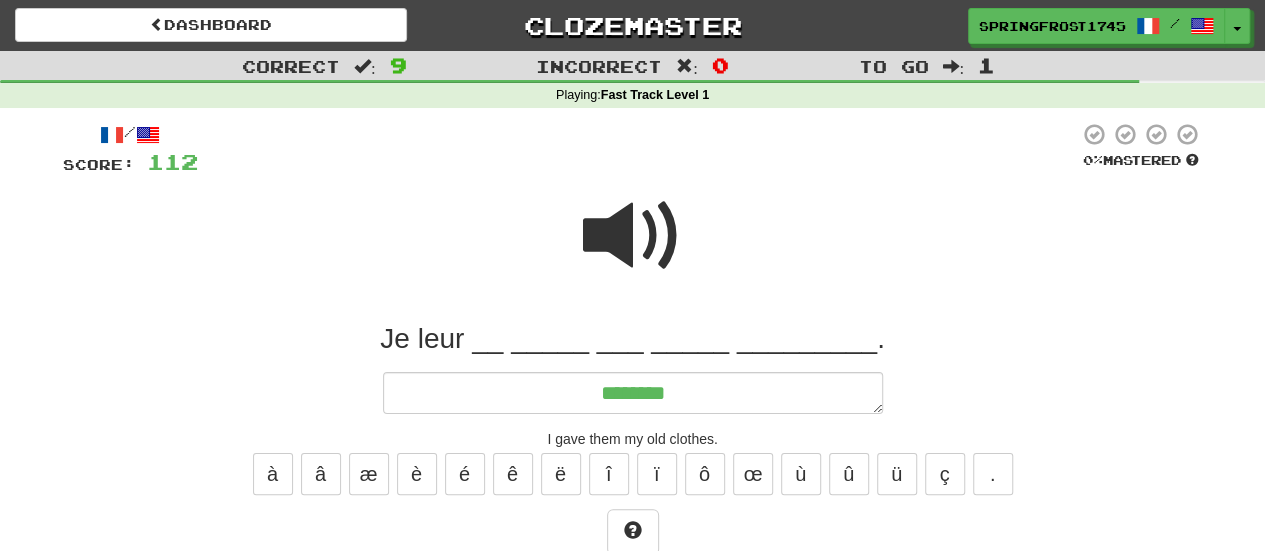 click at bounding box center [633, 236] 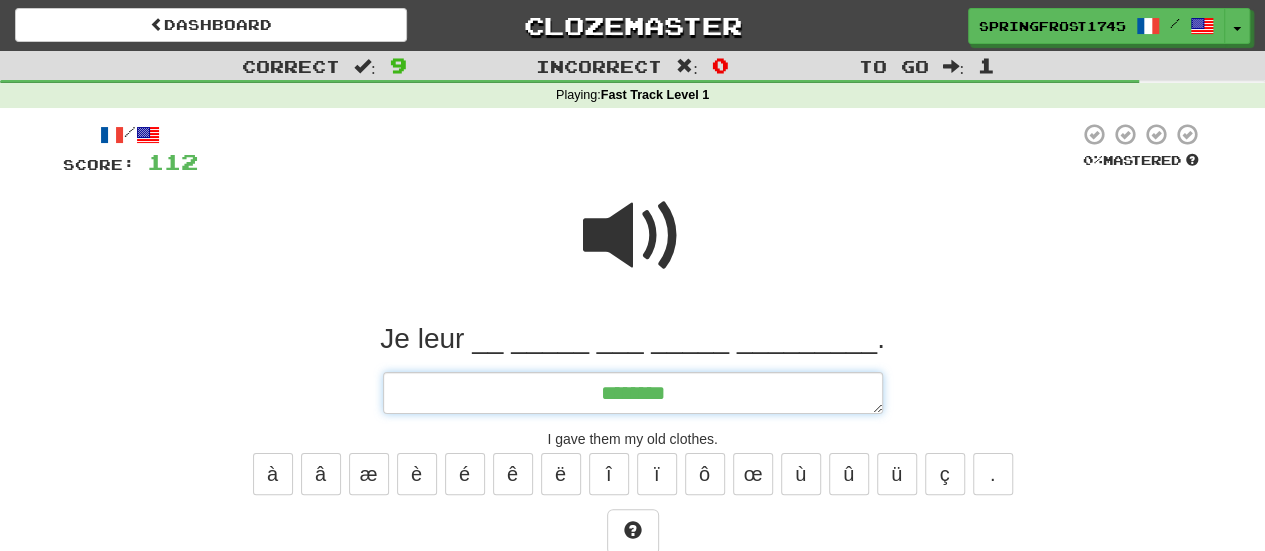 click on "*******" at bounding box center (633, 392) 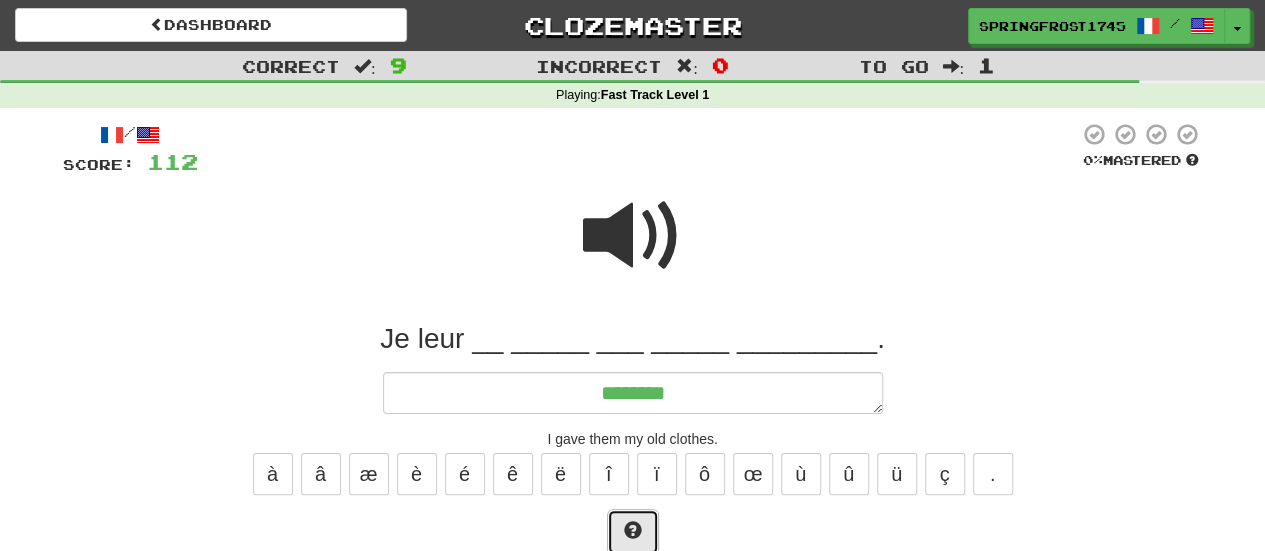click at bounding box center (633, 530) 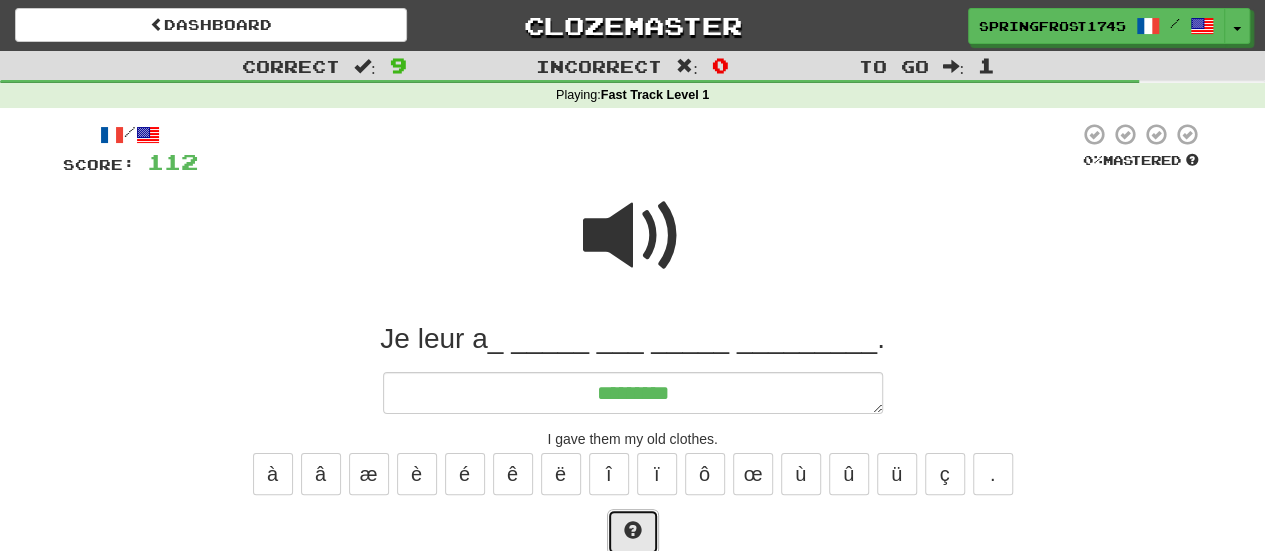 click at bounding box center [633, 530] 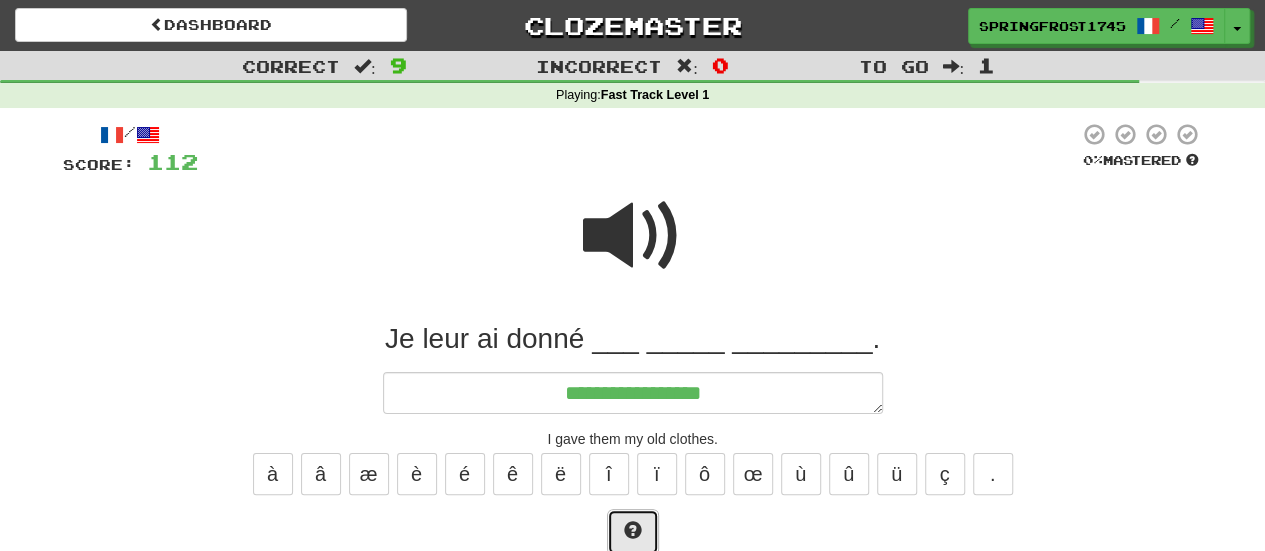 click at bounding box center (633, 530) 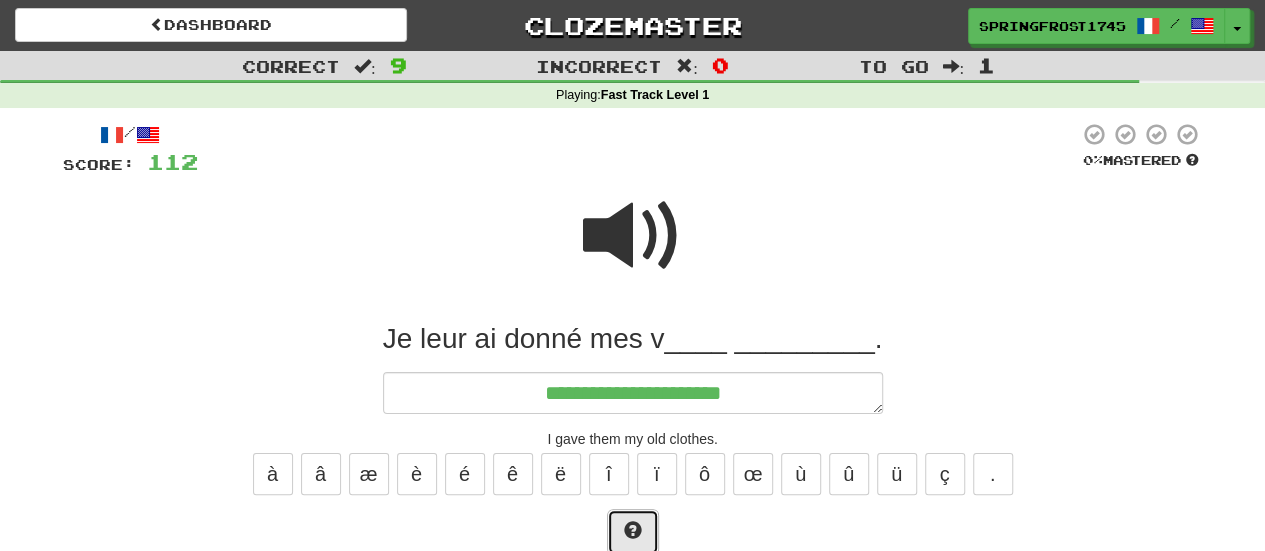 click at bounding box center (633, 530) 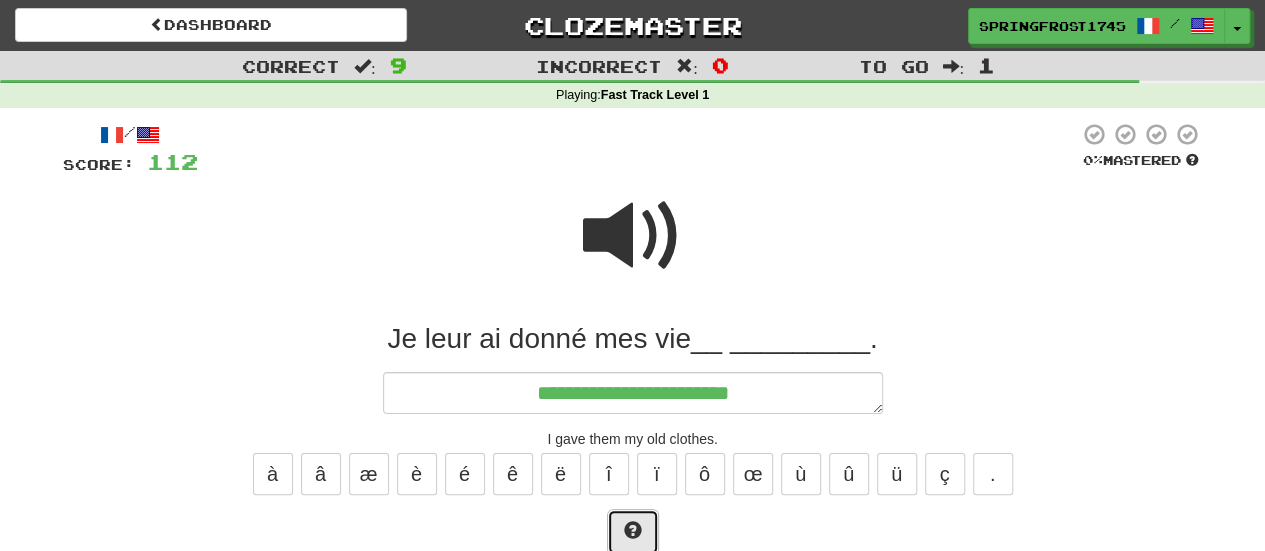 click at bounding box center (633, 530) 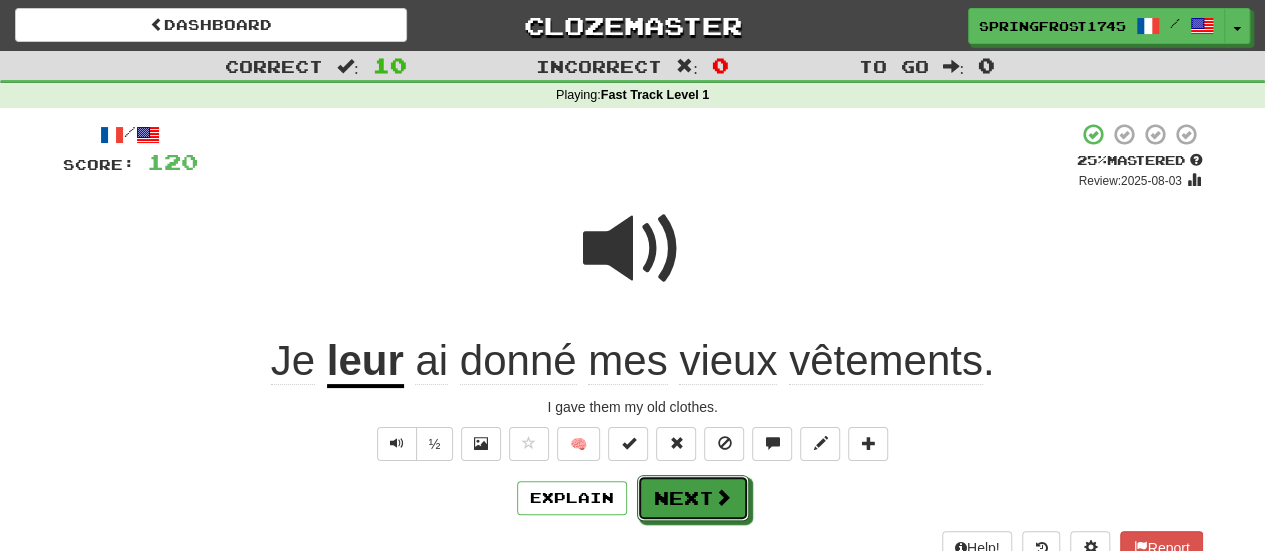click on "Next" at bounding box center [693, 498] 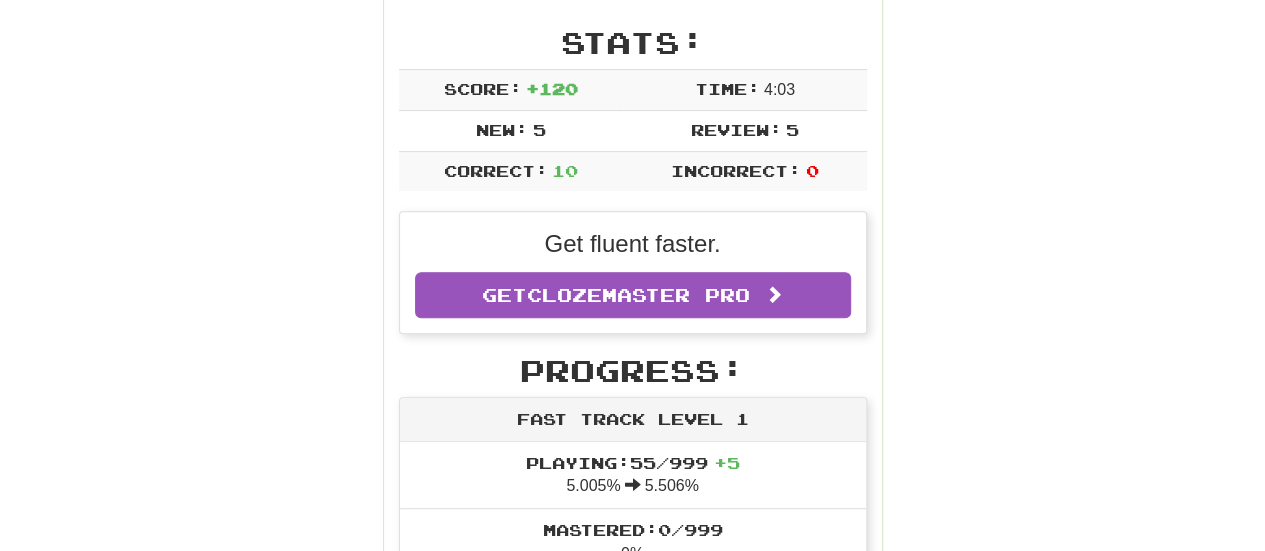scroll, scrollTop: 0, scrollLeft: 0, axis: both 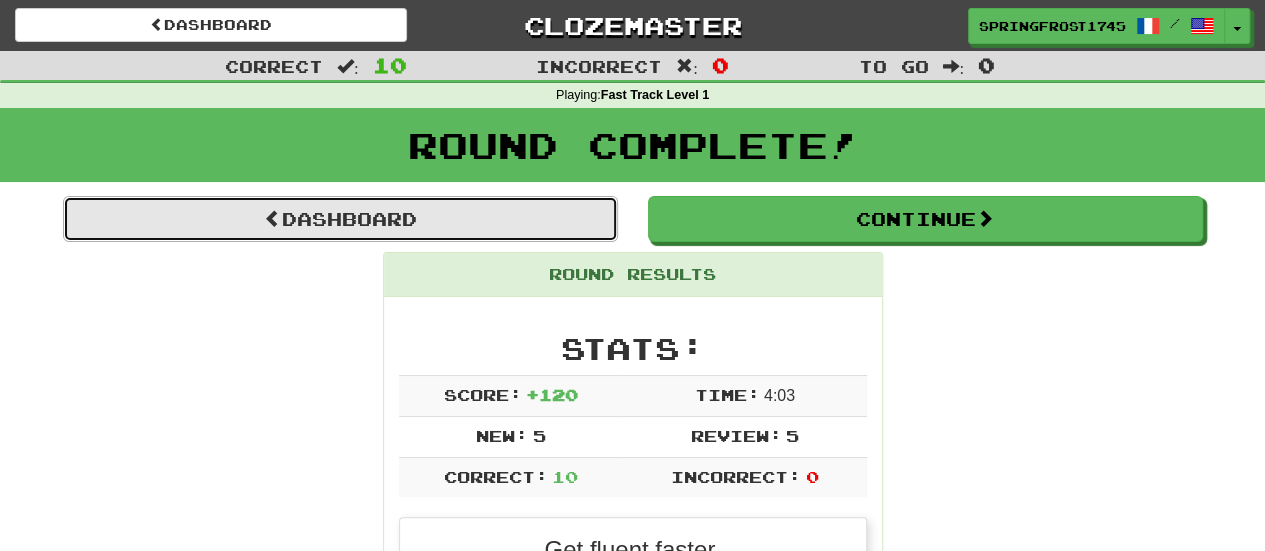 click on "Dashboard" at bounding box center [340, 219] 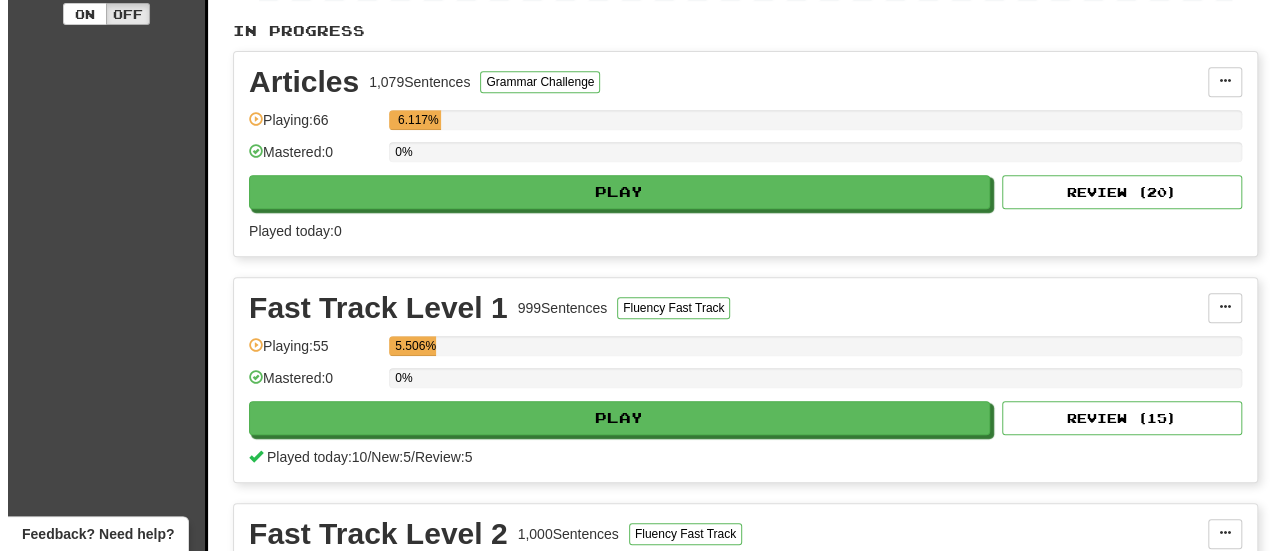 scroll, scrollTop: 379, scrollLeft: 0, axis: vertical 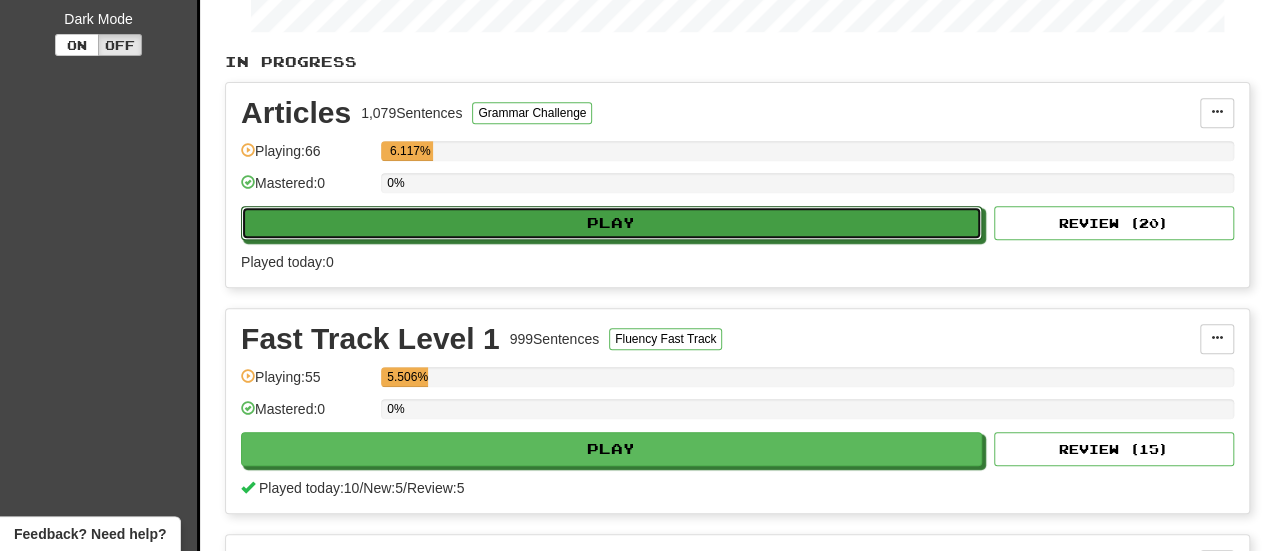 click on "Play" at bounding box center (611, 223) 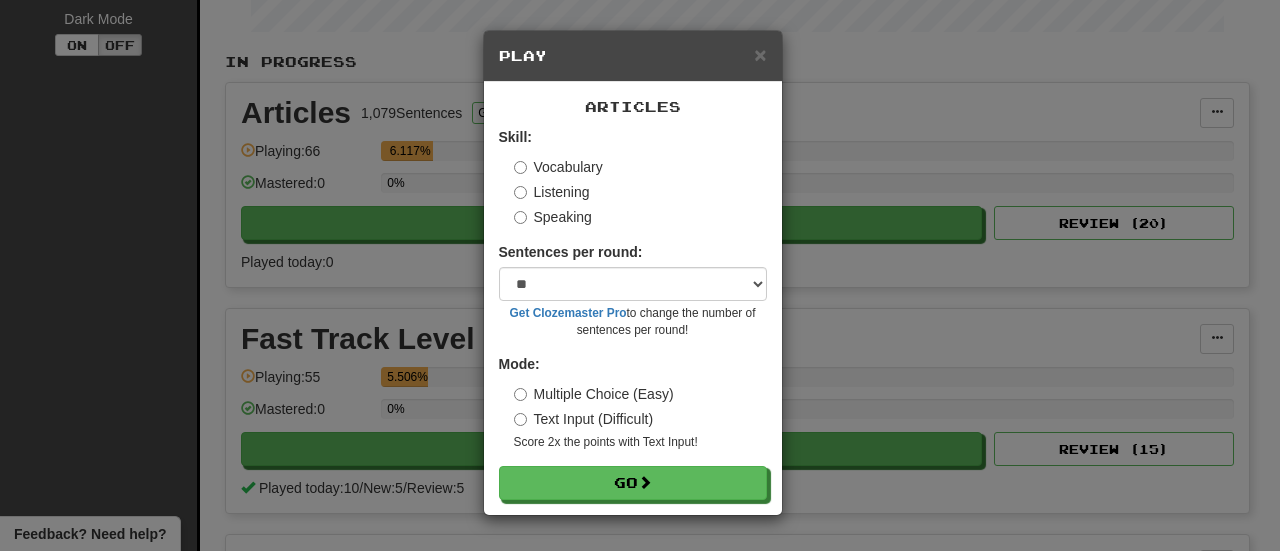 click on "Speaking" at bounding box center [553, 217] 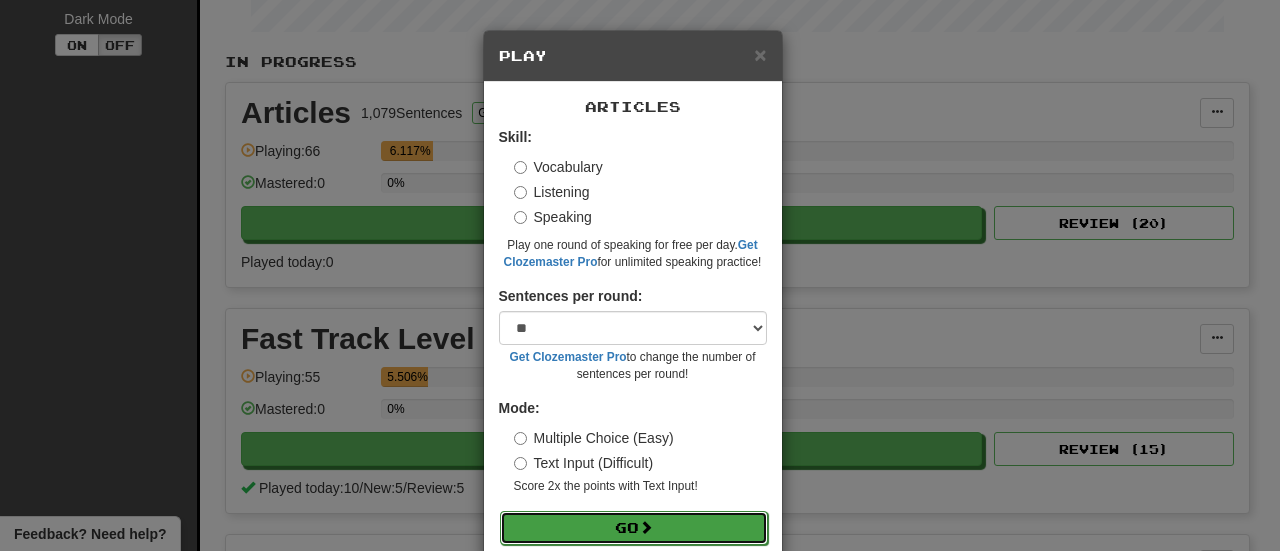 click on "Go" at bounding box center [634, 528] 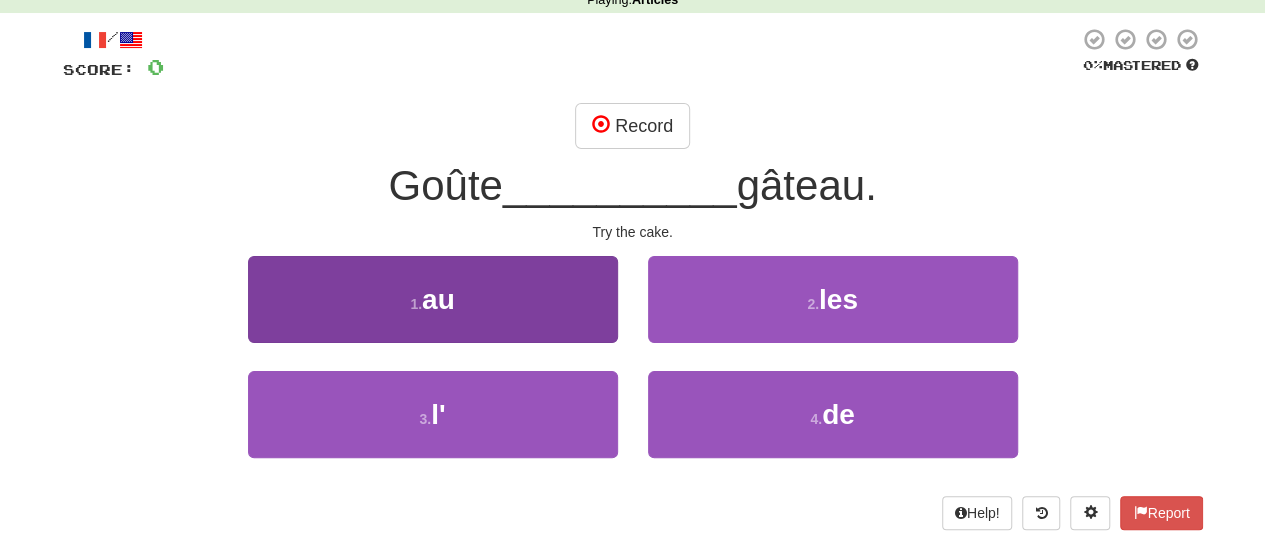 scroll, scrollTop: 100, scrollLeft: 0, axis: vertical 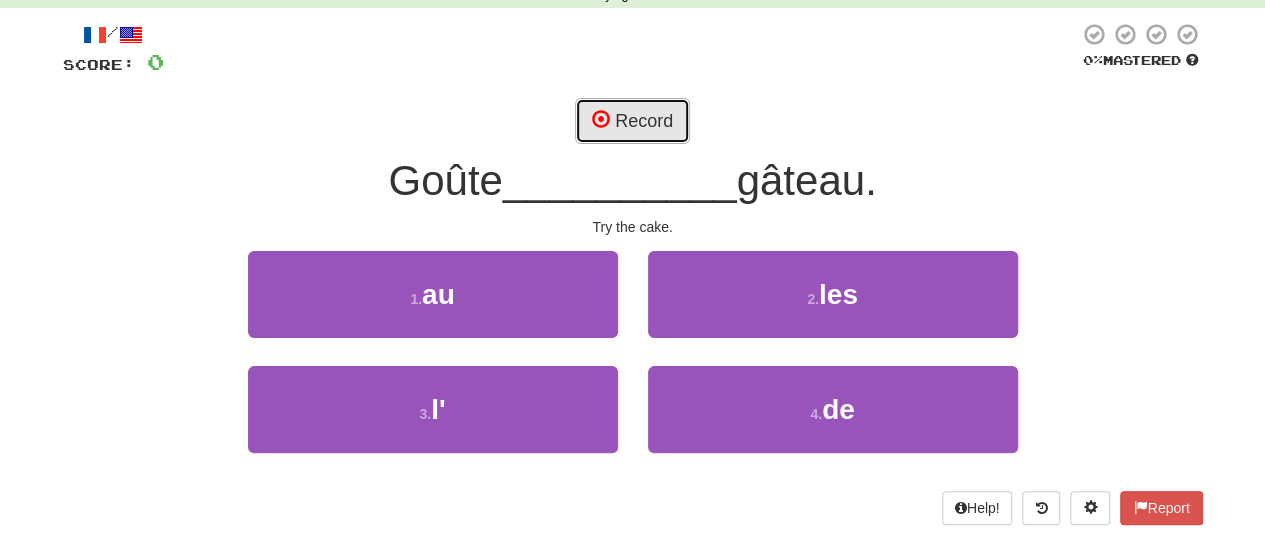 click on "Record" at bounding box center (632, 121) 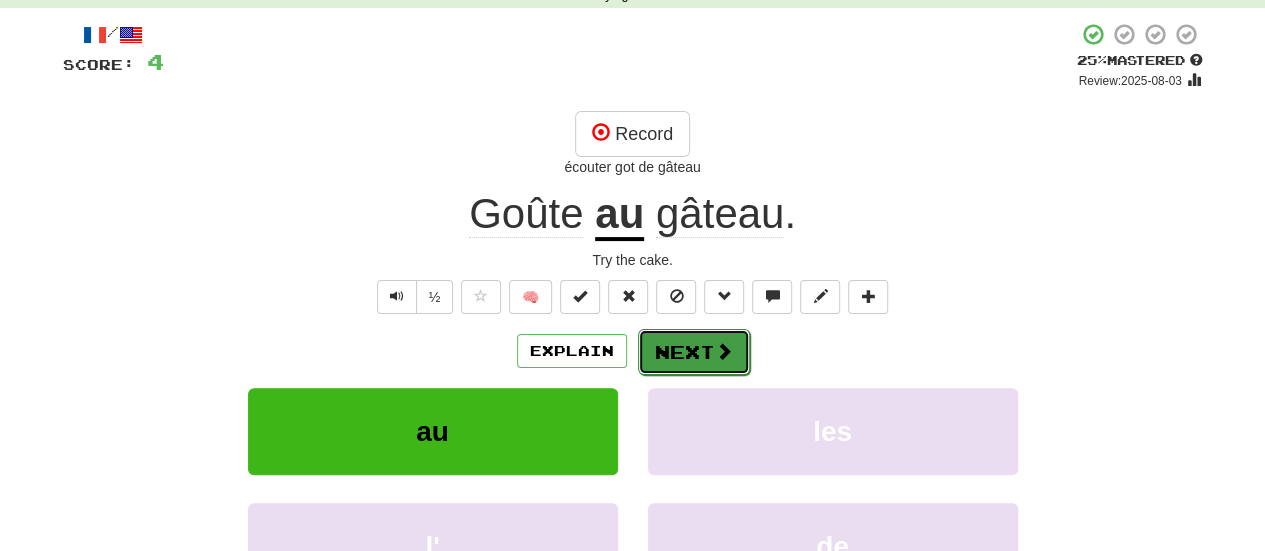 click on "Next" at bounding box center (694, 352) 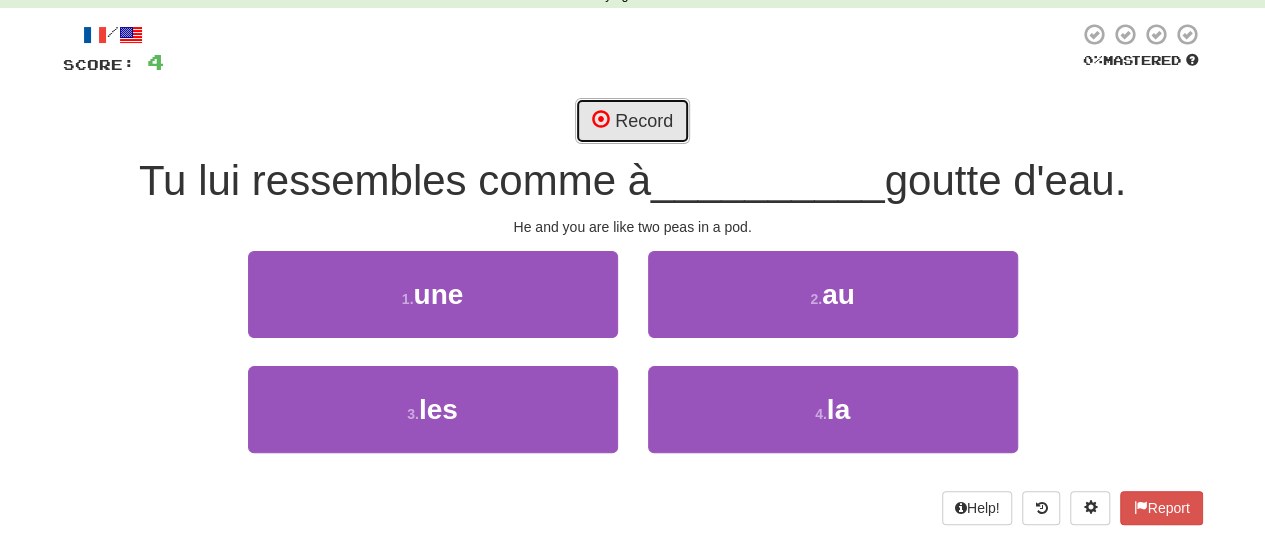 click on "Record" at bounding box center (632, 121) 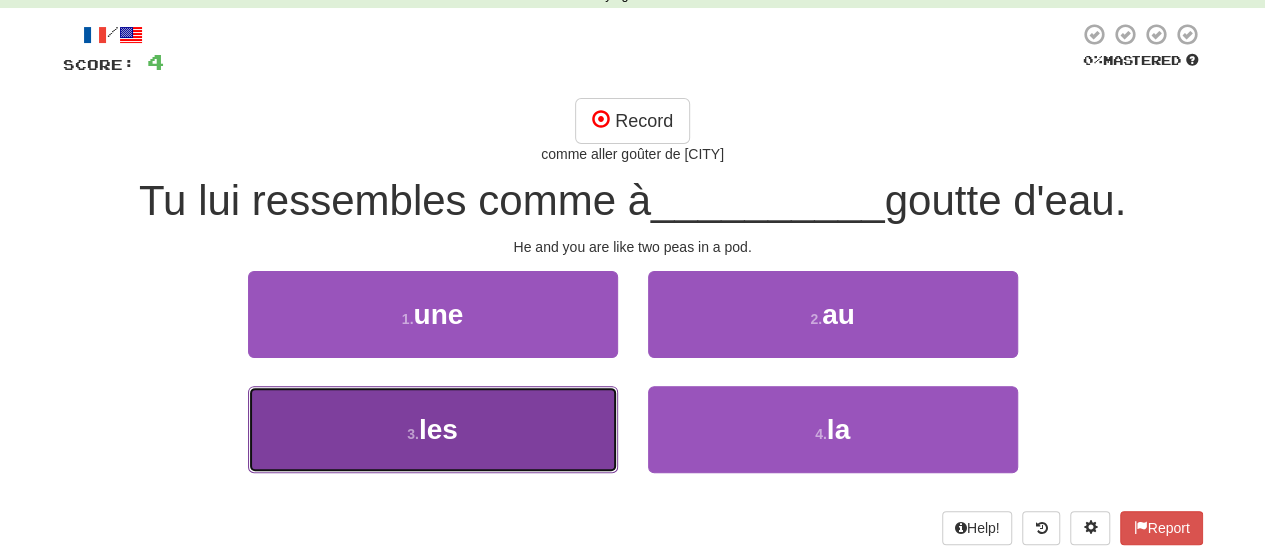 click on "3 .  les" at bounding box center [433, 429] 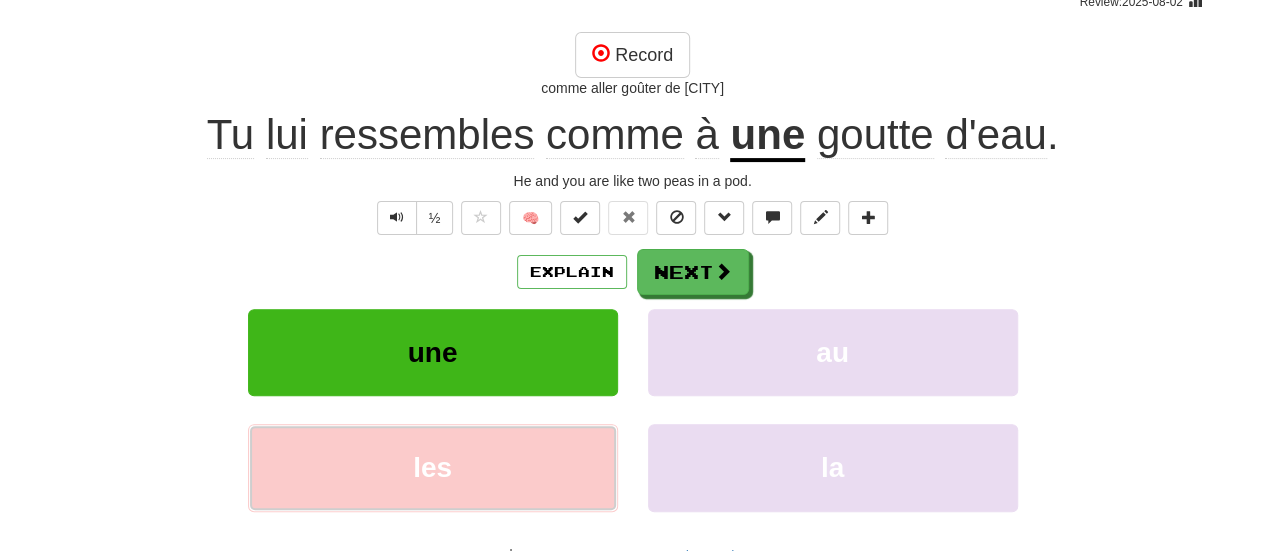 scroll, scrollTop: 185, scrollLeft: 0, axis: vertical 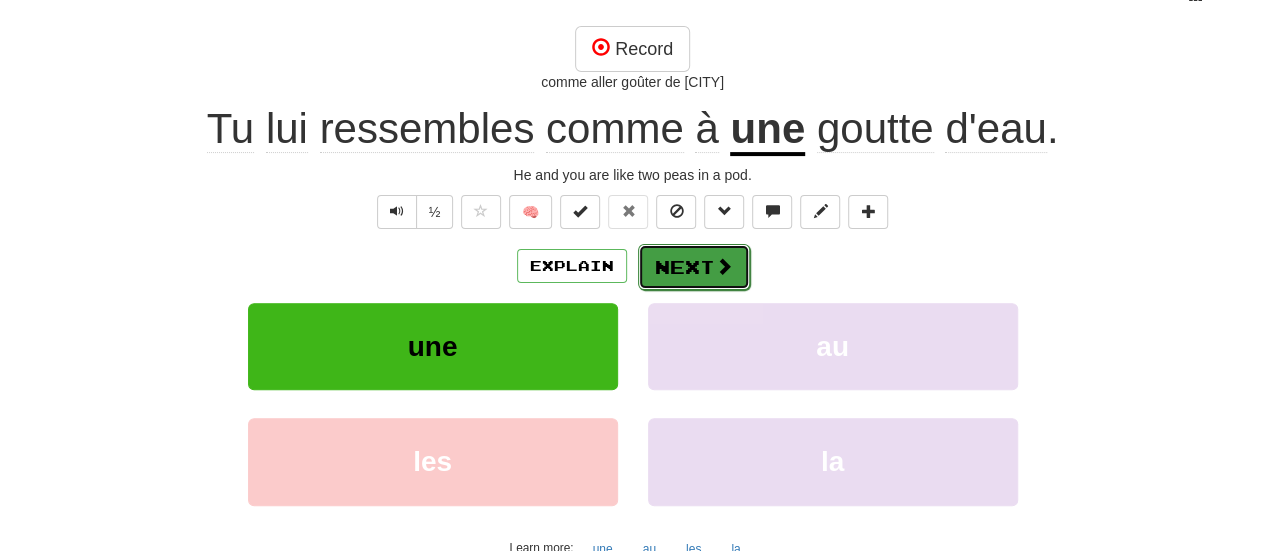 click on "Next" at bounding box center [694, 267] 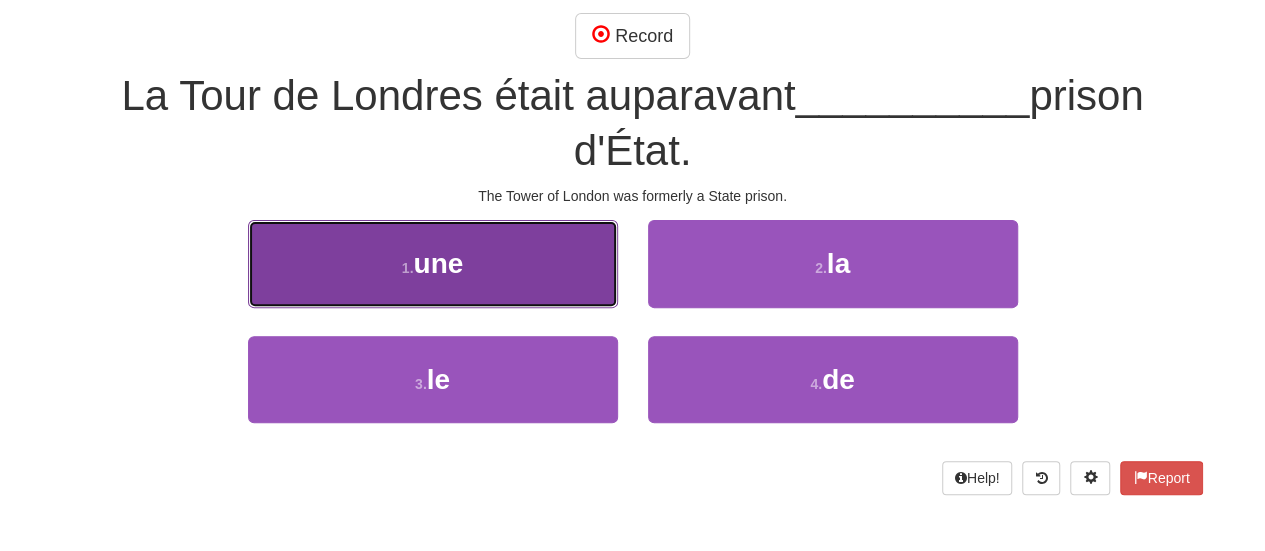 click on "1 .  une" at bounding box center (433, 263) 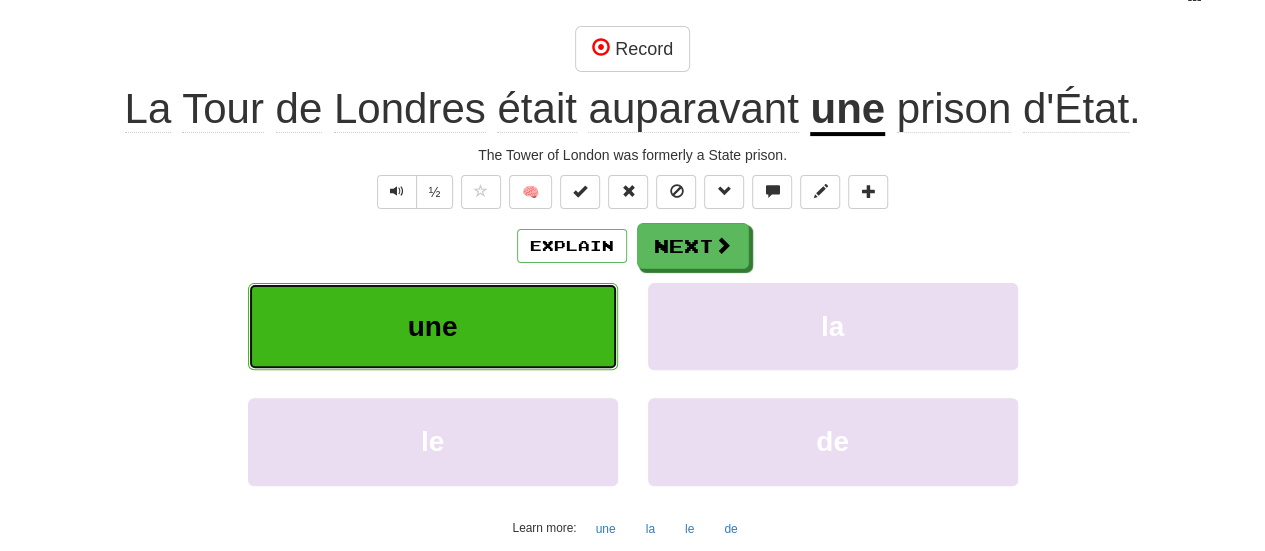 scroll, scrollTop: 198, scrollLeft: 0, axis: vertical 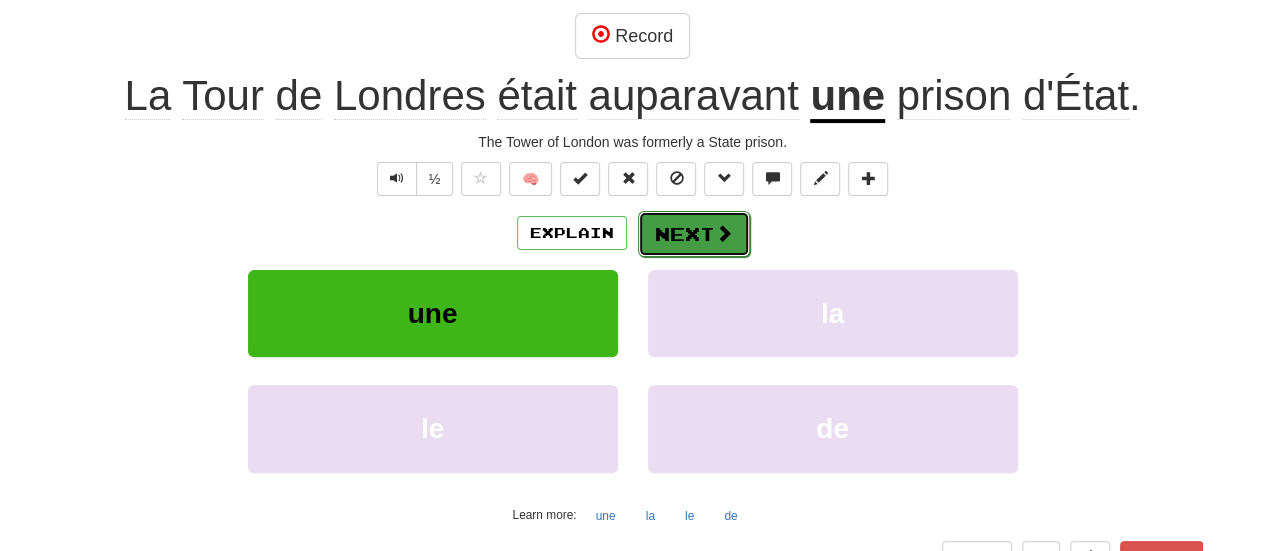click on "Next" at bounding box center (694, 234) 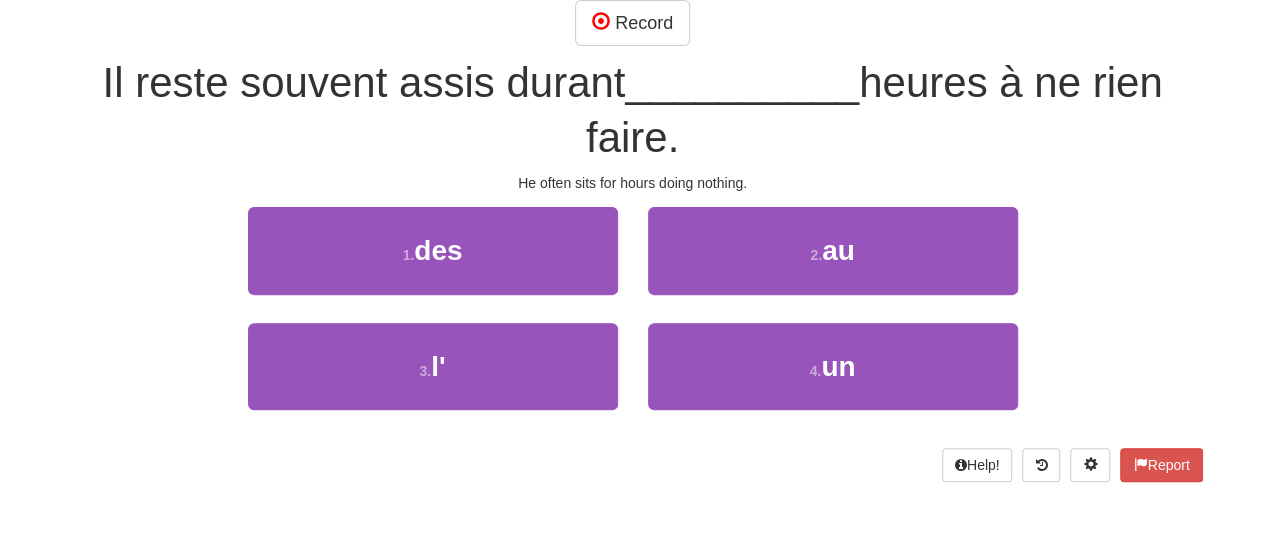 scroll, scrollTop: 185, scrollLeft: 0, axis: vertical 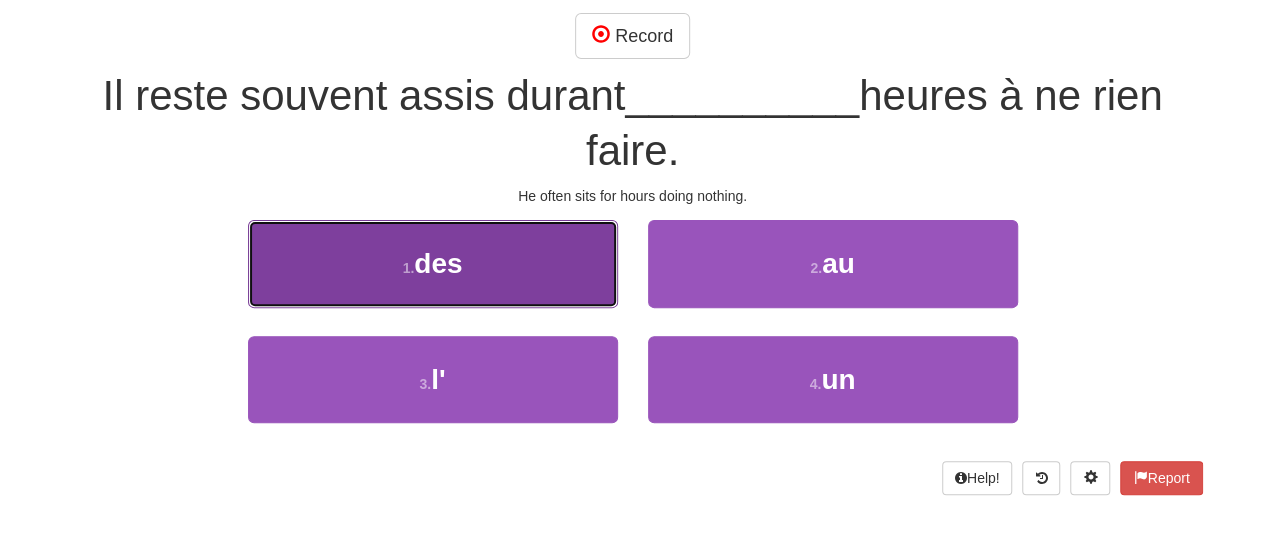 click on "1 .  des" at bounding box center (433, 263) 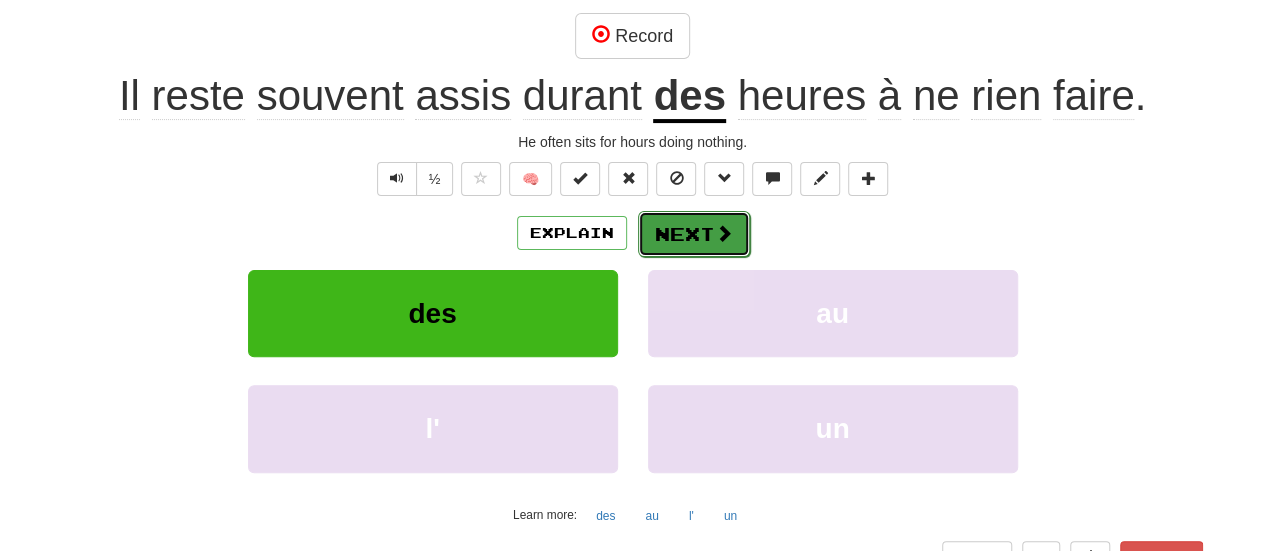 click on "Next" at bounding box center [694, 234] 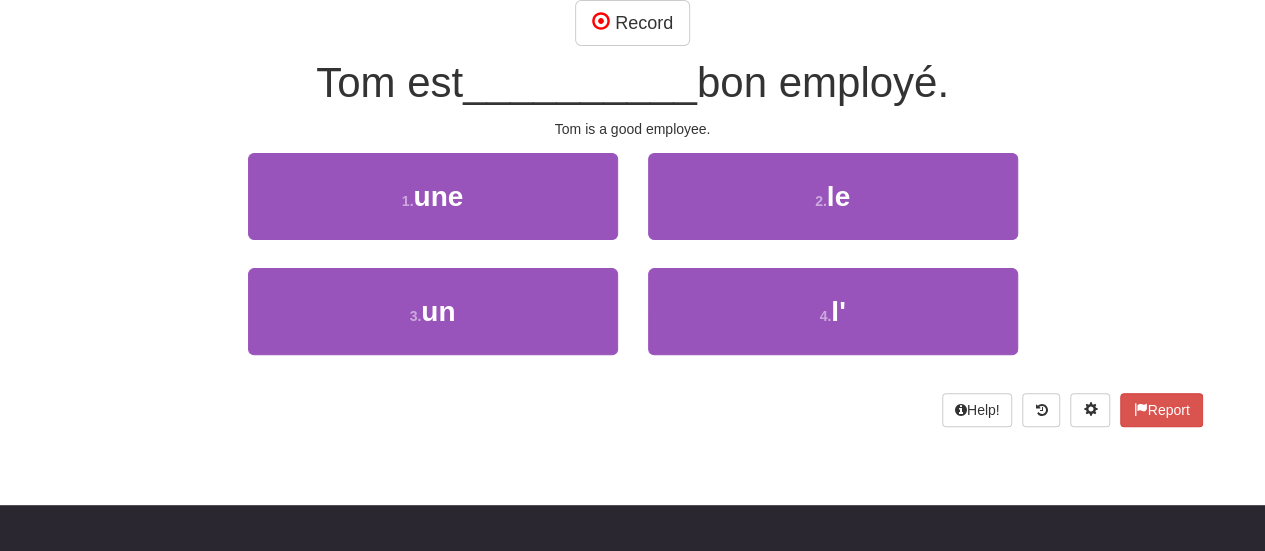 scroll, scrollTop: 185, scrollLeft: 0, axis: vertical 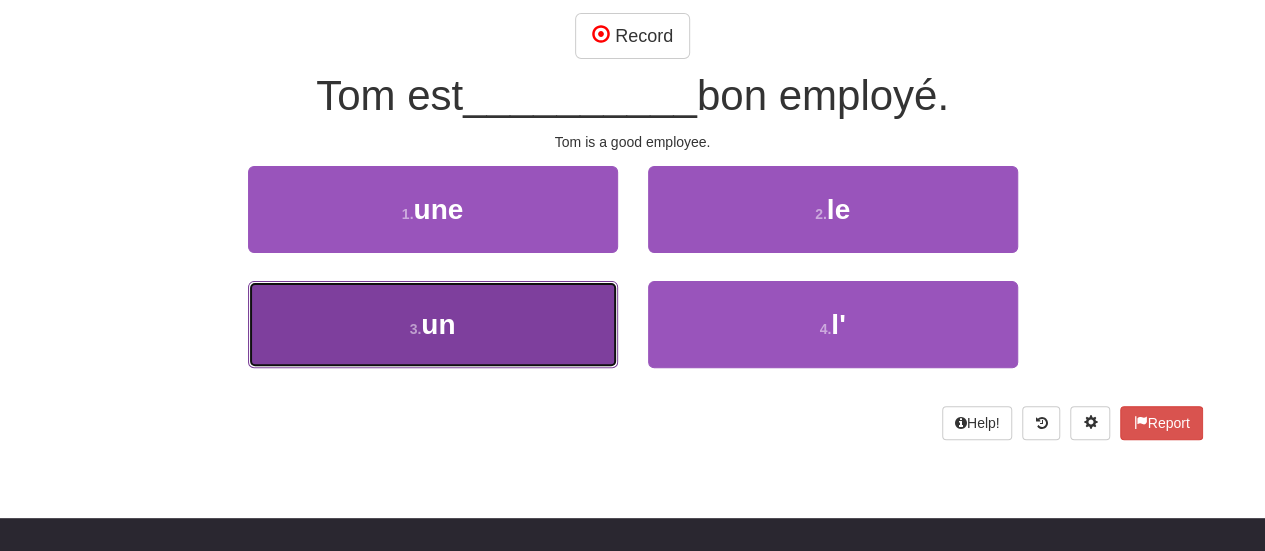 click on "3 .  un" at bounding box center (433, 324) 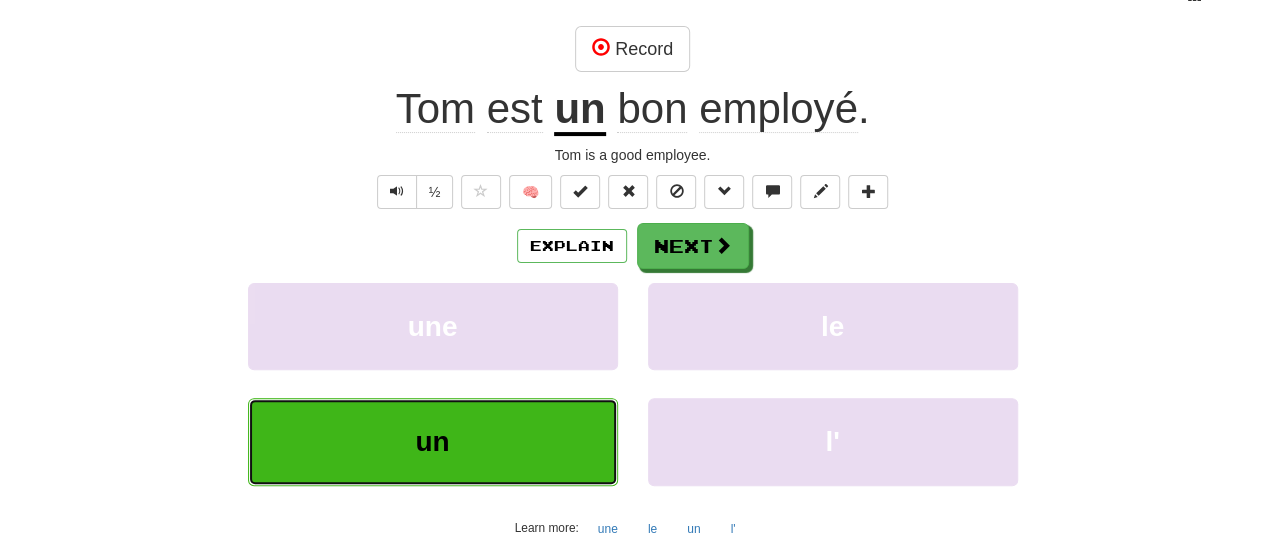 scroll, scrollTop: 198, scrollLeft: 0, axis: vertical 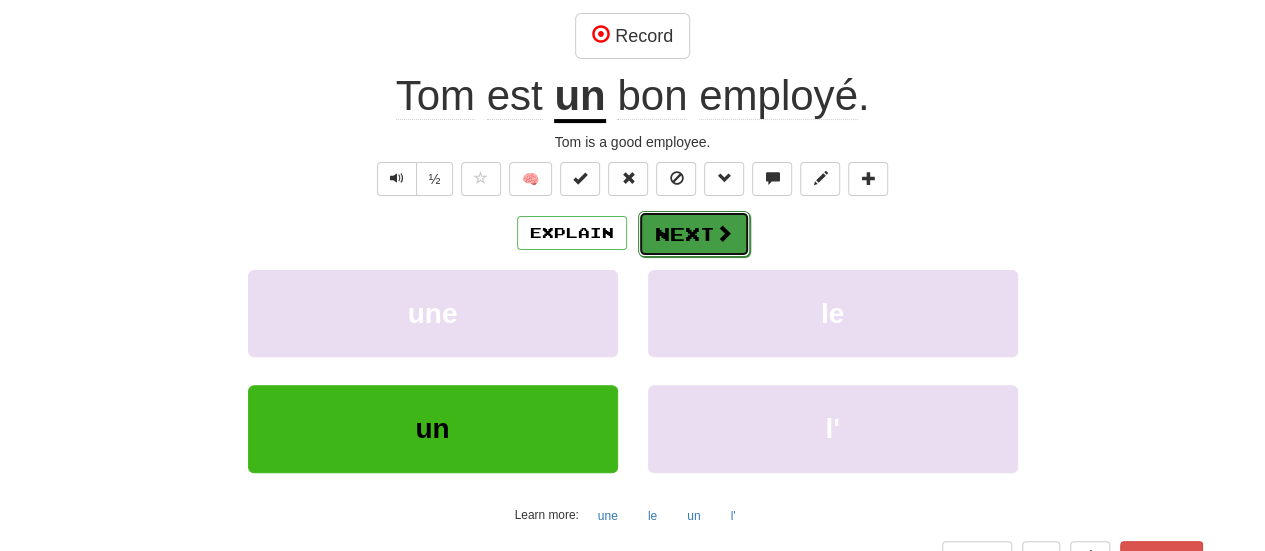 click on "Next" at bounding box center [694, 234] 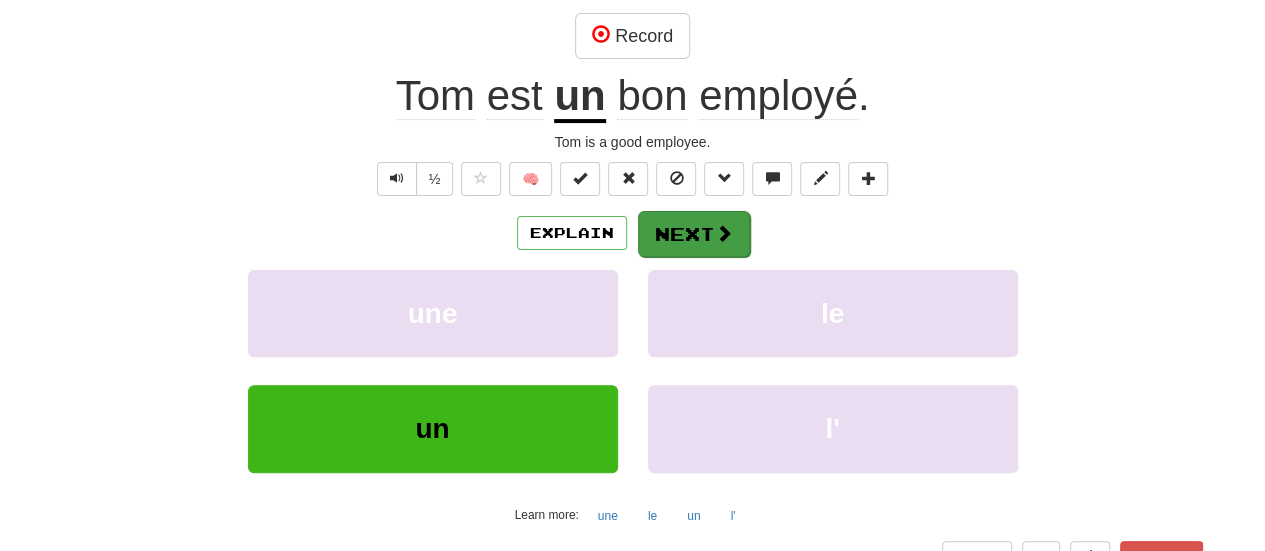scroll, scrollTop: 185, scrollLeft: 0, axis: vertical 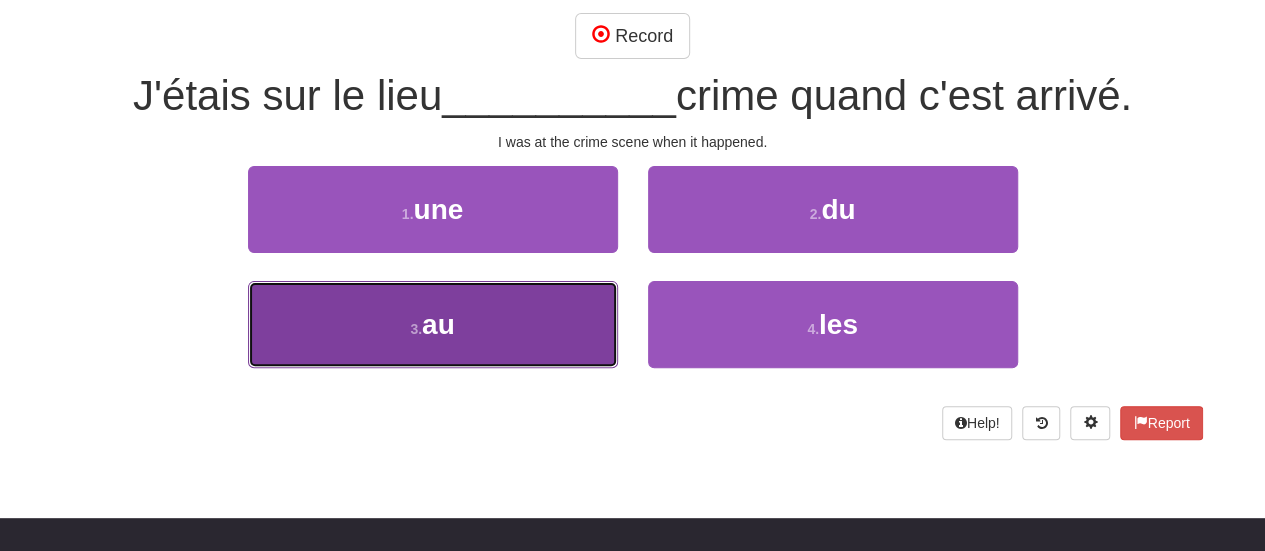 click on "3 .  au" at bounding box center (433, 324) 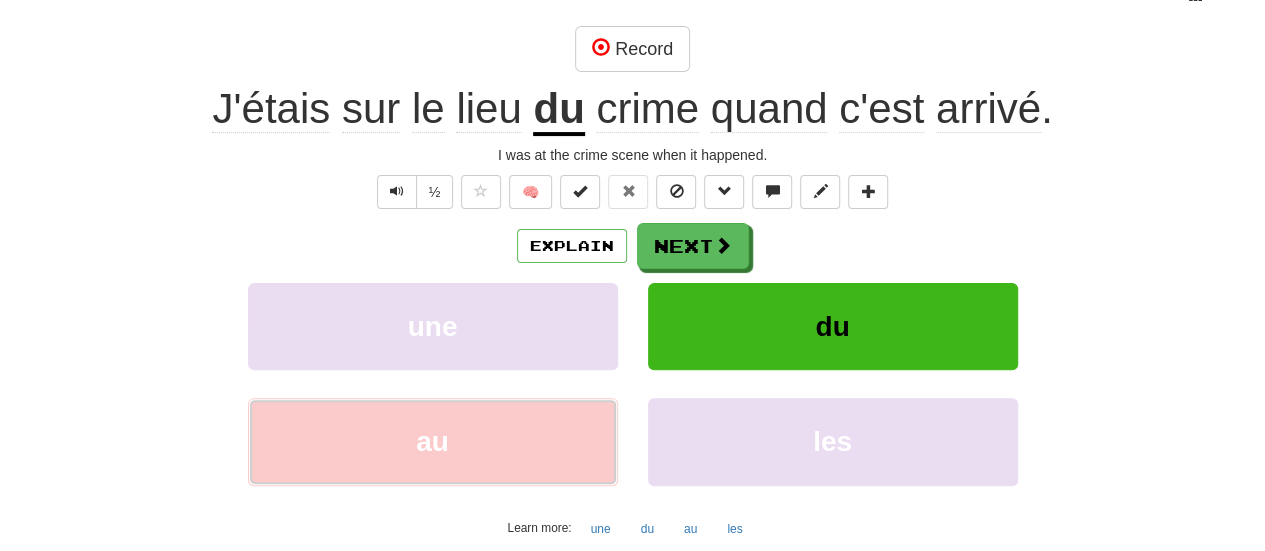 scroll, scrollTop: 198, scrollLeft: 0, axis: vertical 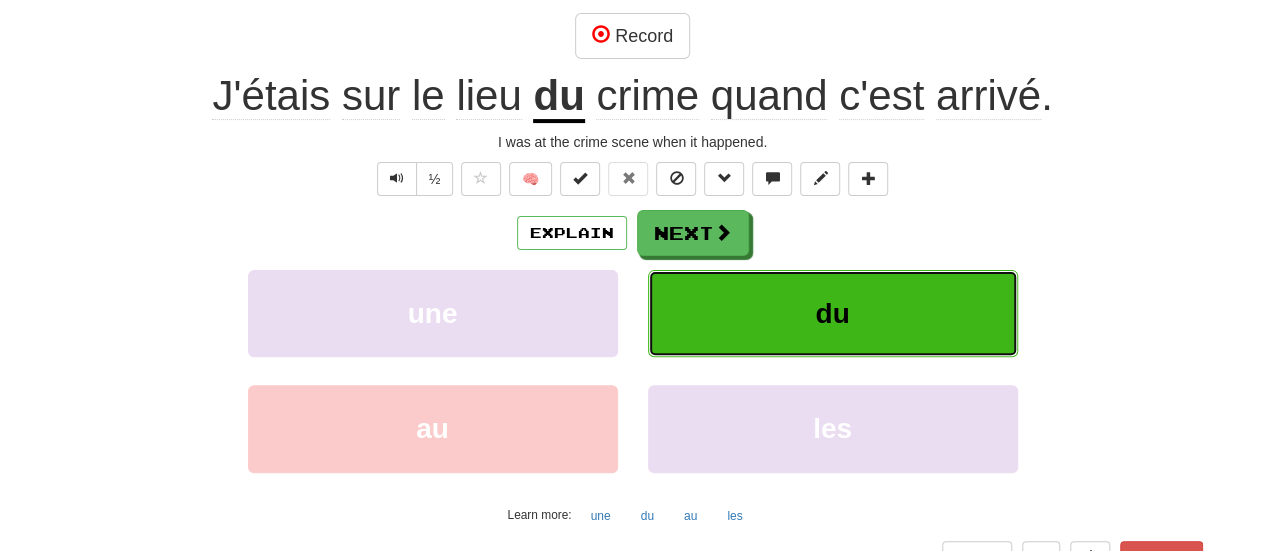 click on "du" at bounding box center (833, 313) 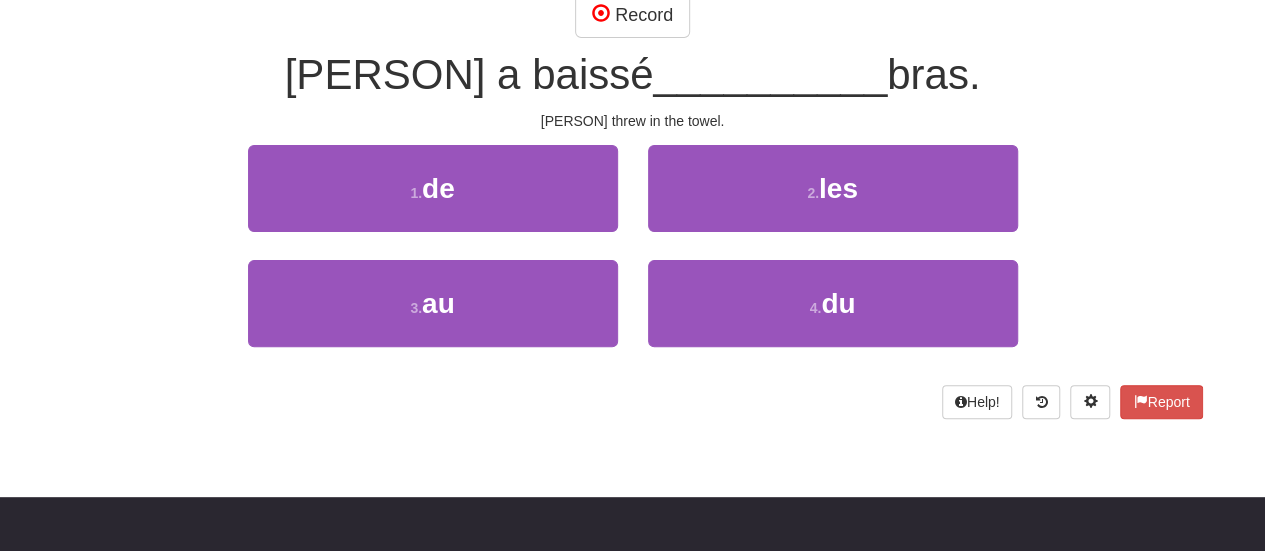 scroll, scrollTop: 209, scrollLeft: 0, axis: vertical 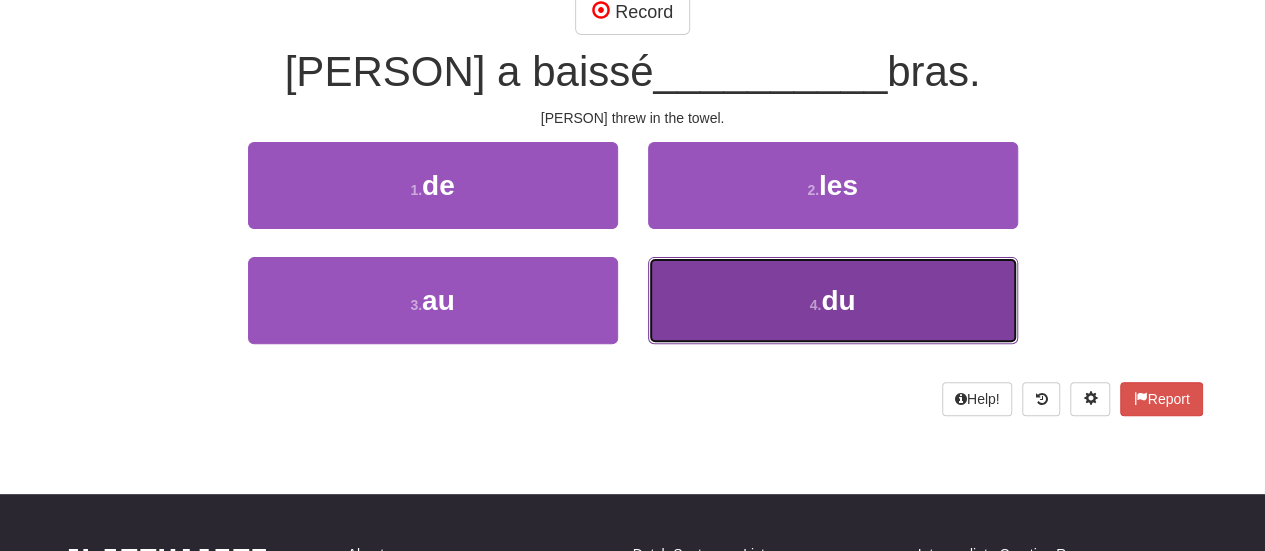 click on "4 .  du" at bounding box center [833, 300] 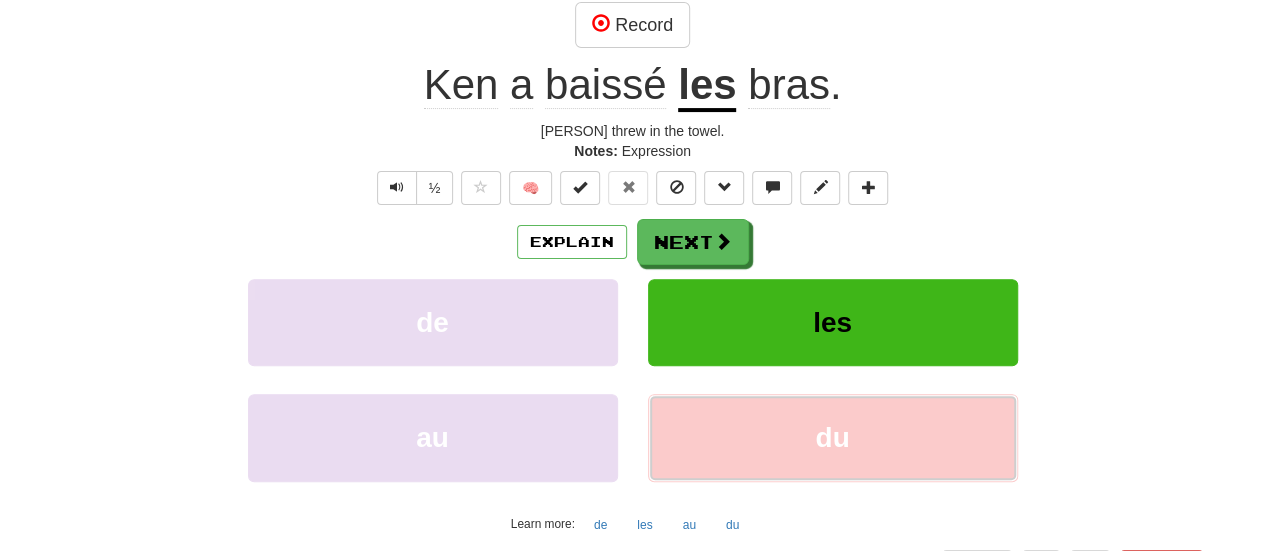 scroll, scrollTop: 222, scrollLeft: 0, axis: vertical 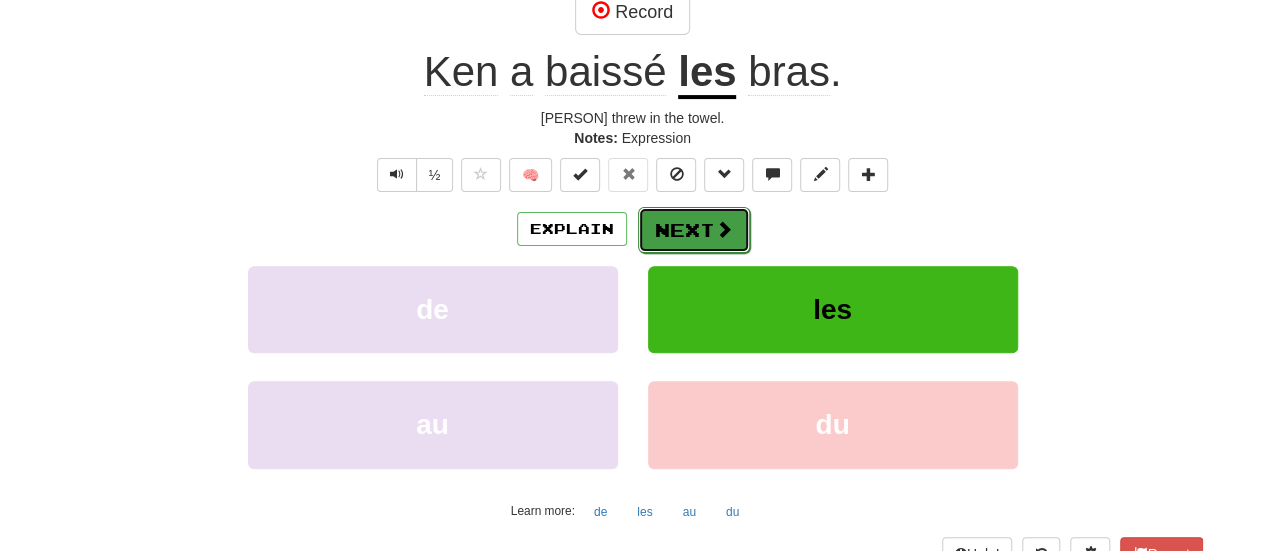 click on "Next" at bounding box center [694, 230] 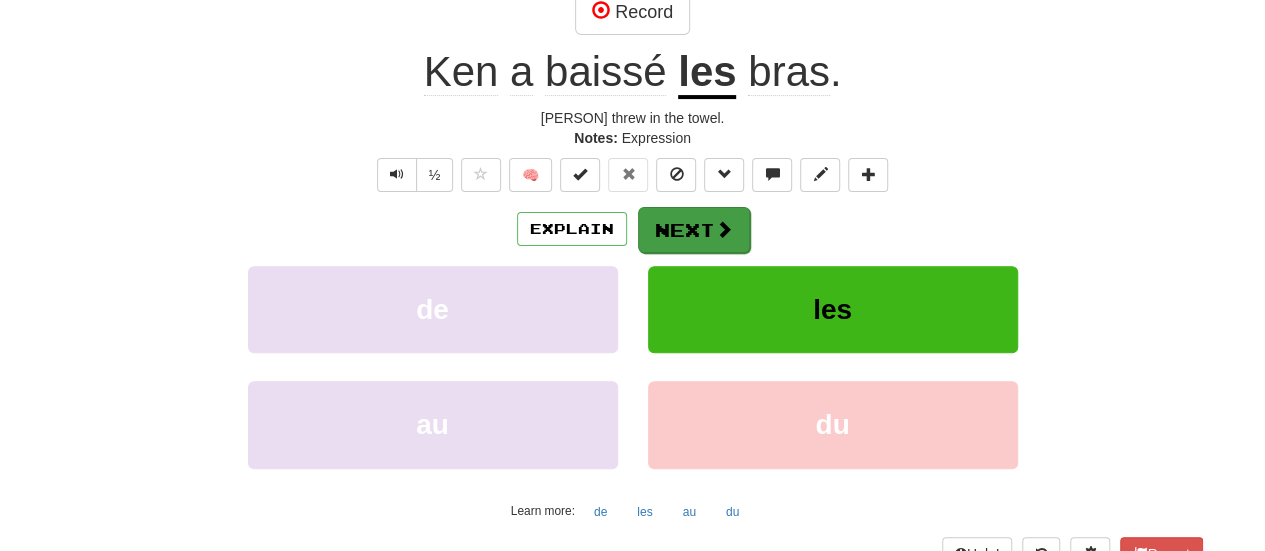 scroll, scrollTop: 209, scrollLeft: 0, axis: vertical 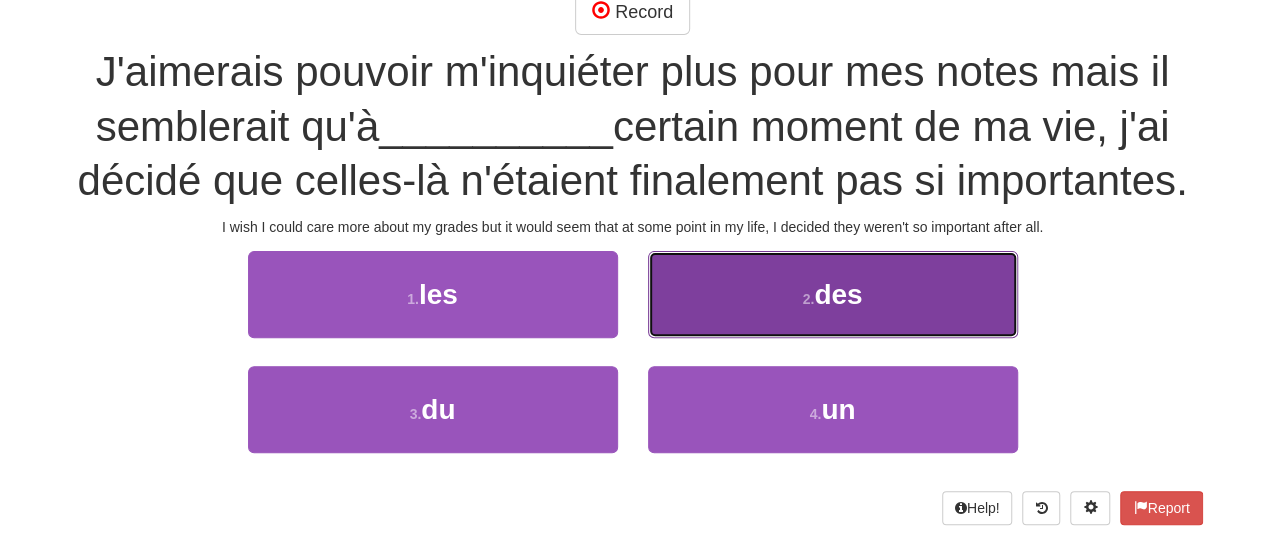 click on "2 .  des" at bounding box center [833, 294] 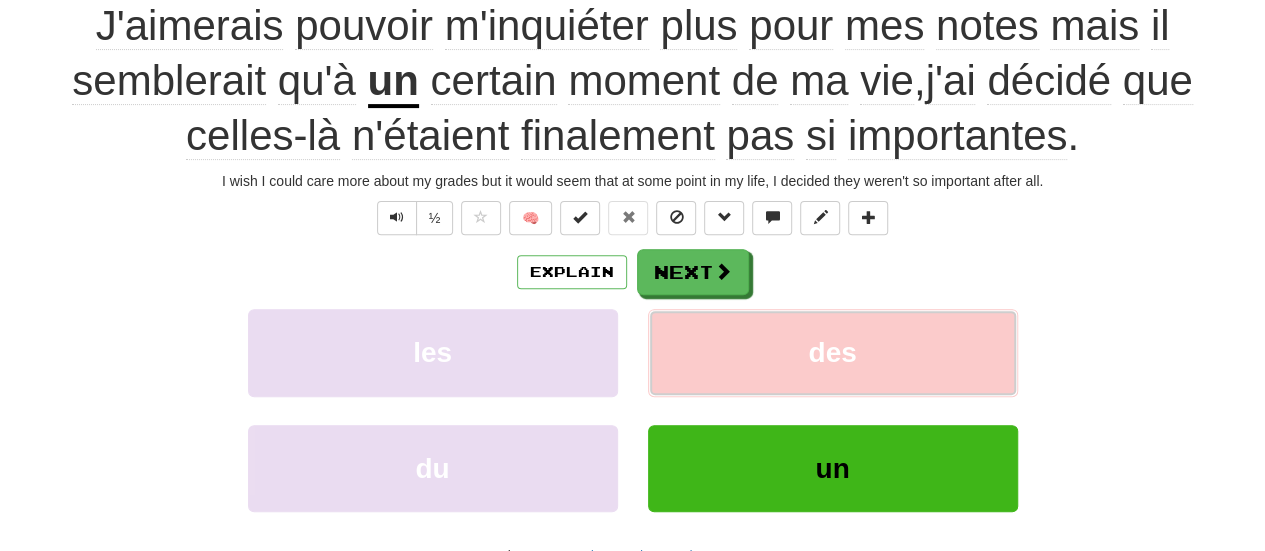 scroll, scrollTop: 269, scrollLeft: 0, axis: vertical 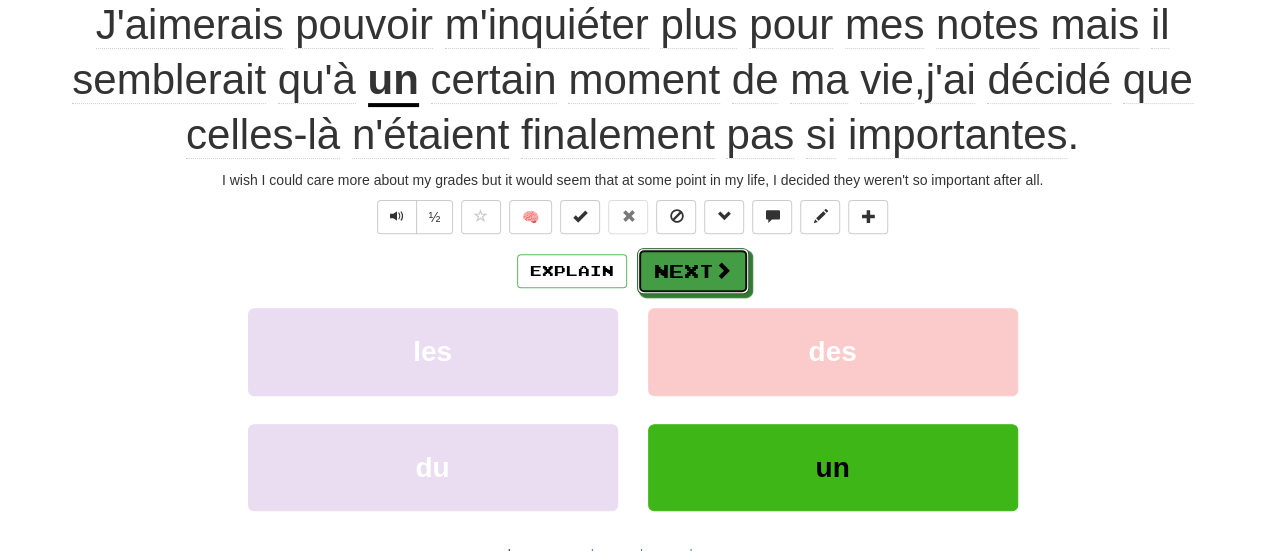 click on "Next" at bounding box center [693, 271] 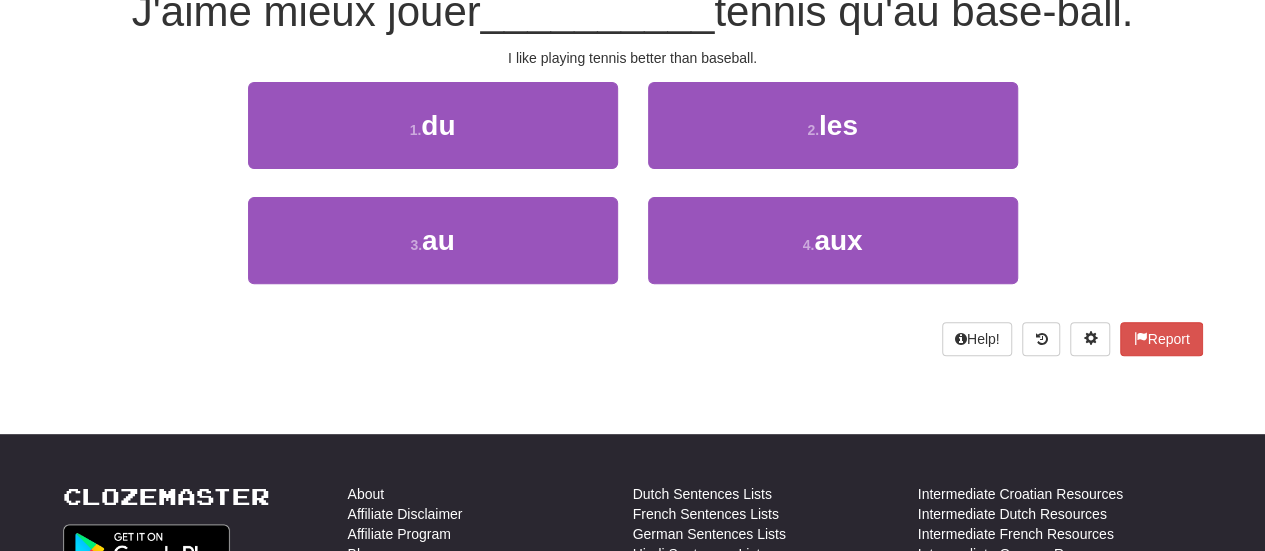 scroll, scrollTop: 256, scrollLeft: 0, axis: vertical 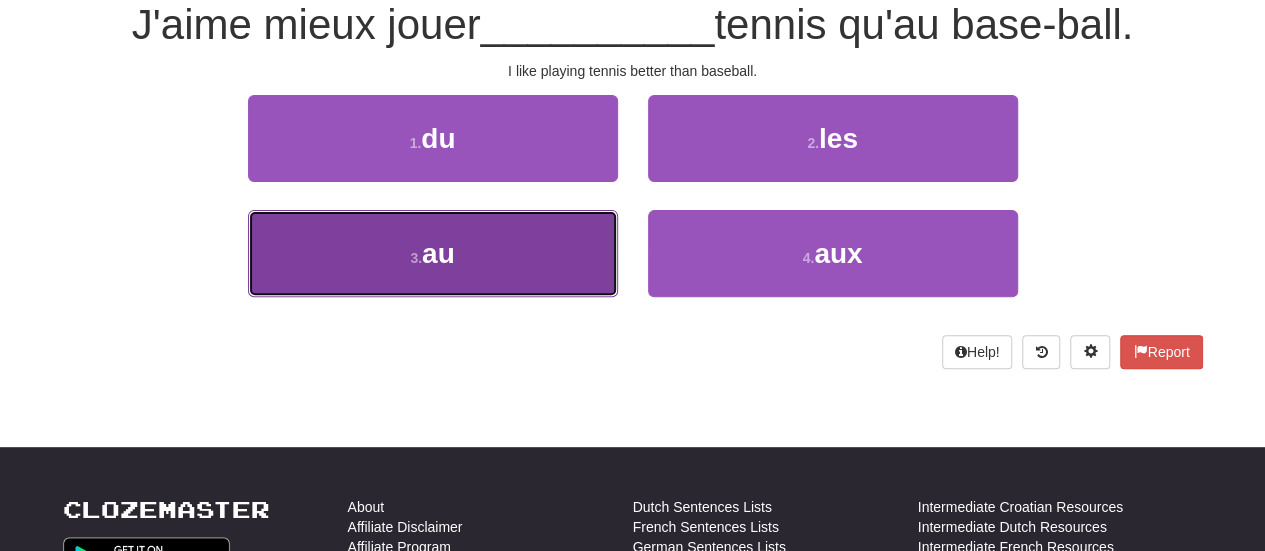 click on "3 .  au" at bounding box center (433, 253) 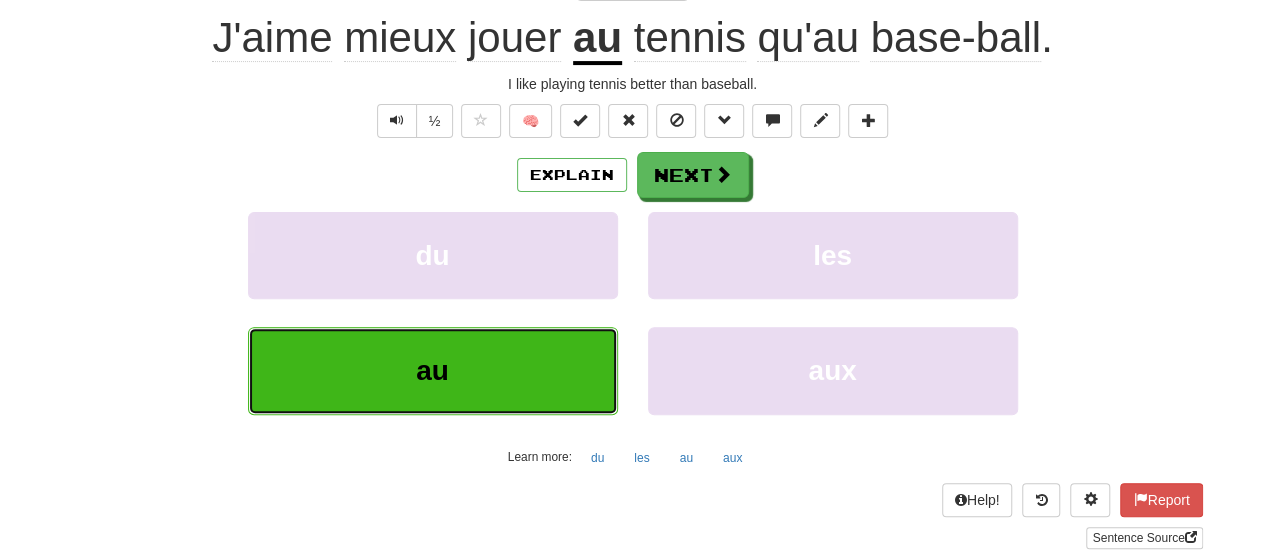 scroll, scrollTop: 269, scrollLeft: 0, axis: vertical 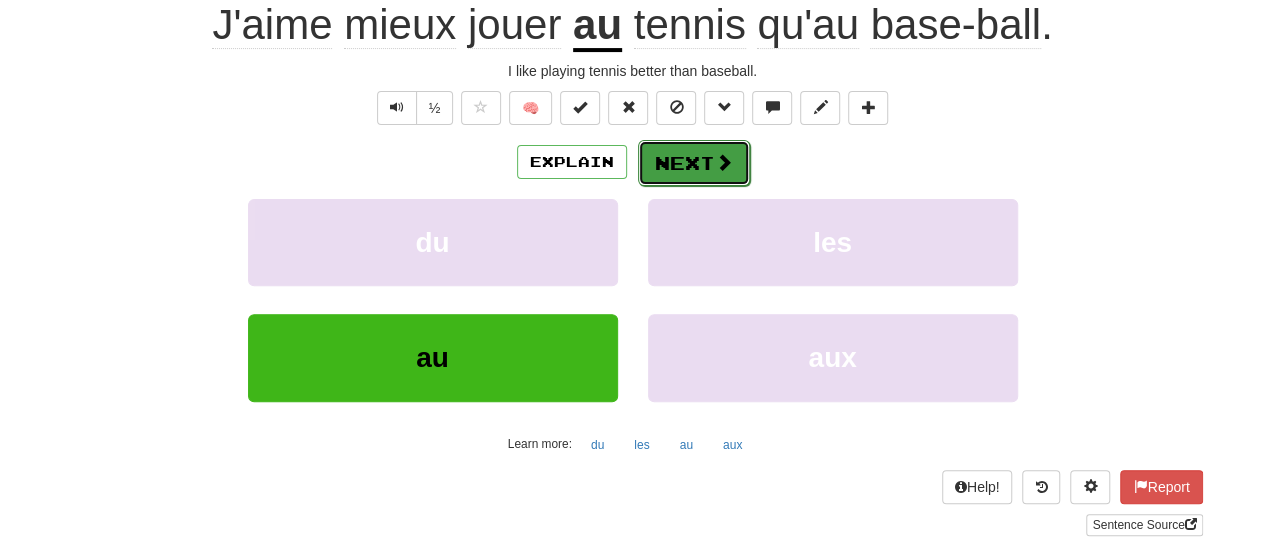 click on "Next" at bounding box center [694, 163] 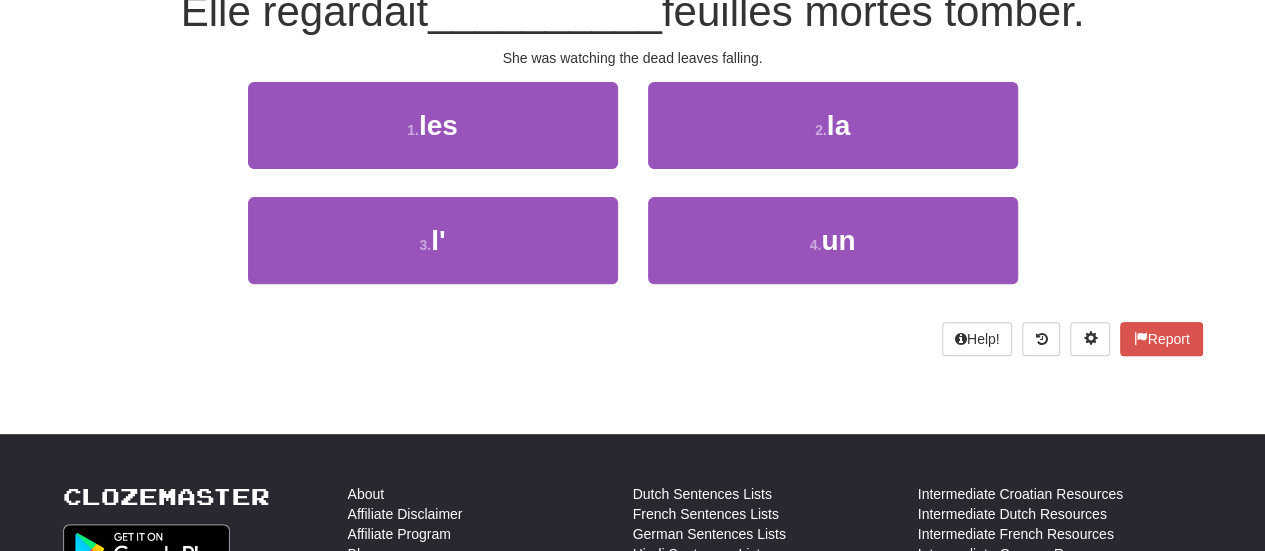 scroll, scrollTop: 256, scrollLeft: 0, axis: vertical 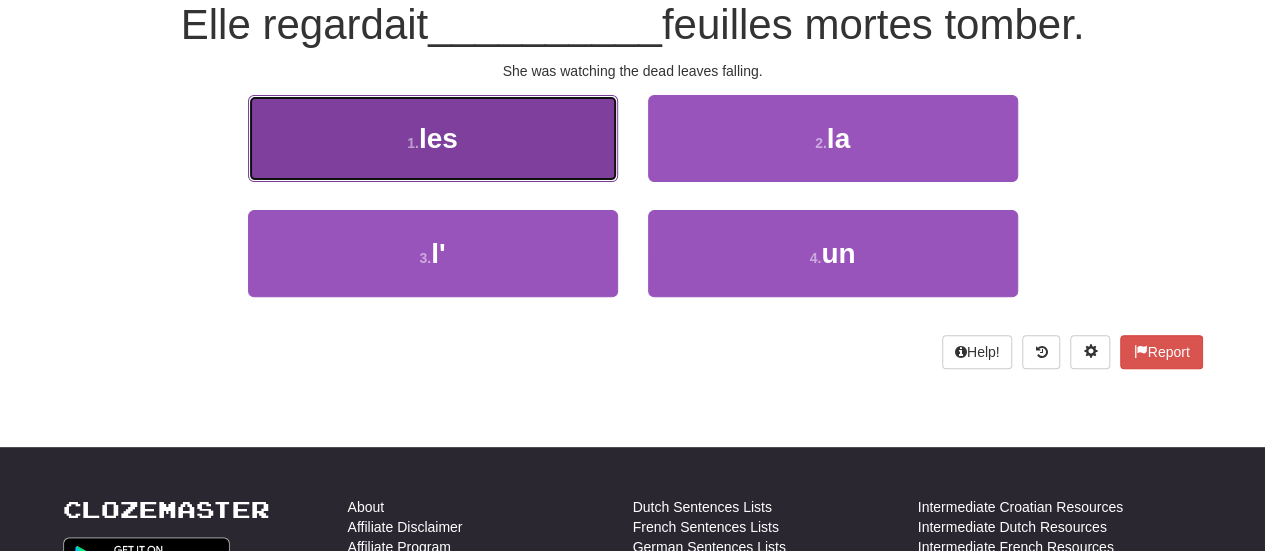 click on "1 .  les" at bounding box center [433, 138] 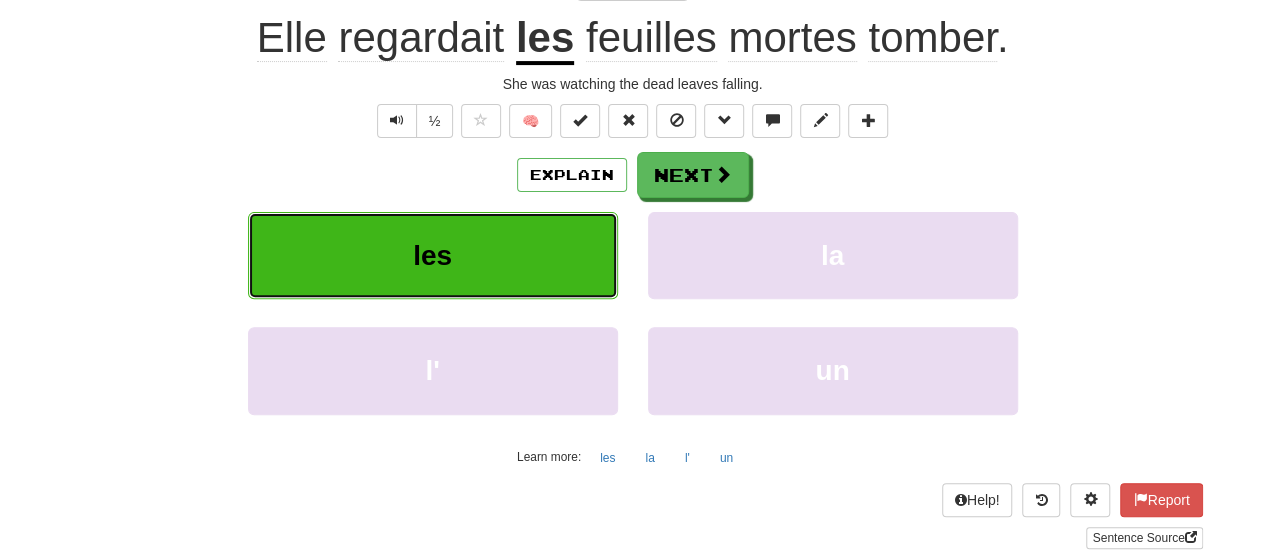 scroll, scrollTop: 269, scrollLeft: 0, axis: vertical 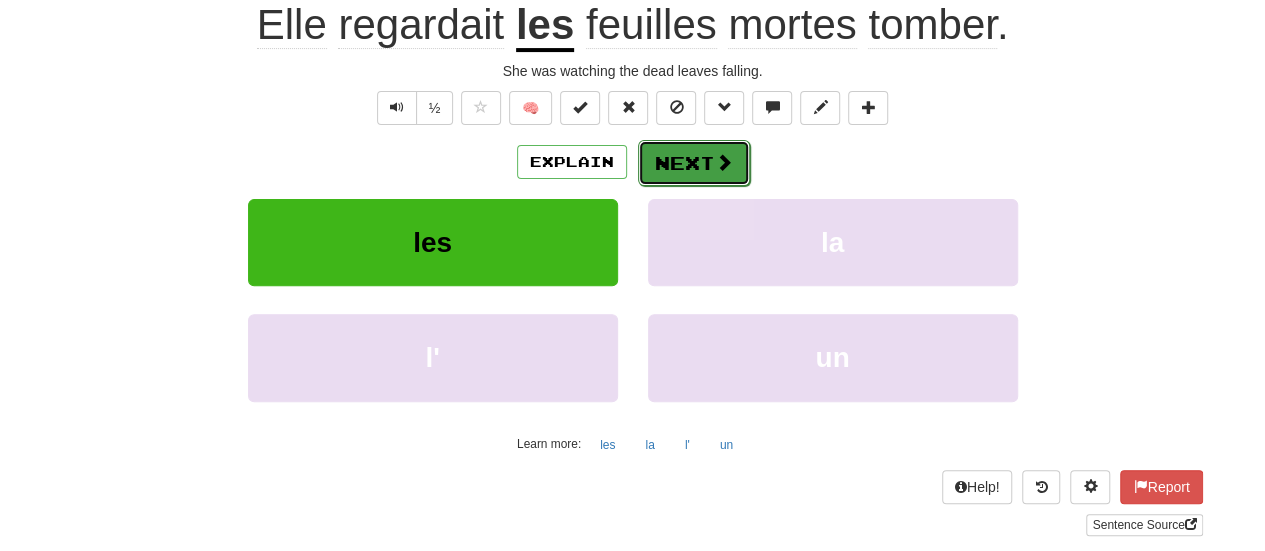 click on "Next" at bounding box center [694, 163] 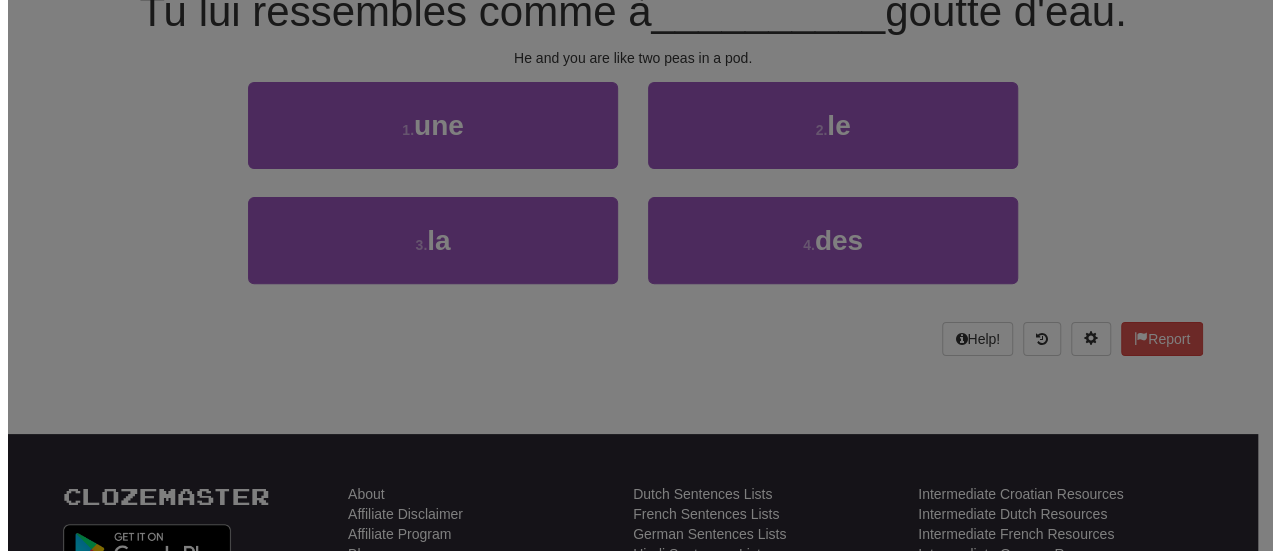 scroll, scrollTop: 256, scrollLeft: 0, axis: vertical 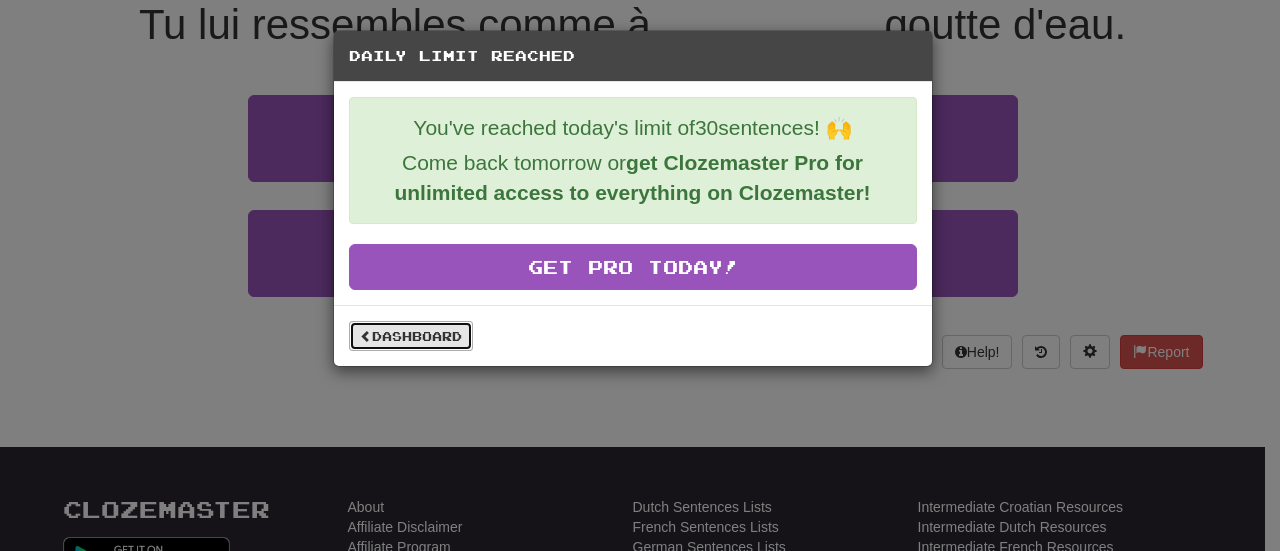 click on "Dashboard" at bounding box center (411, 336) 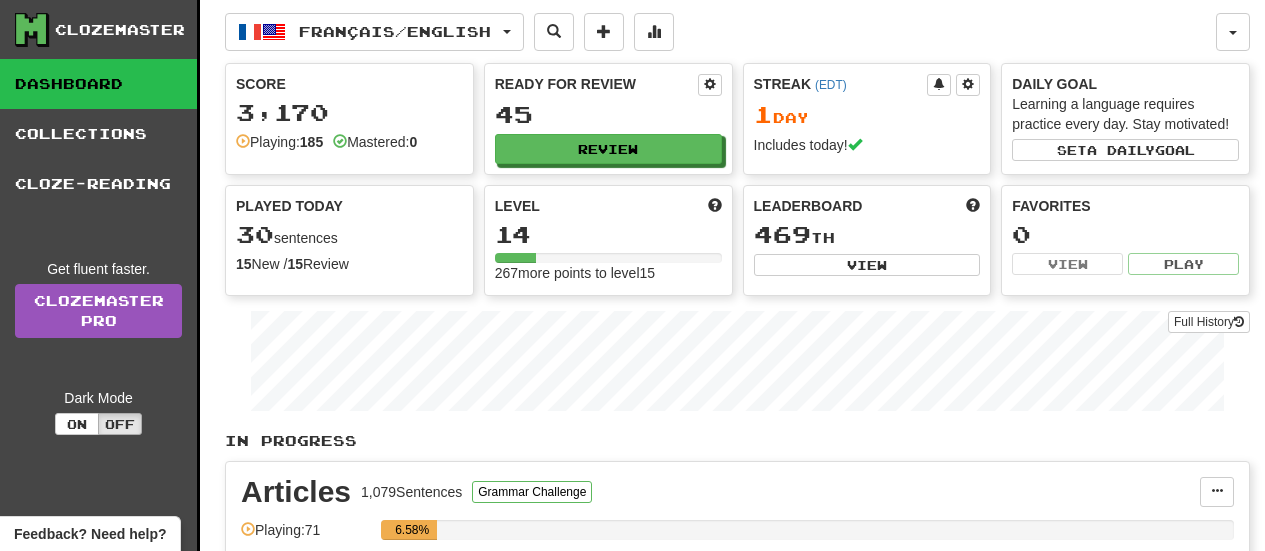 scroll, scrollTop: 0, scrollLeft: 0, axis: both 